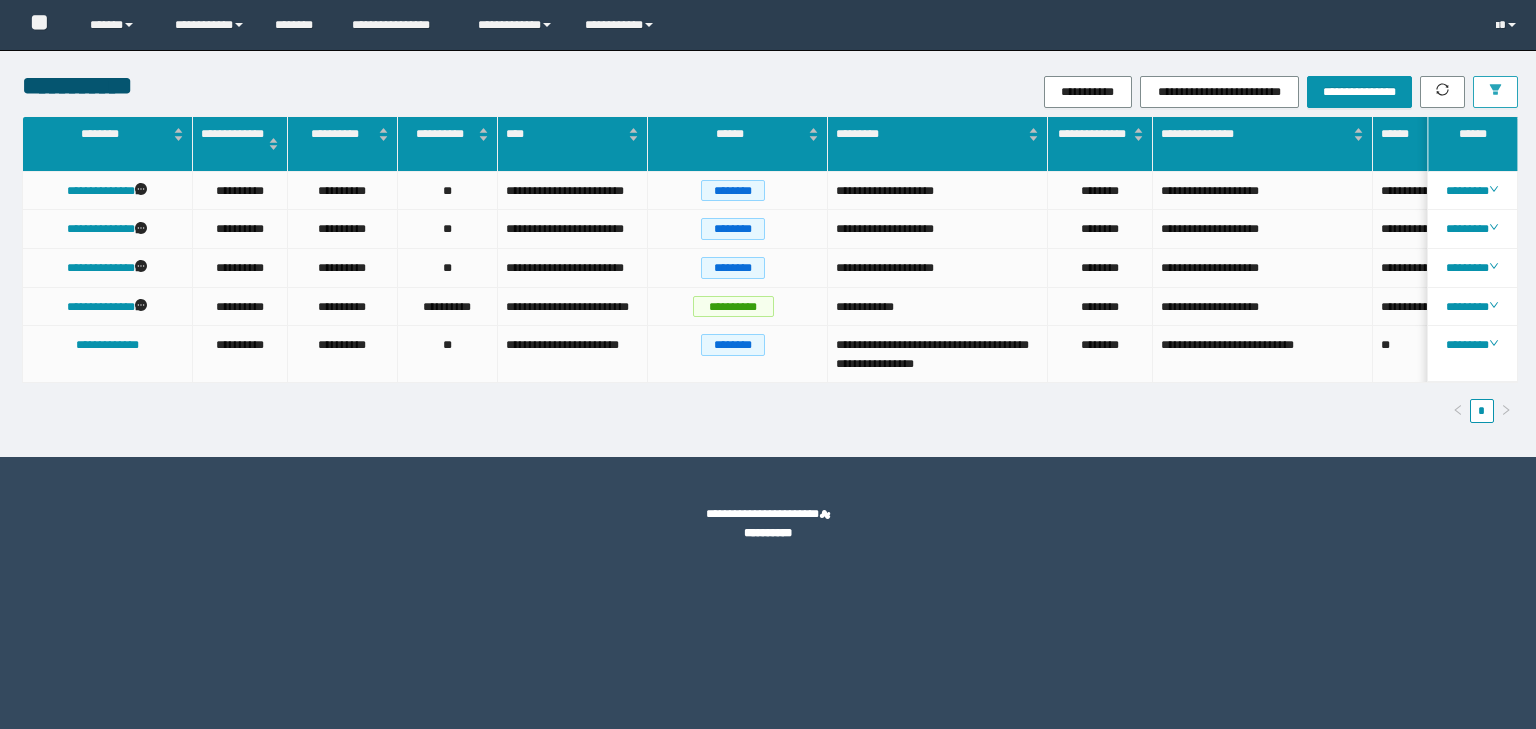 scroll, scrollTop: 0, scrollLeft: 0, axis: both 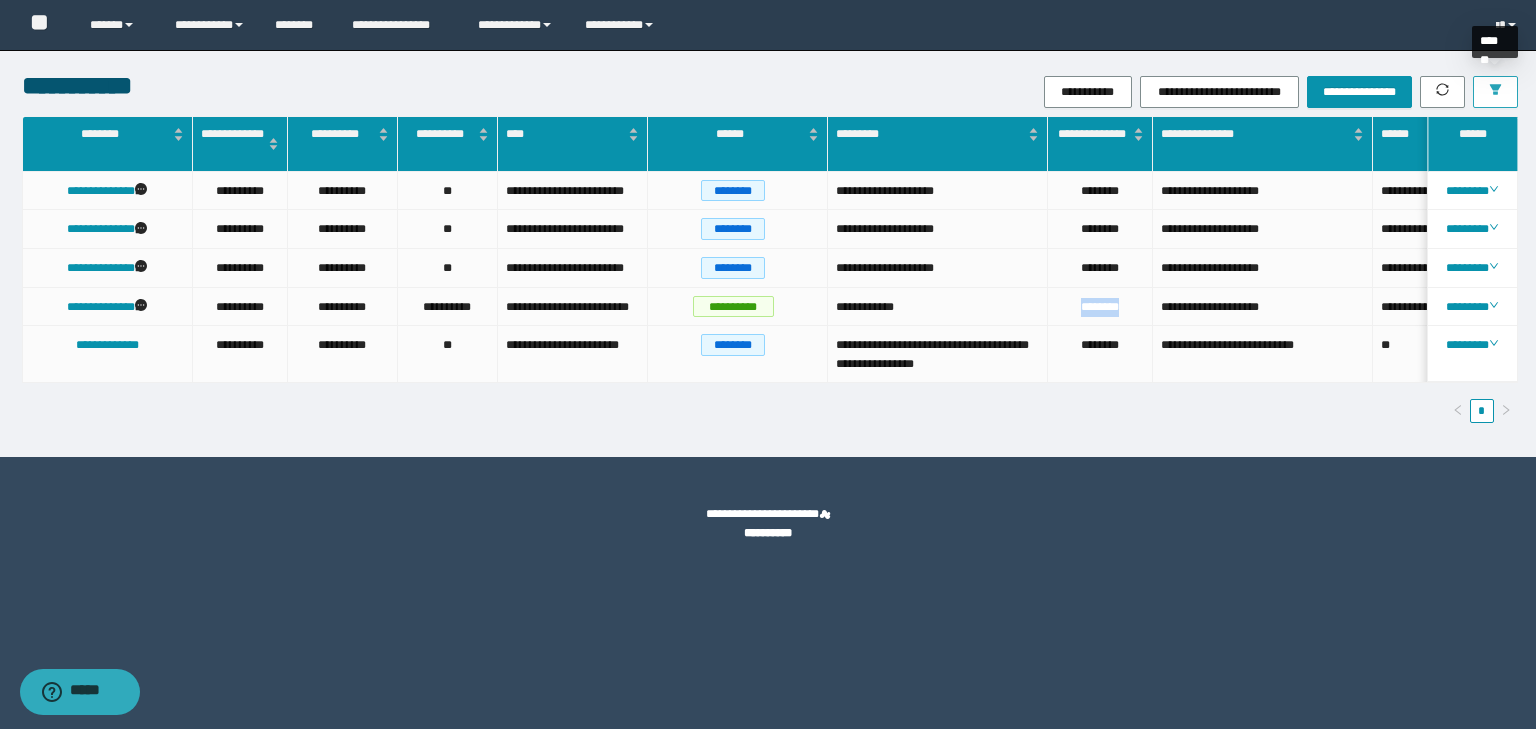 click 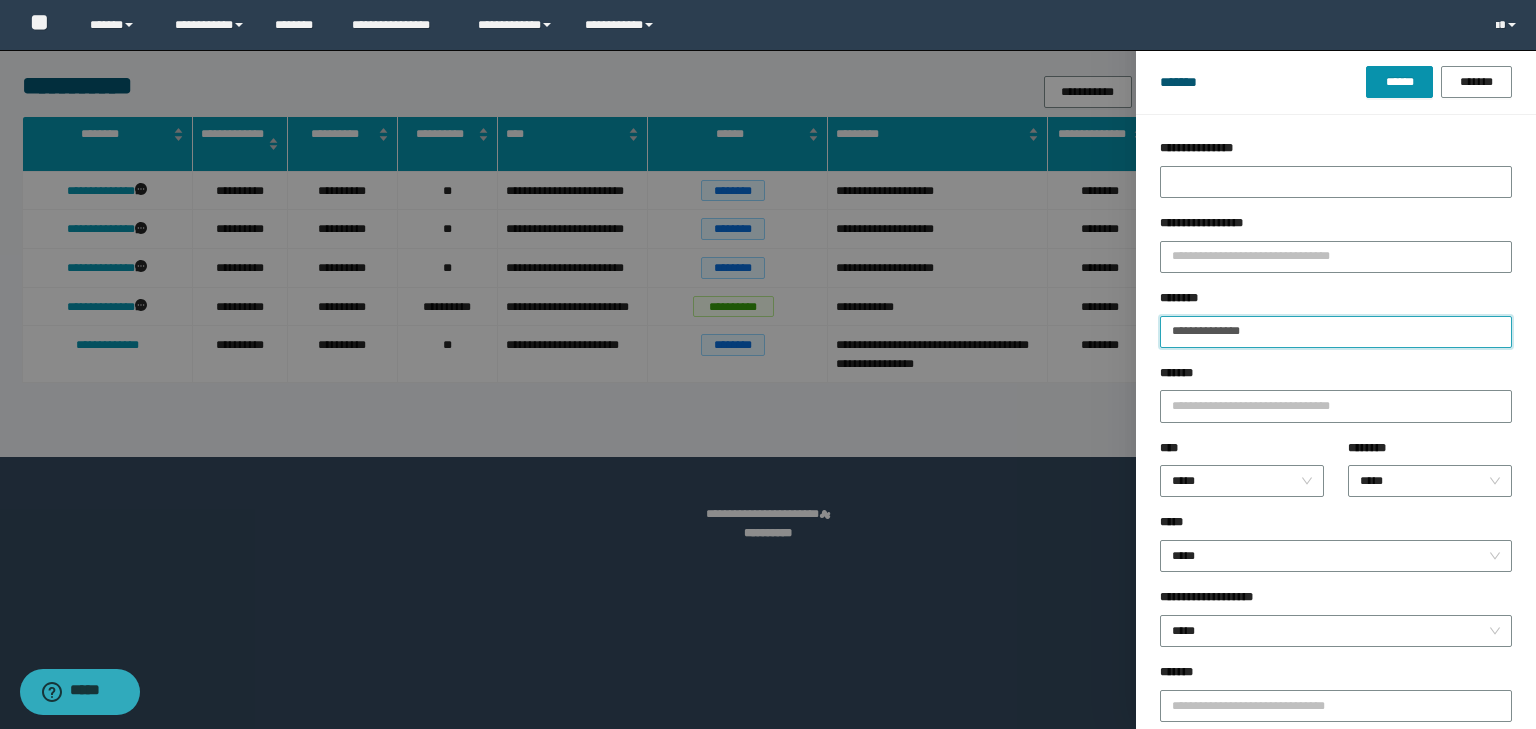 drag, startPoint x: 1288, startPoint y: 331, endPoint x: 997, endPoint y: 301, distance: 292.5423 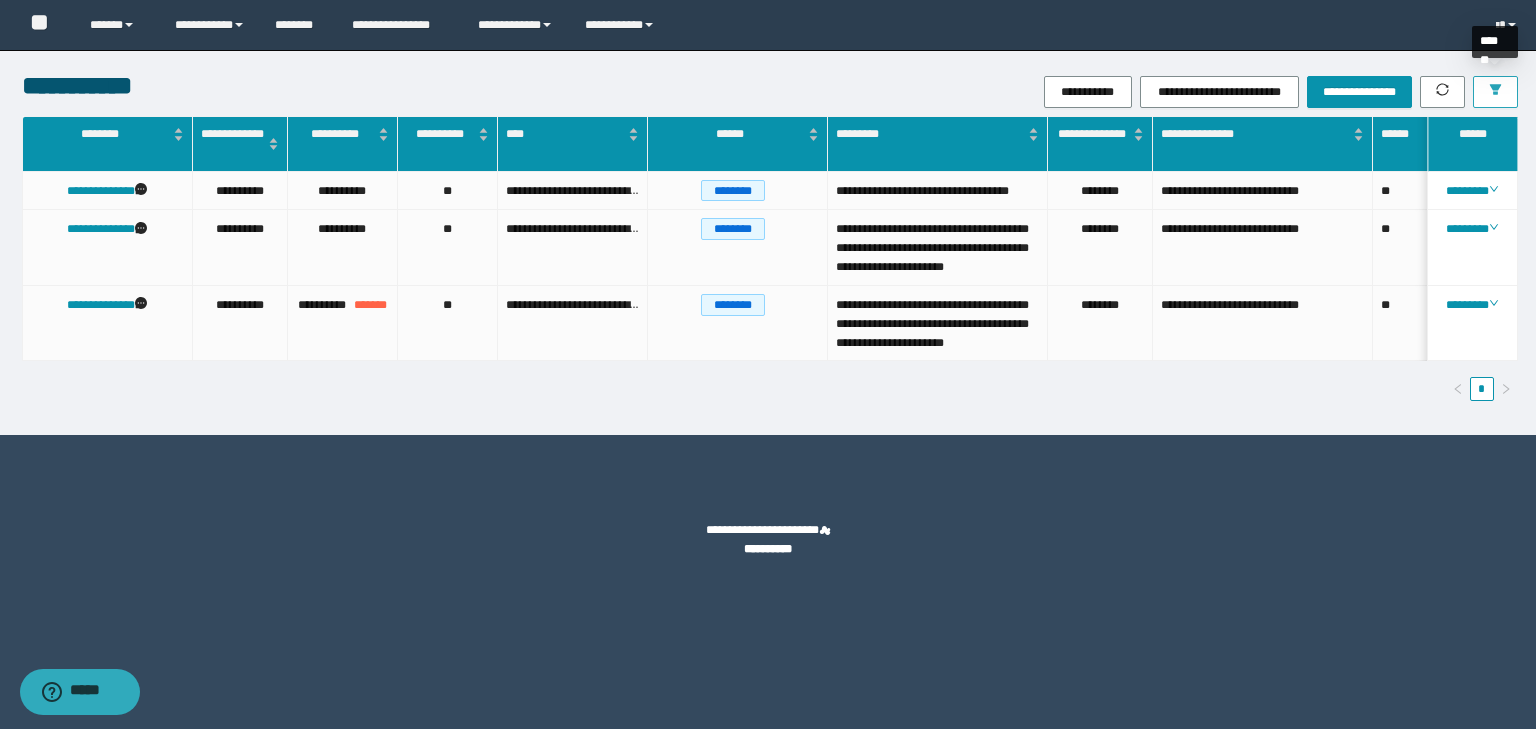 click 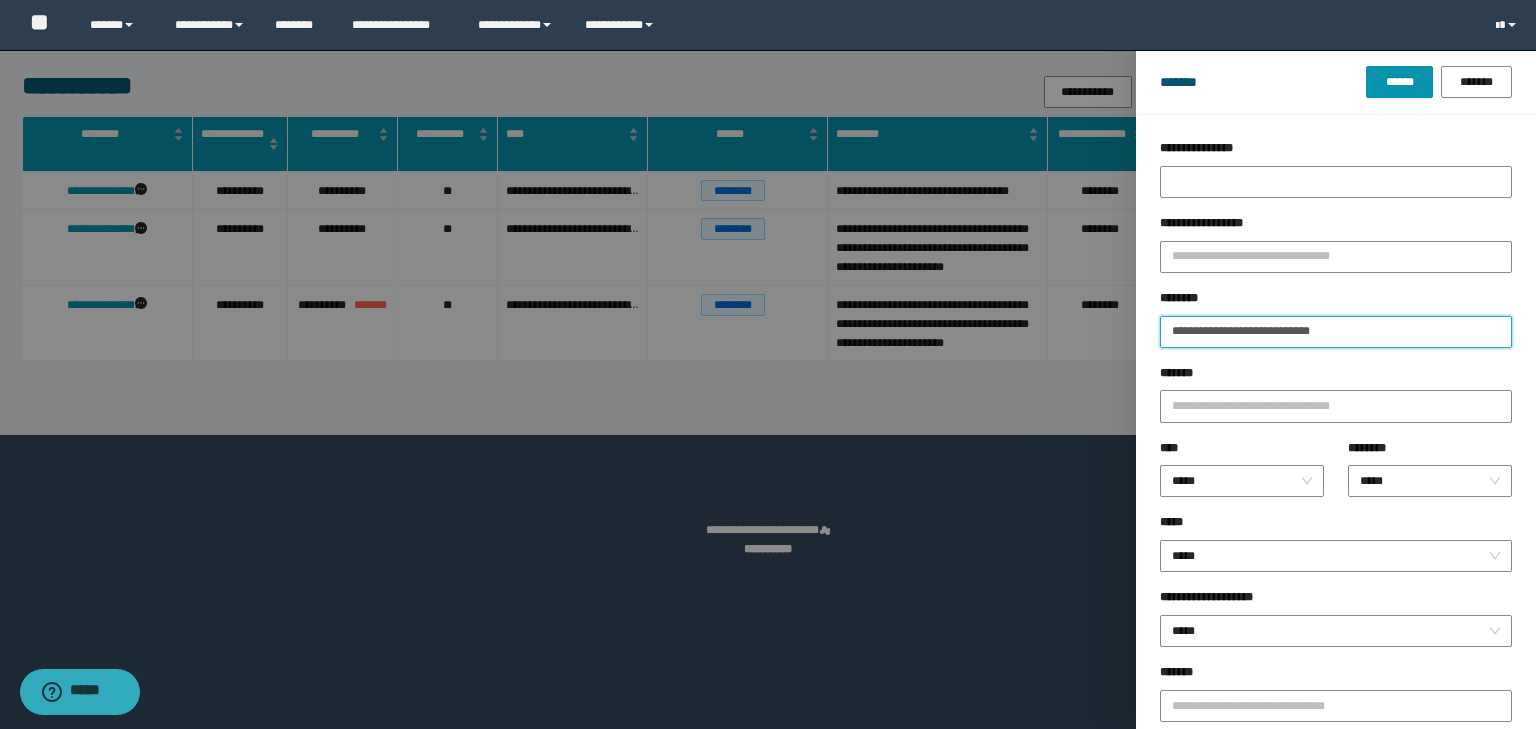 drag, startPoint x: 1262, startPoint y: 326, endPoint x: 1118, endPoint y: 323, distance: 144.03125 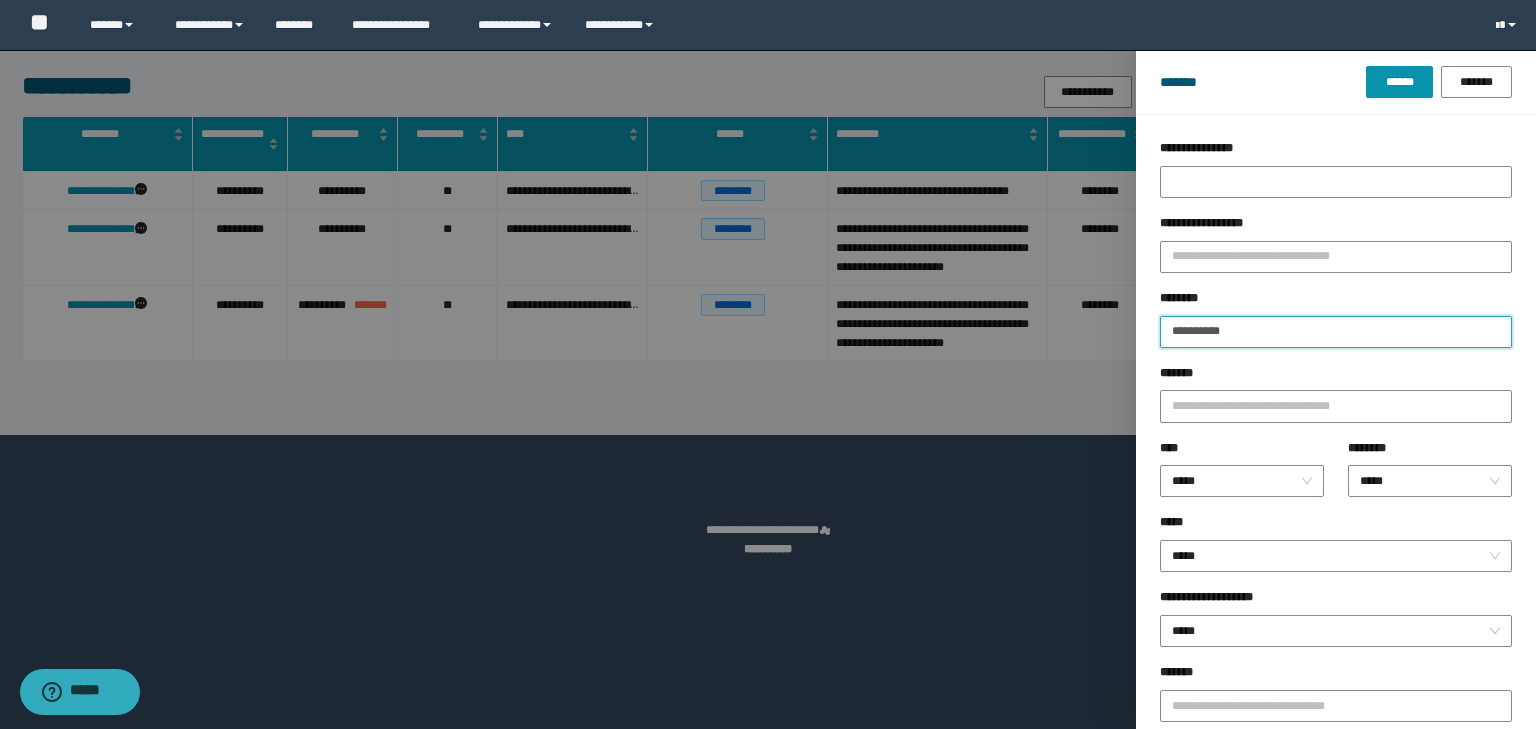click on "**********" at bounding box center [1336, 332] 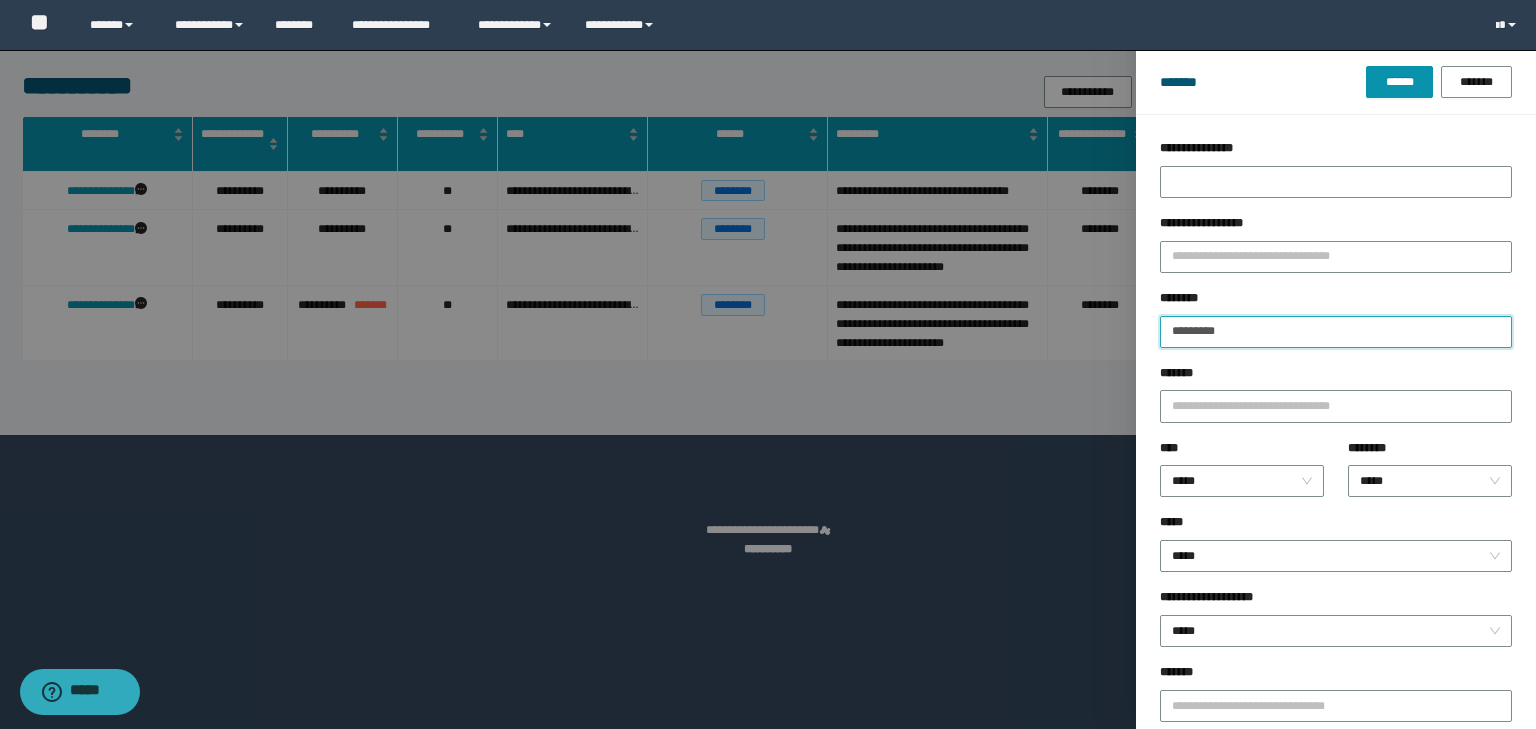 click on "*********" at bounding box center [1336, 332] 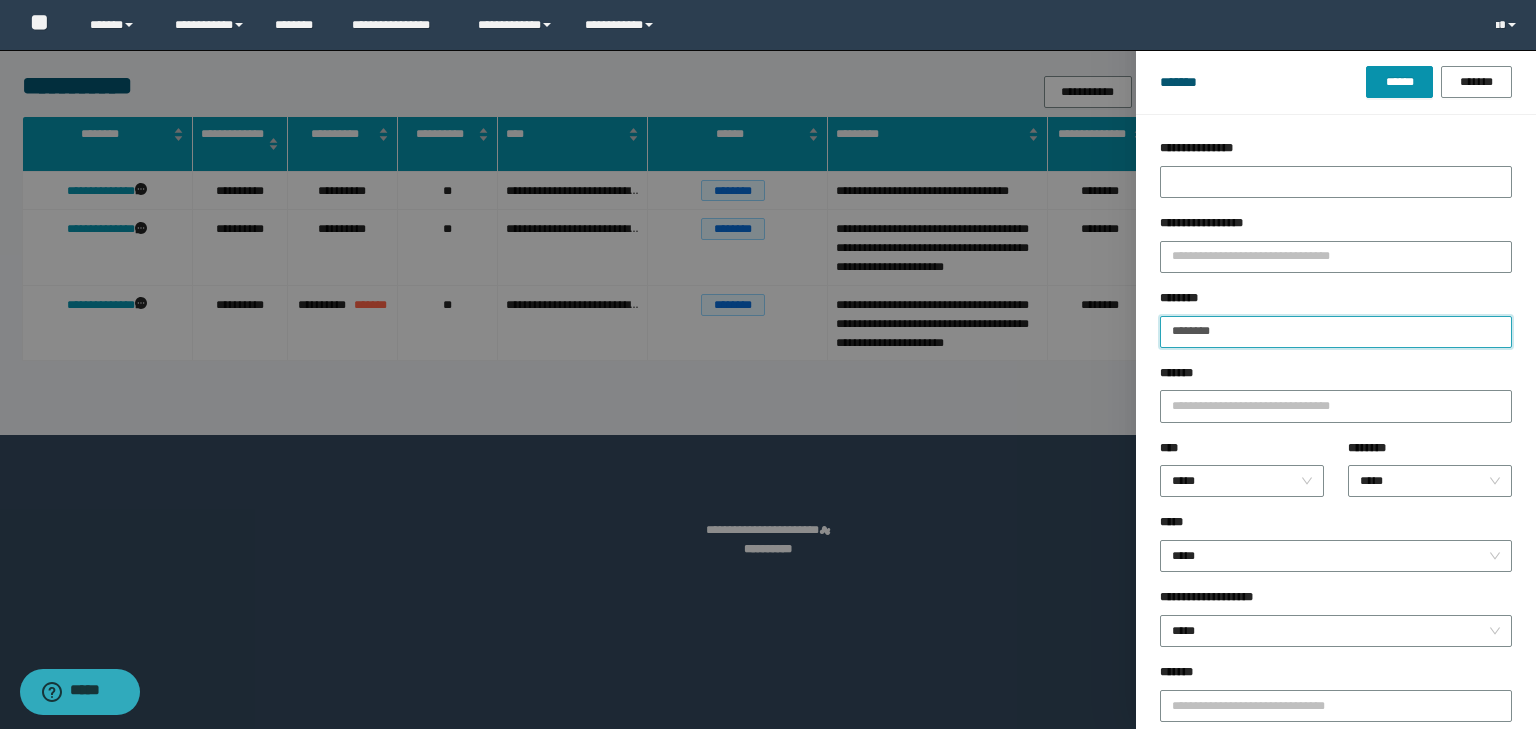 click on "******" at bounding box center [1399, 82] 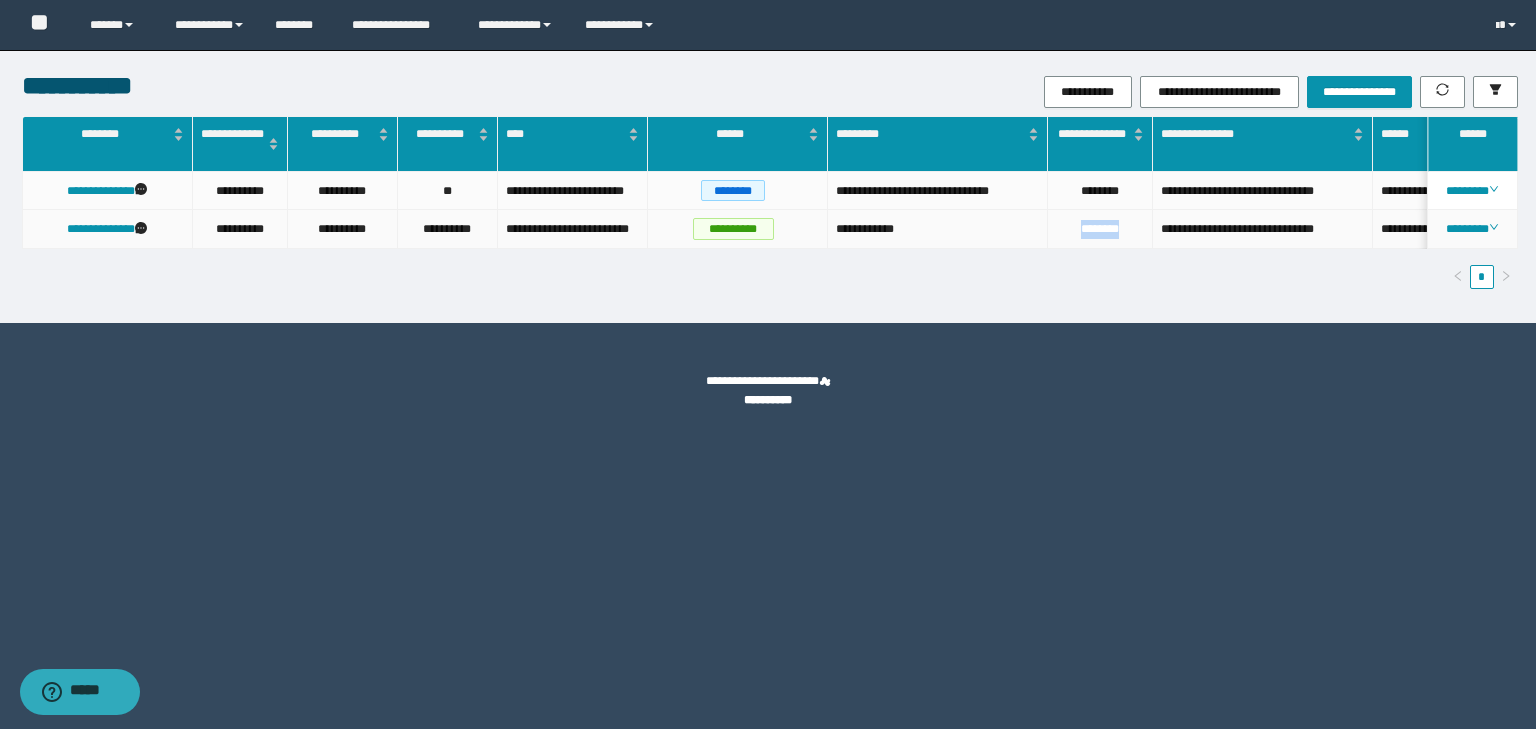 drag, startPoint x: 1131, startPoint y: 226, endPoint x: 1045, endPoint y: 233, distance: 86.28442 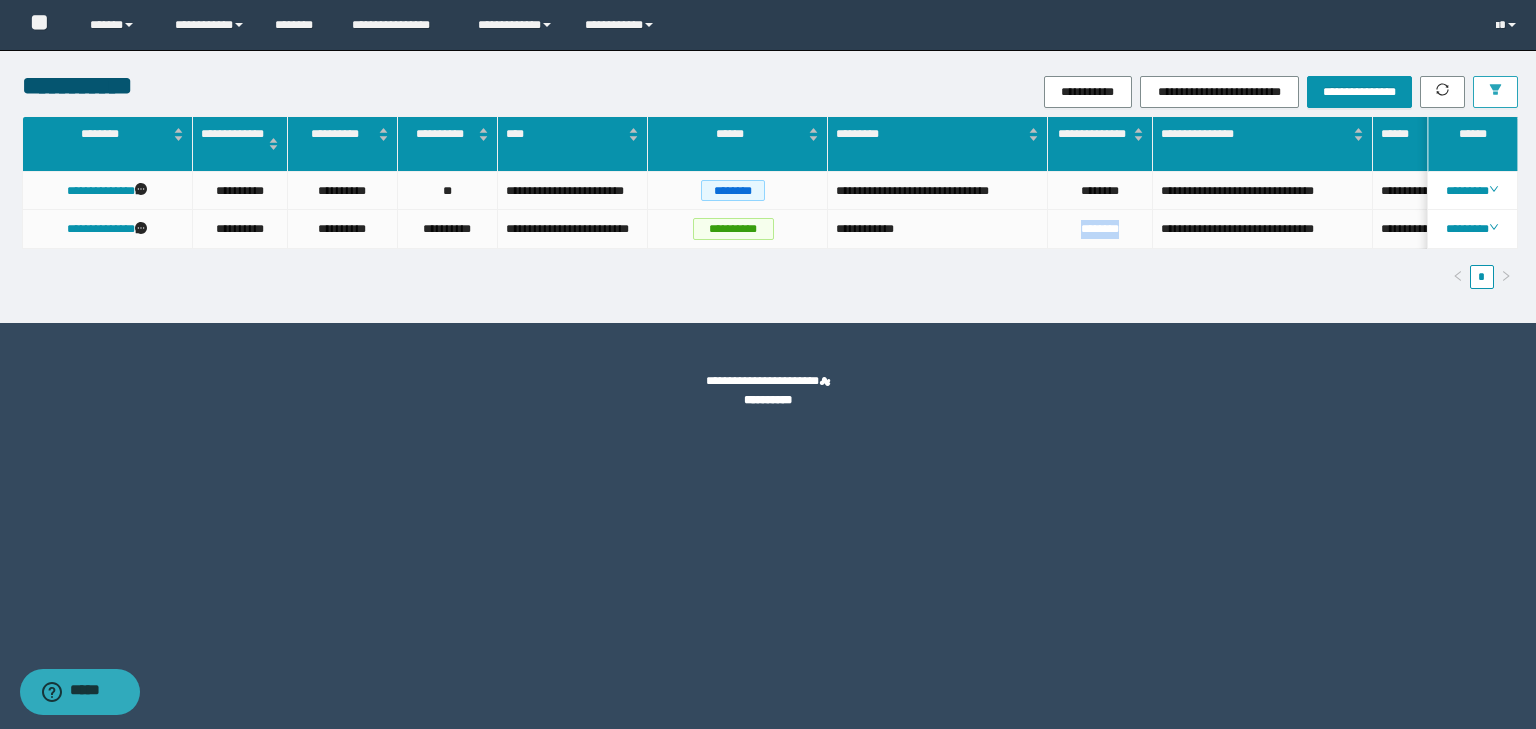 click 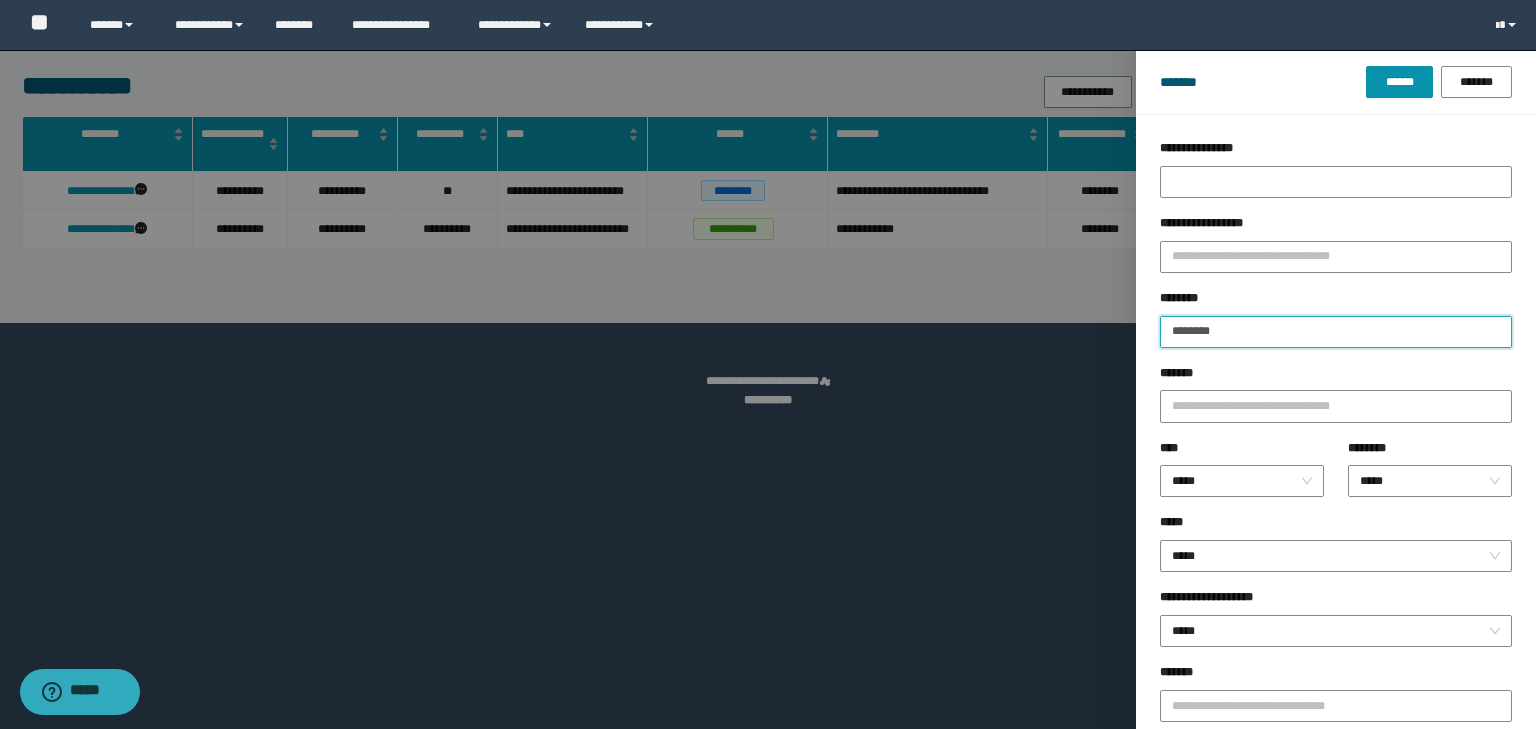 drag, startPoint x: 1152, startPoint y: 327, endPoint x: 1060, endPoint y: 322, distance: 92.13577 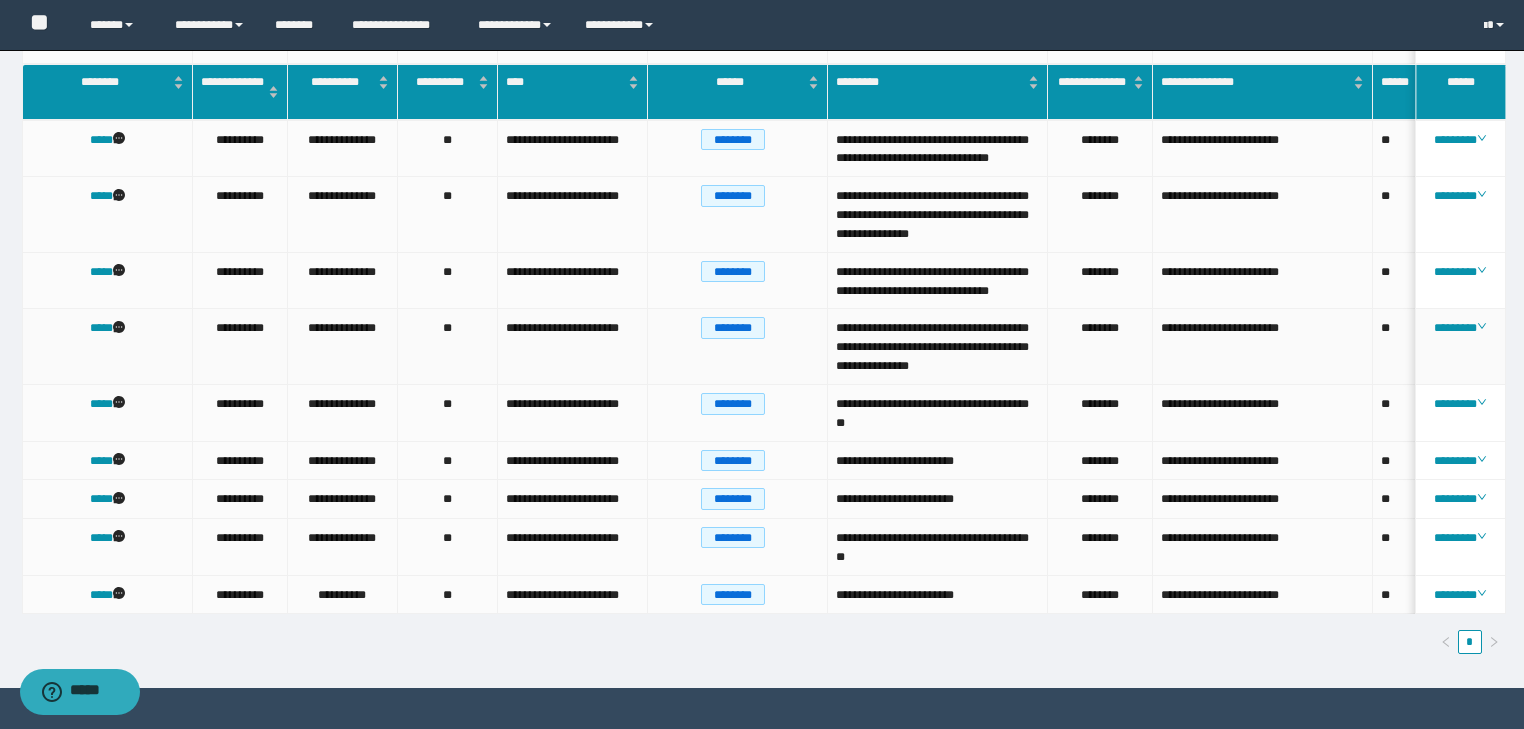 scroll, scrollTop: 320, scrollLeft: 0, axis: vertical 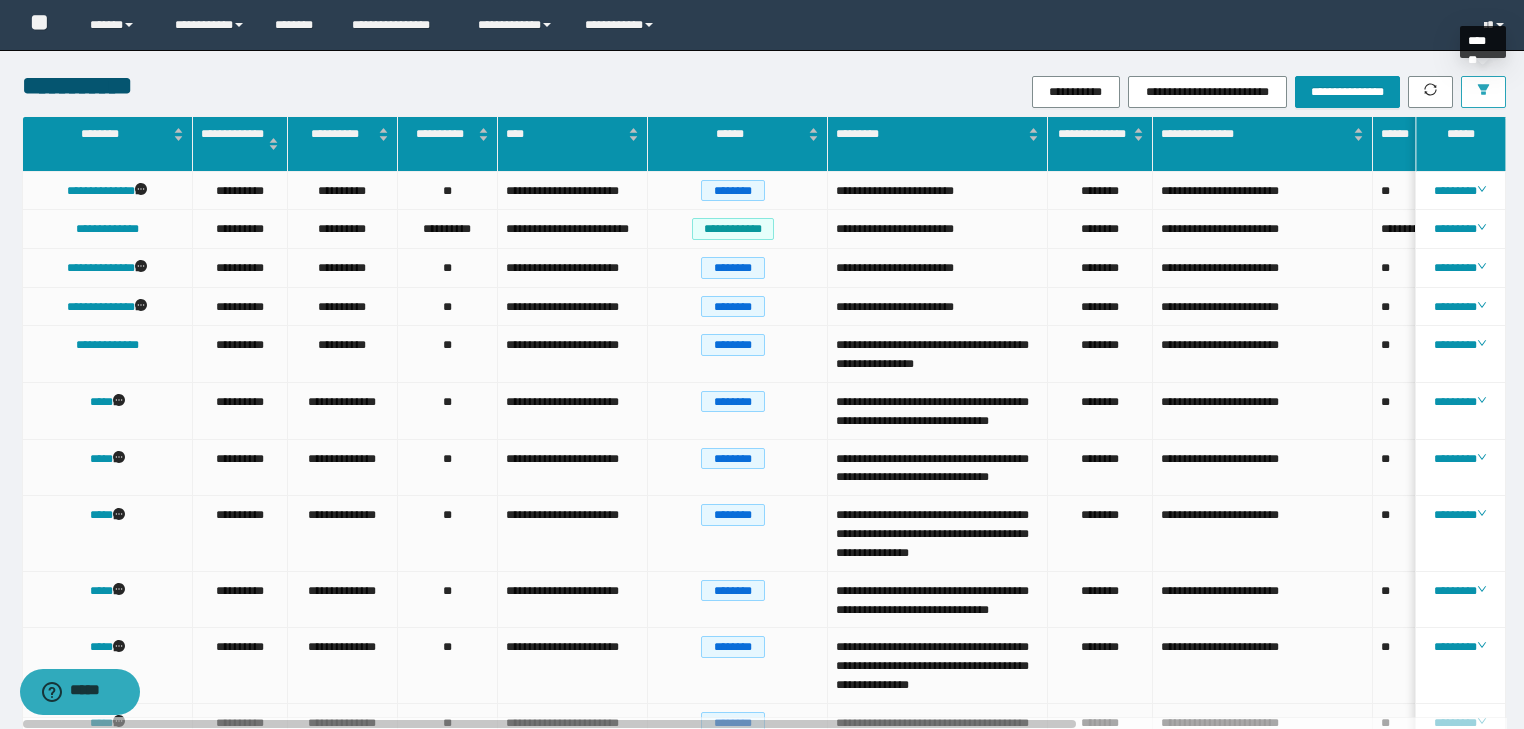 click 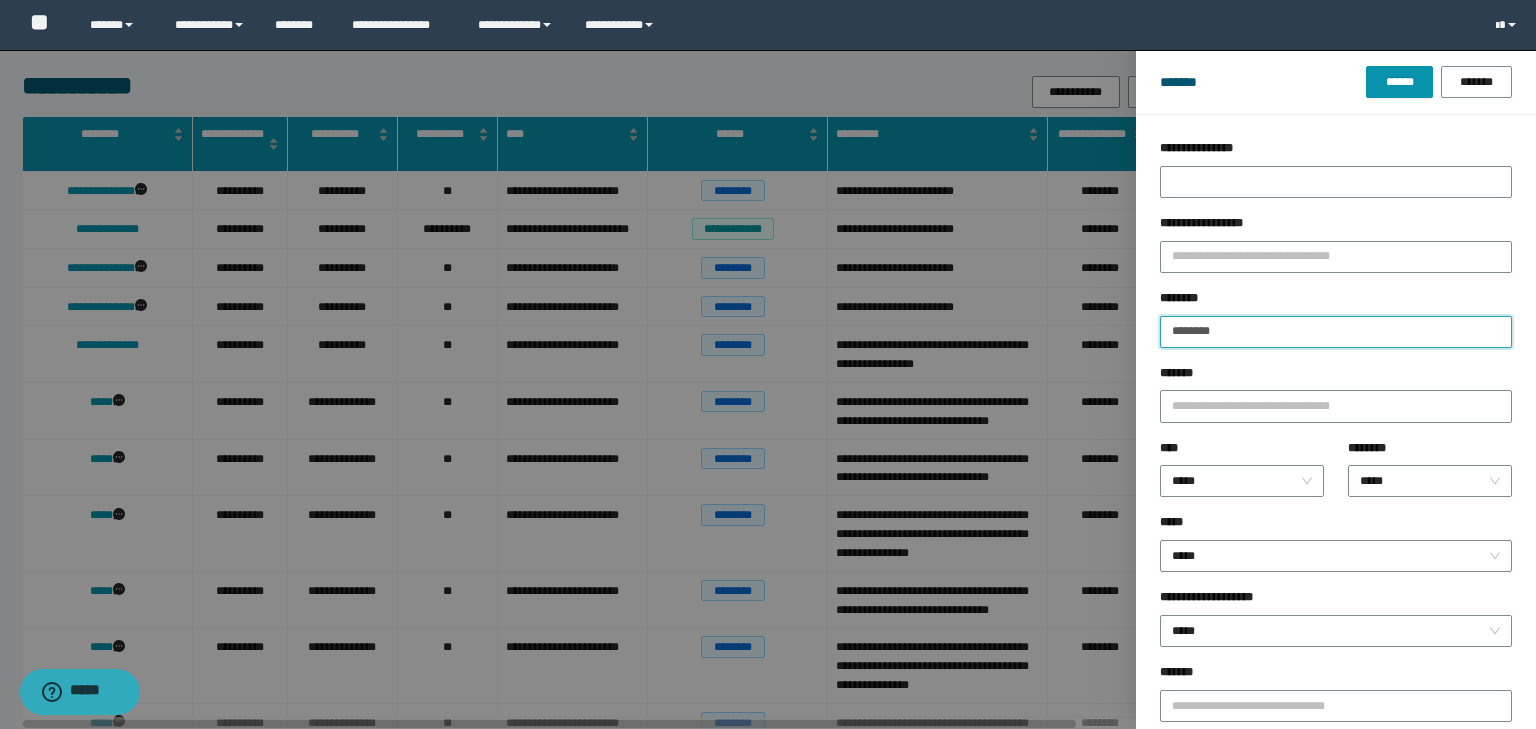 click on "********" at bounding box center [1336, 332] 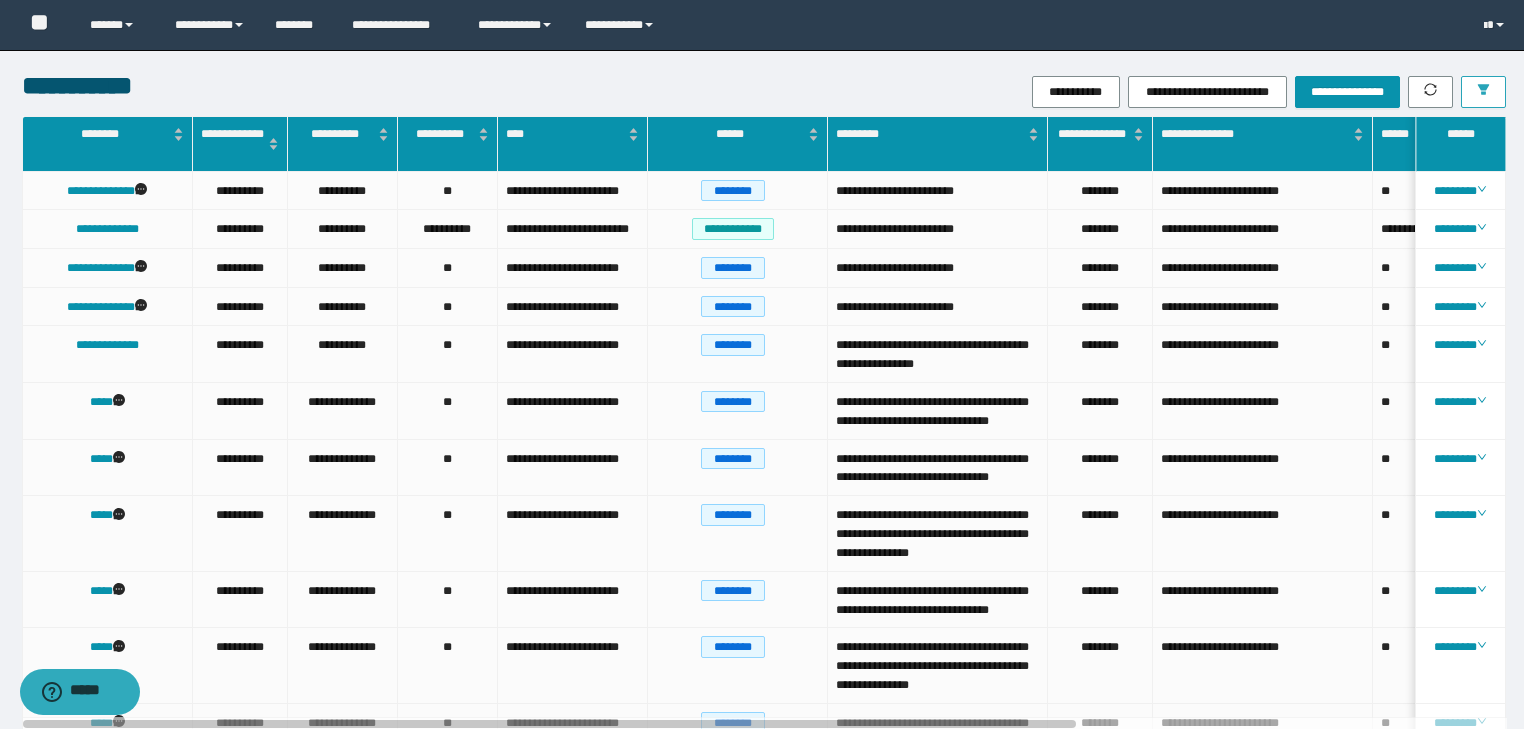 click 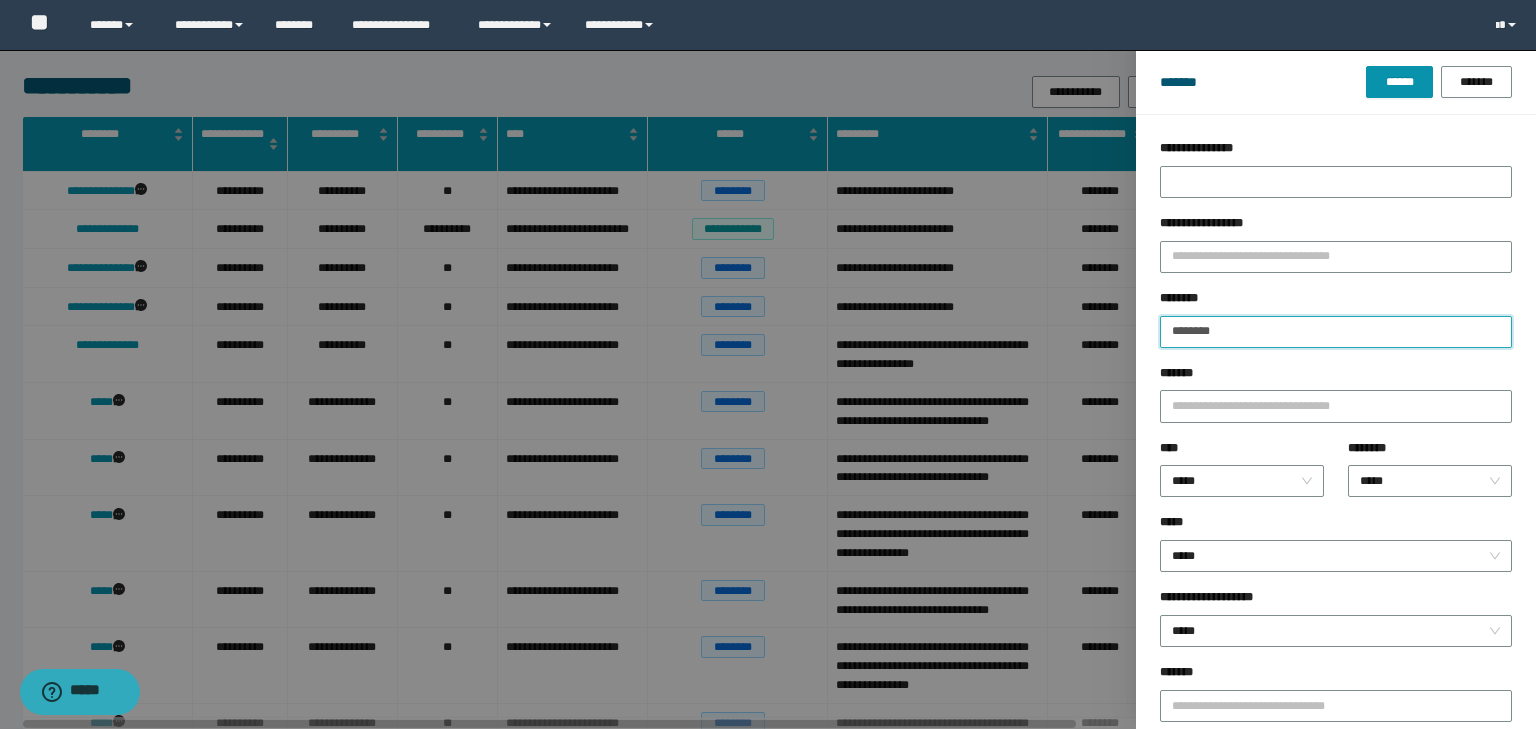 drag, startPoint x: 1265, startPoint y: 332, endPoint x: 1059, endPoint y: 309, distance: 207.28 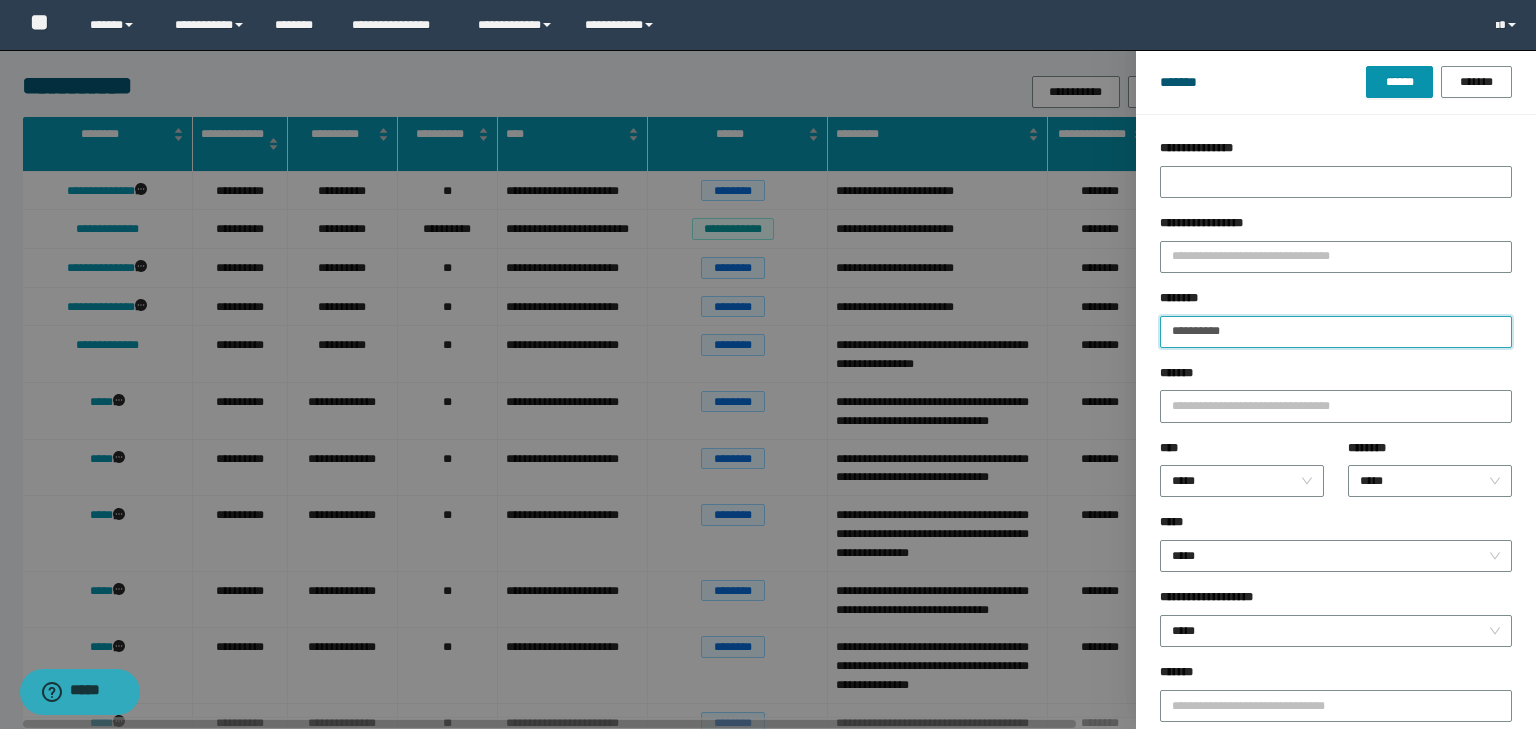 click on "******" at bounding box center [1399, 82] 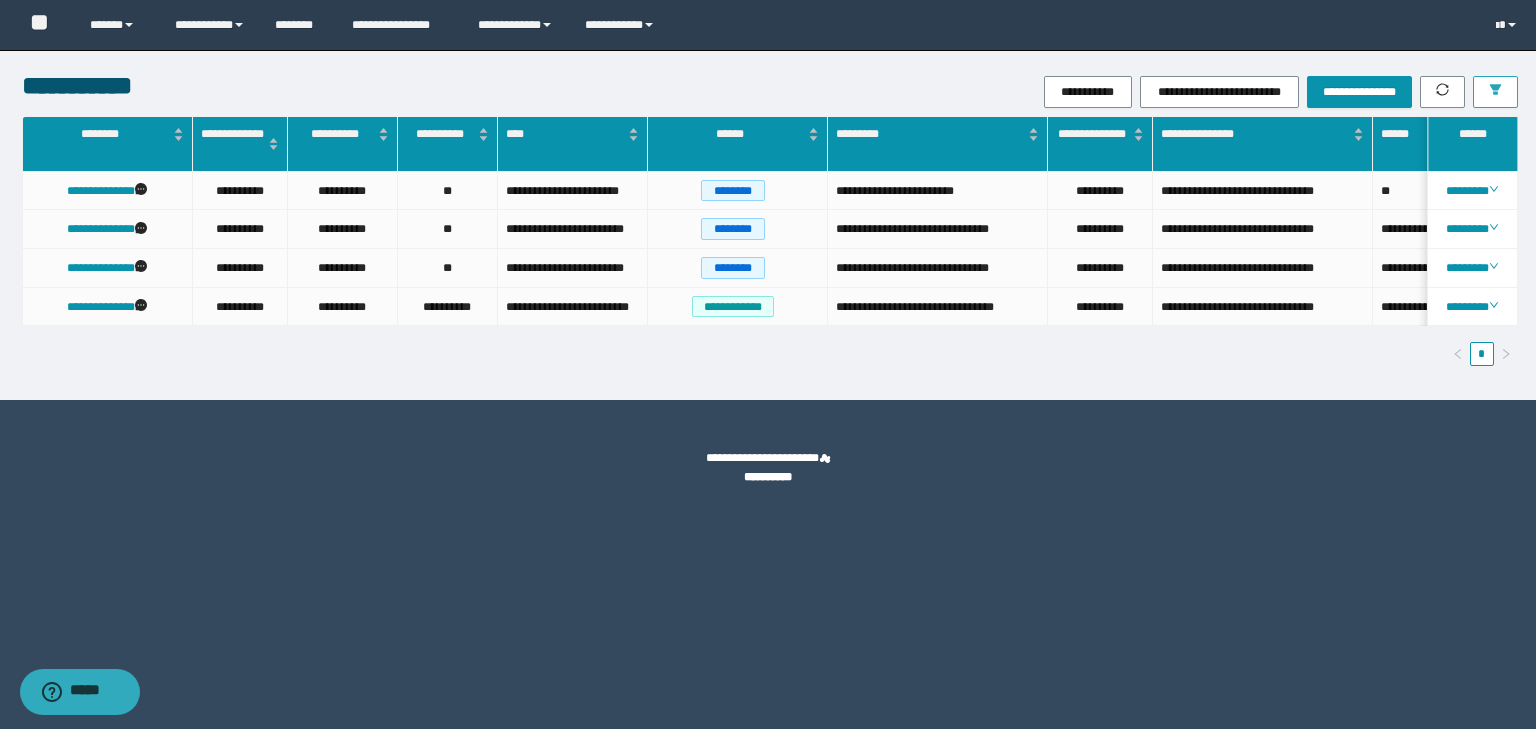 click 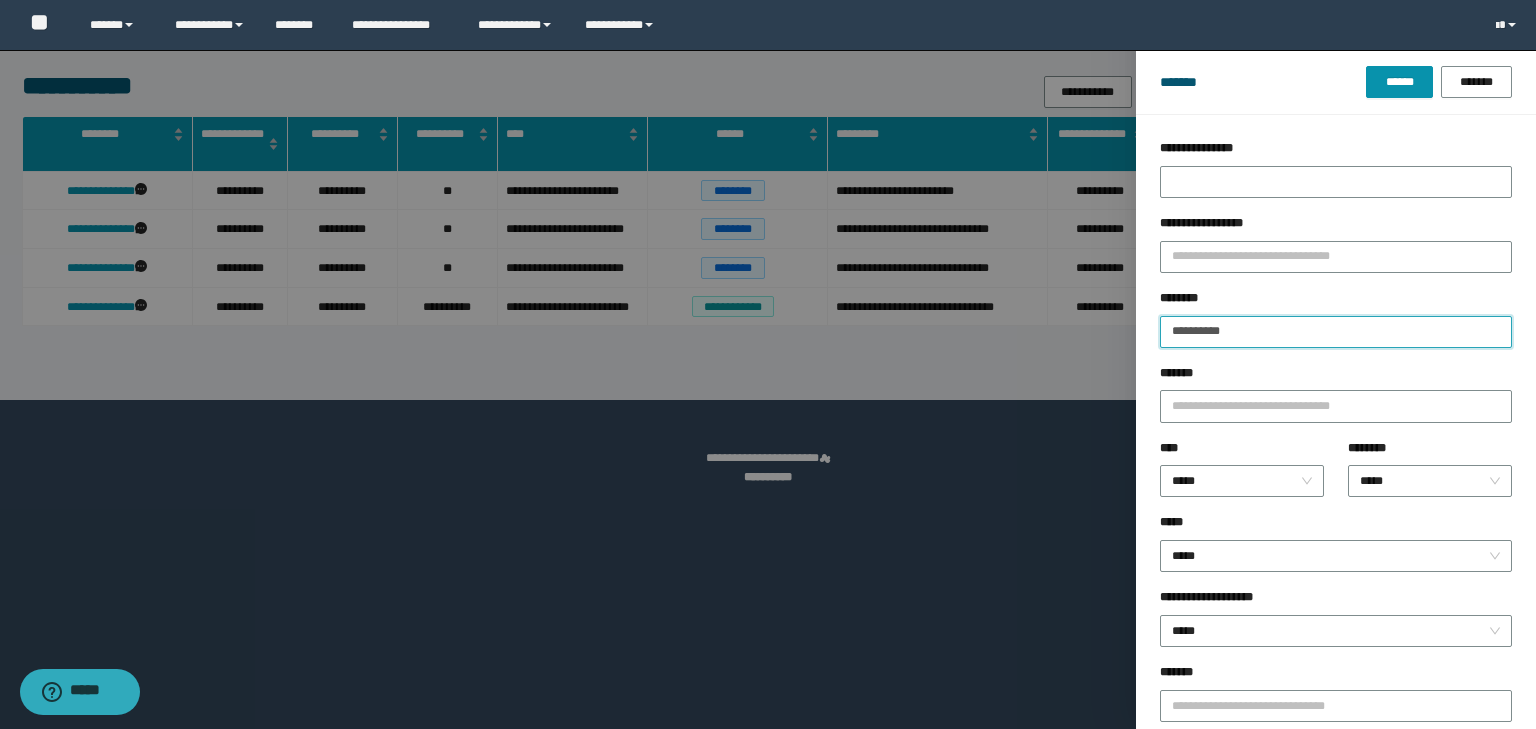 drag, startPoint x: 1241, startPoint y: 331, endPoint x: 1061, endPoint y: 316, distance: 180.62392 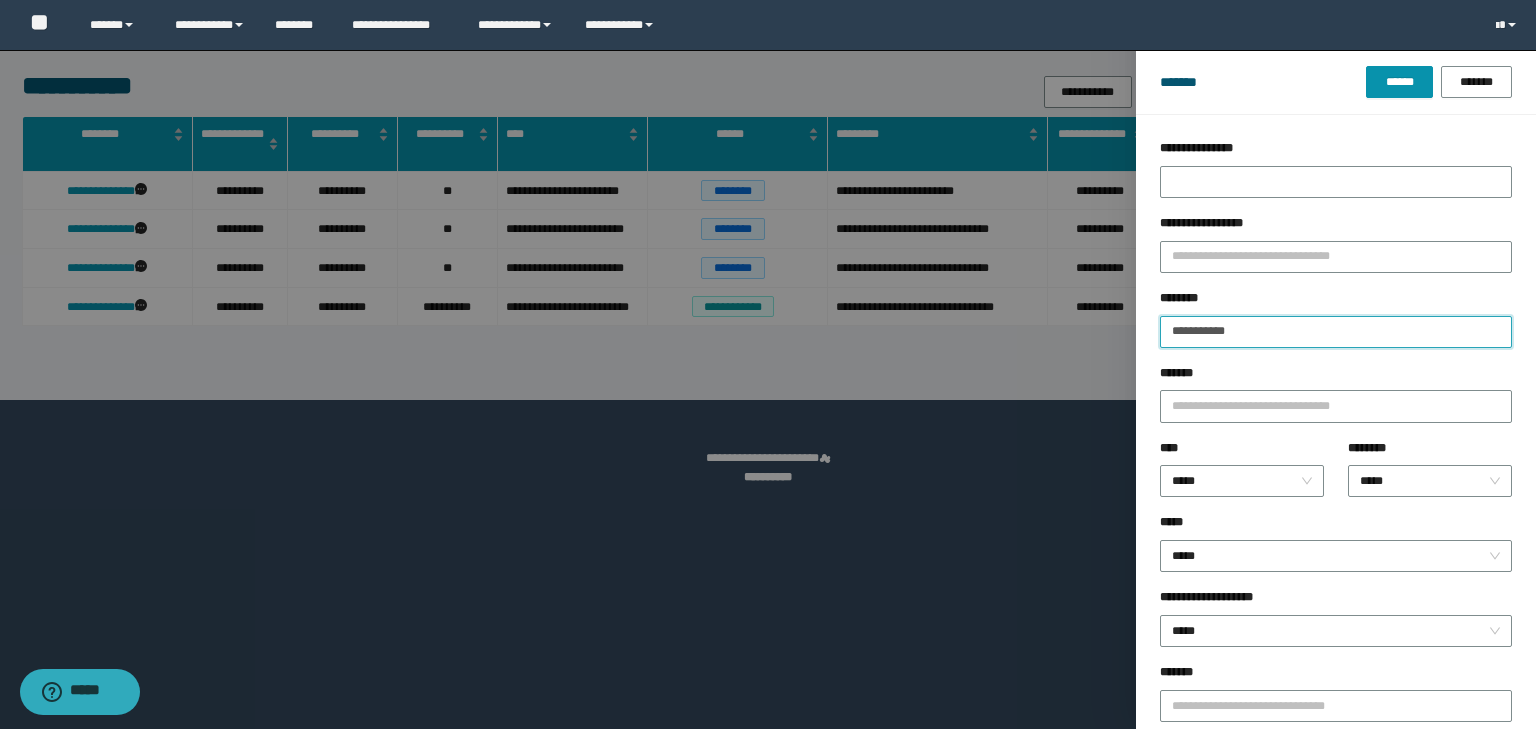 click on "******" at bounding box center [1399, 82] 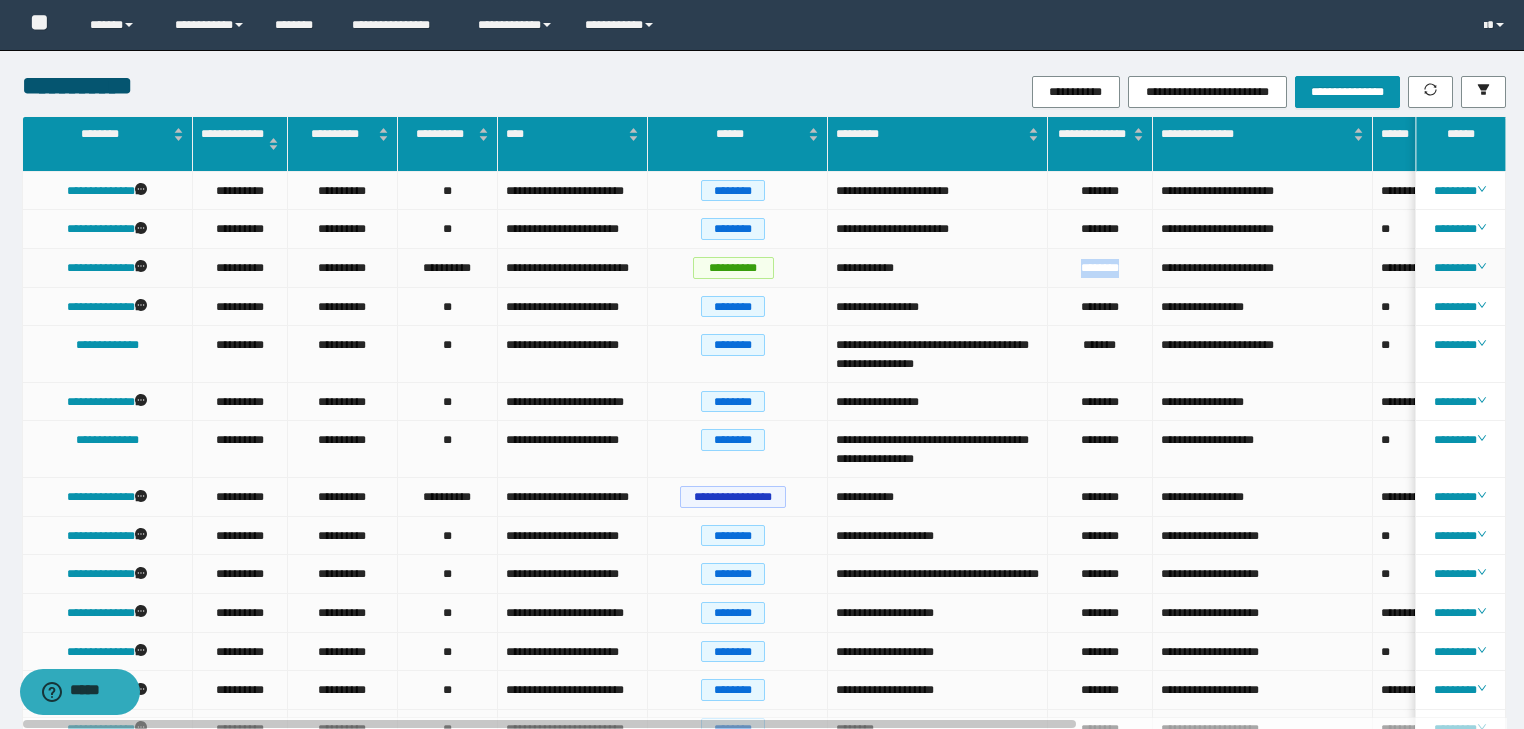 drag, startPoint x: 1130, startPoint y: 268, endPoint x: 1065, endPoint y: 268, distance: 65 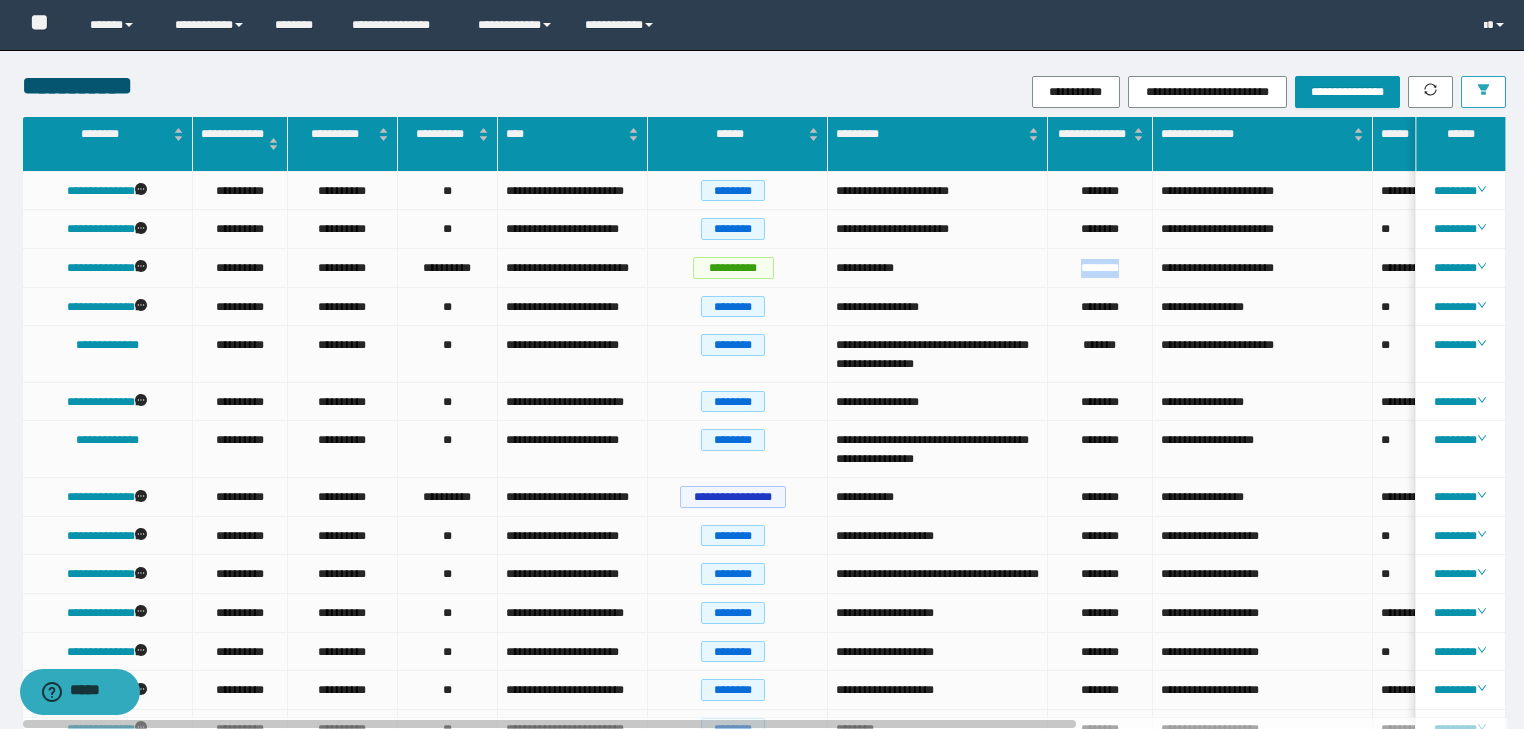 click 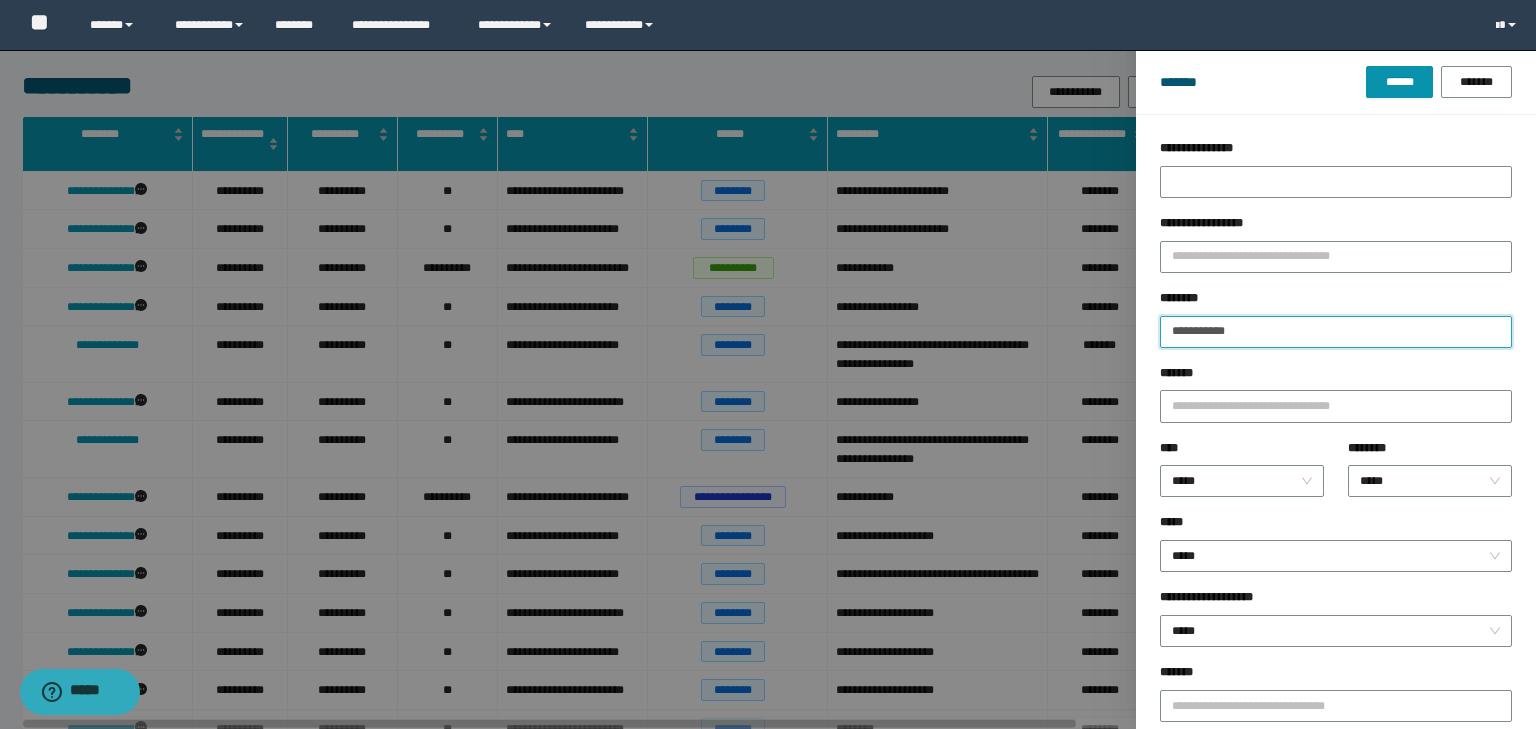 drag, startPoint x: 1258, startPoint y: 336, endPoint x: 1078, endPoint y: 329, distance: 180.13606 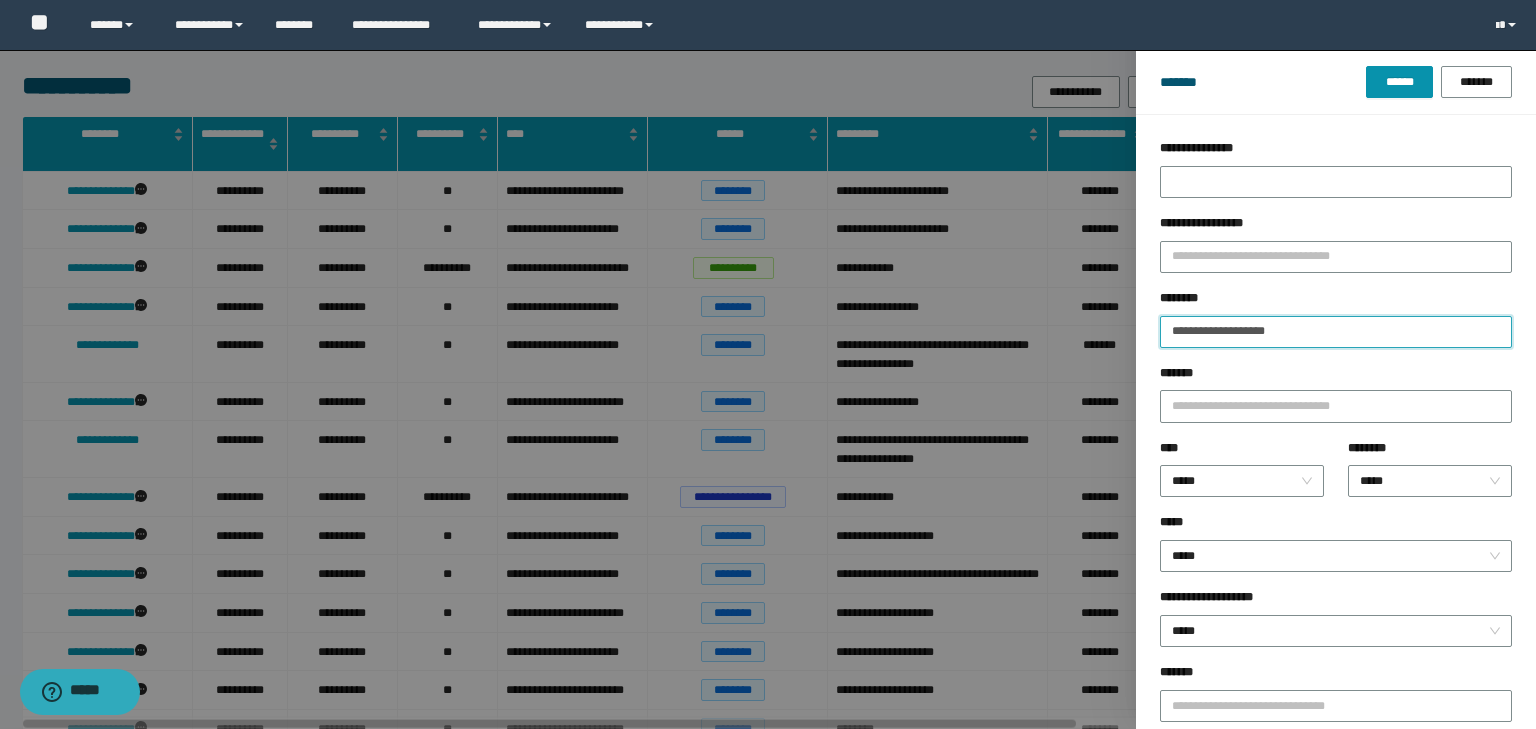 click on "******" at bounding box center [1399, 82] 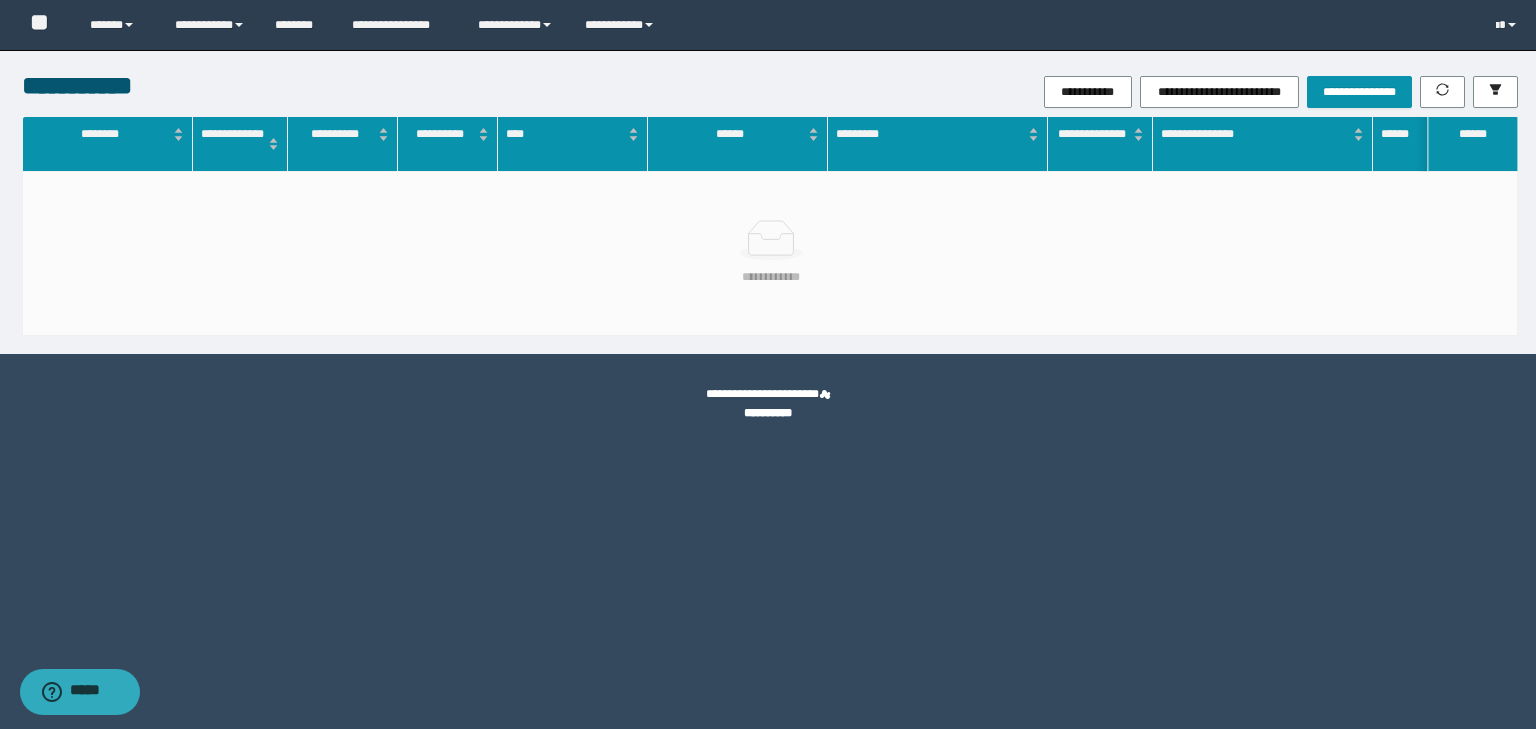 click on "**********" at bounding box center (1019, 92) 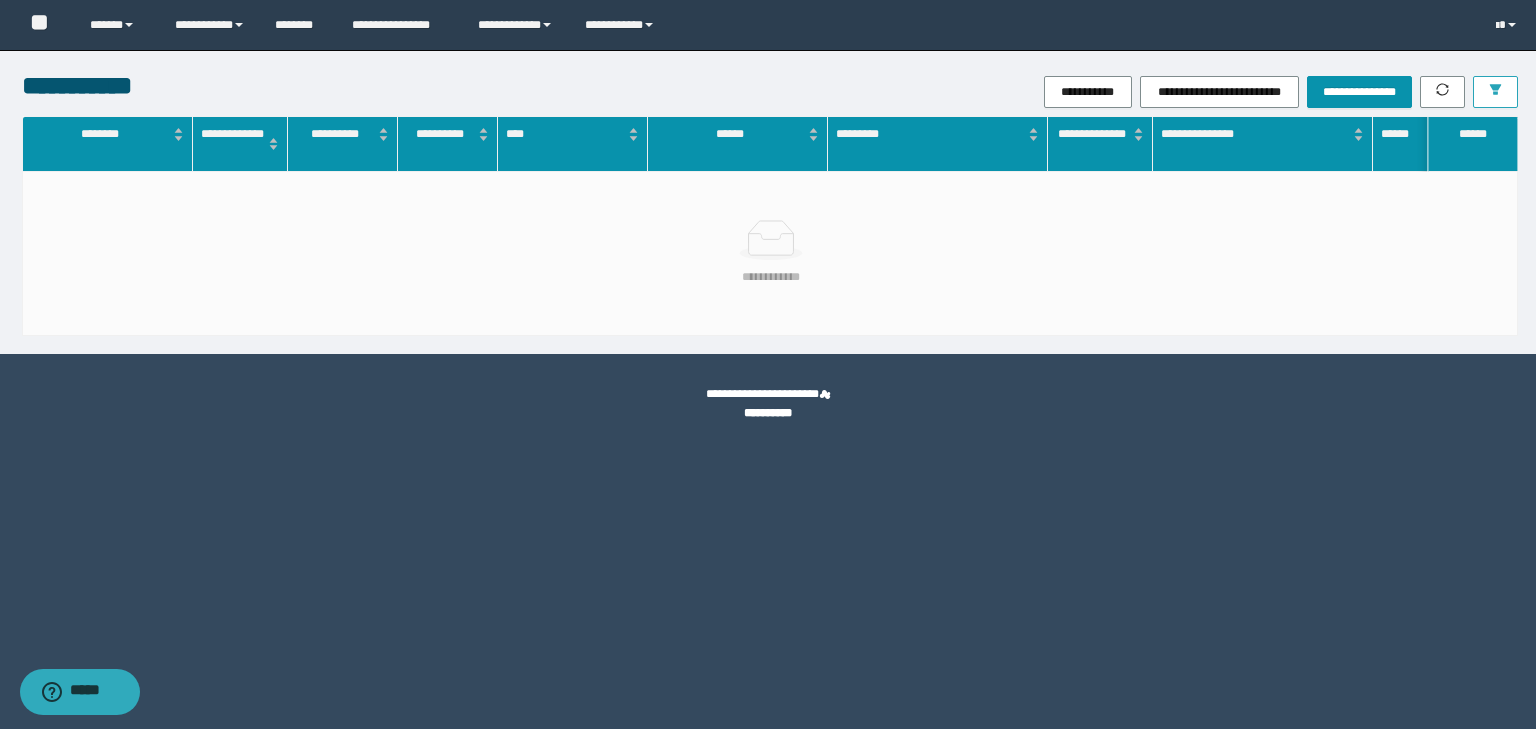 click 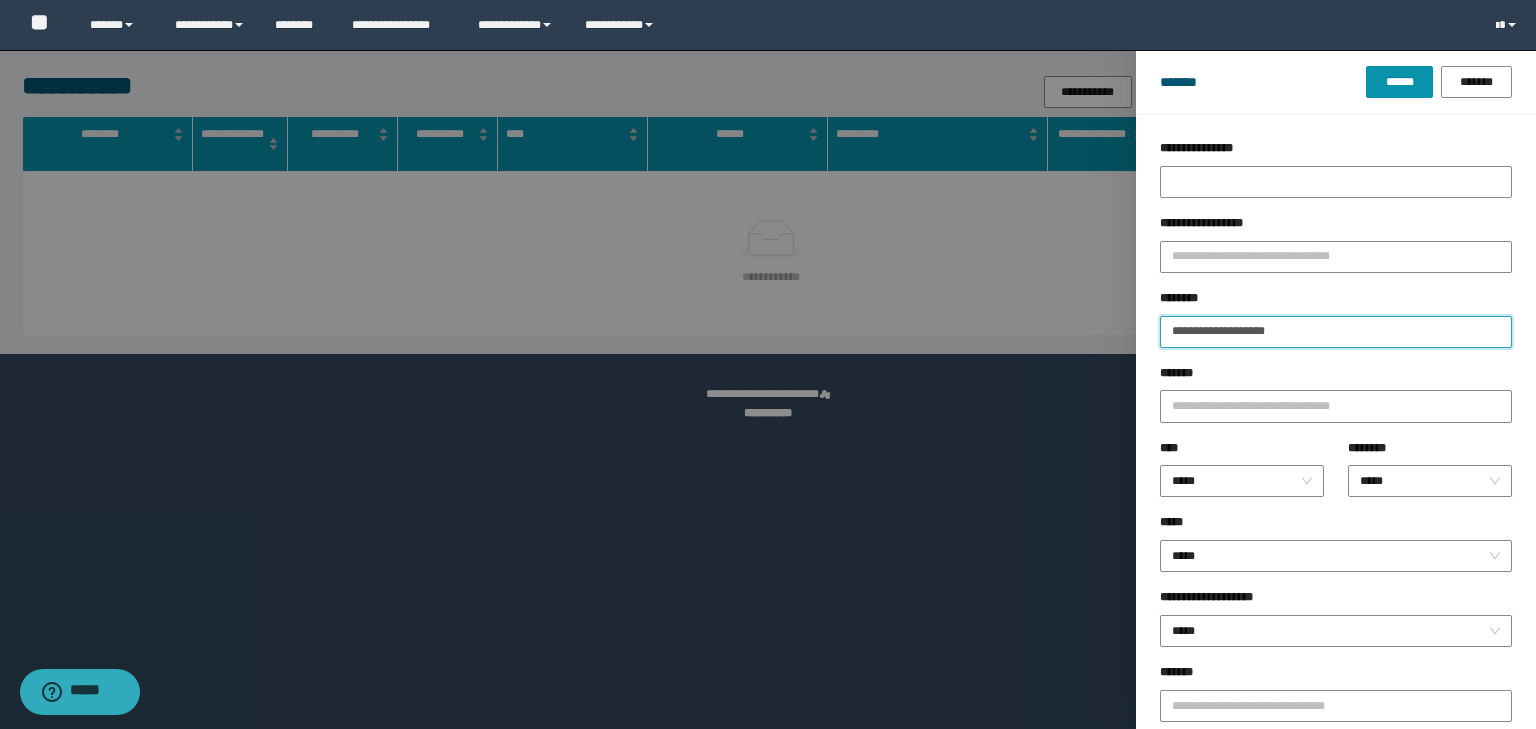 click on "**********" at bounding box center [1336, 332] 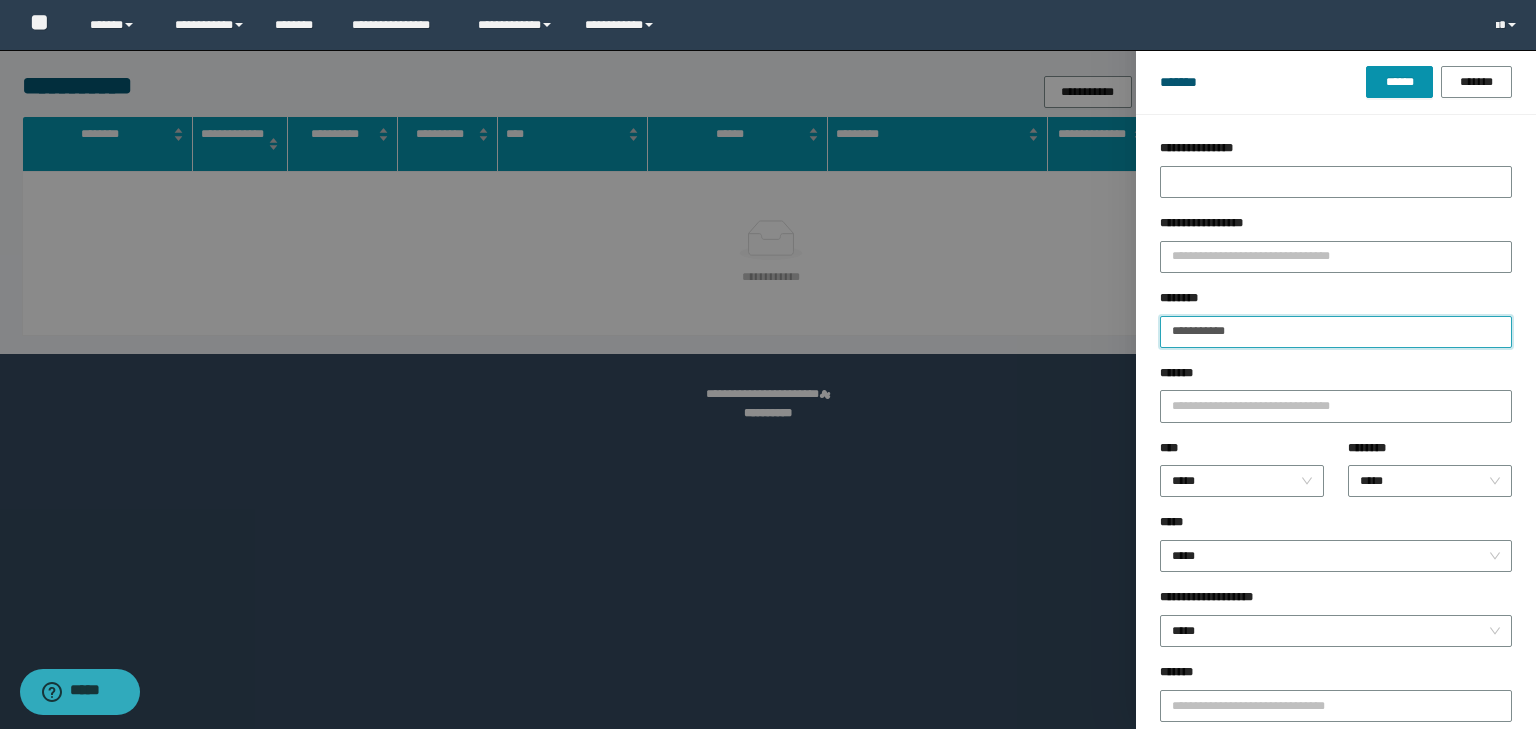 type on "**********" 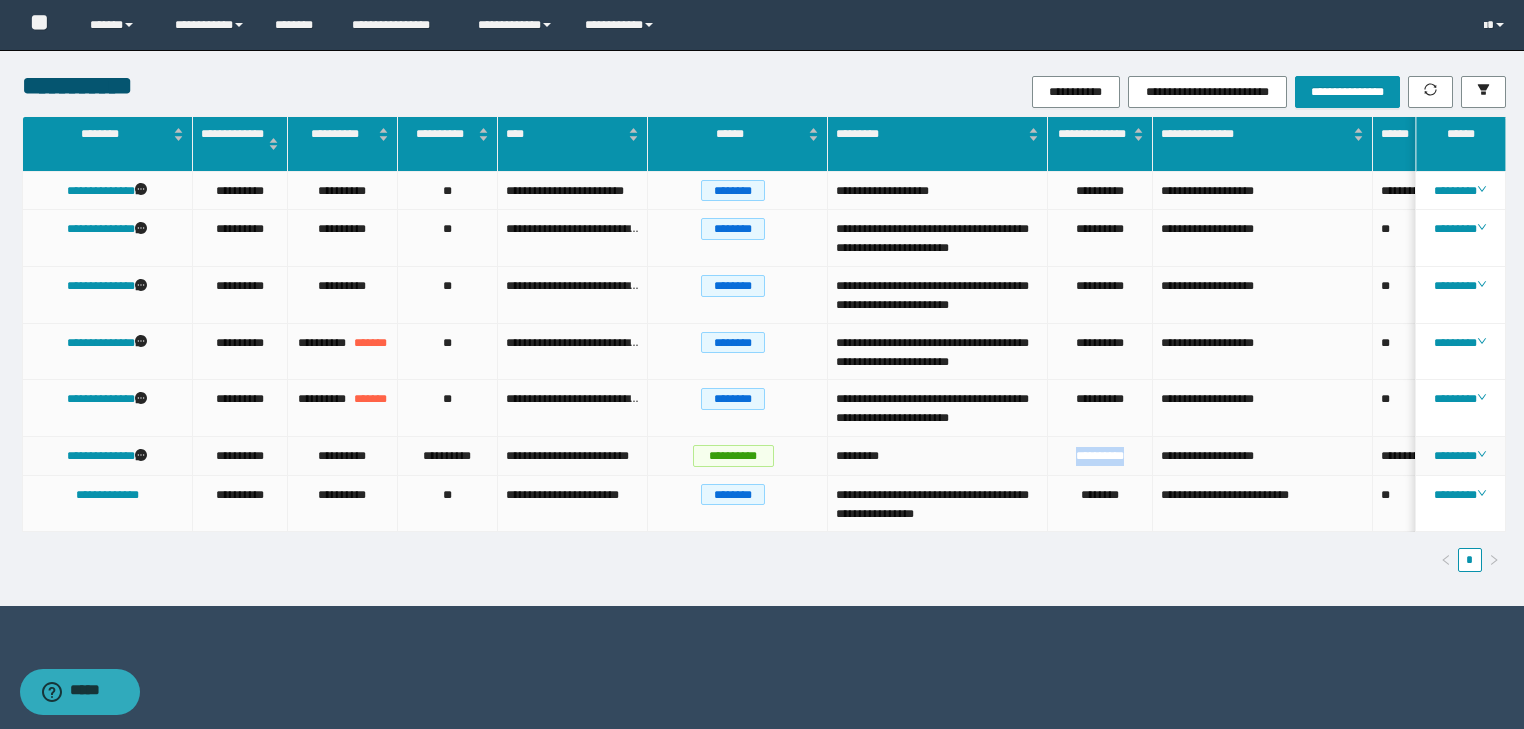 drag, startPoint x: 1140, startPoint y: 529, endPoint x: 1064, endPoint y: 528, distance: 76.00658 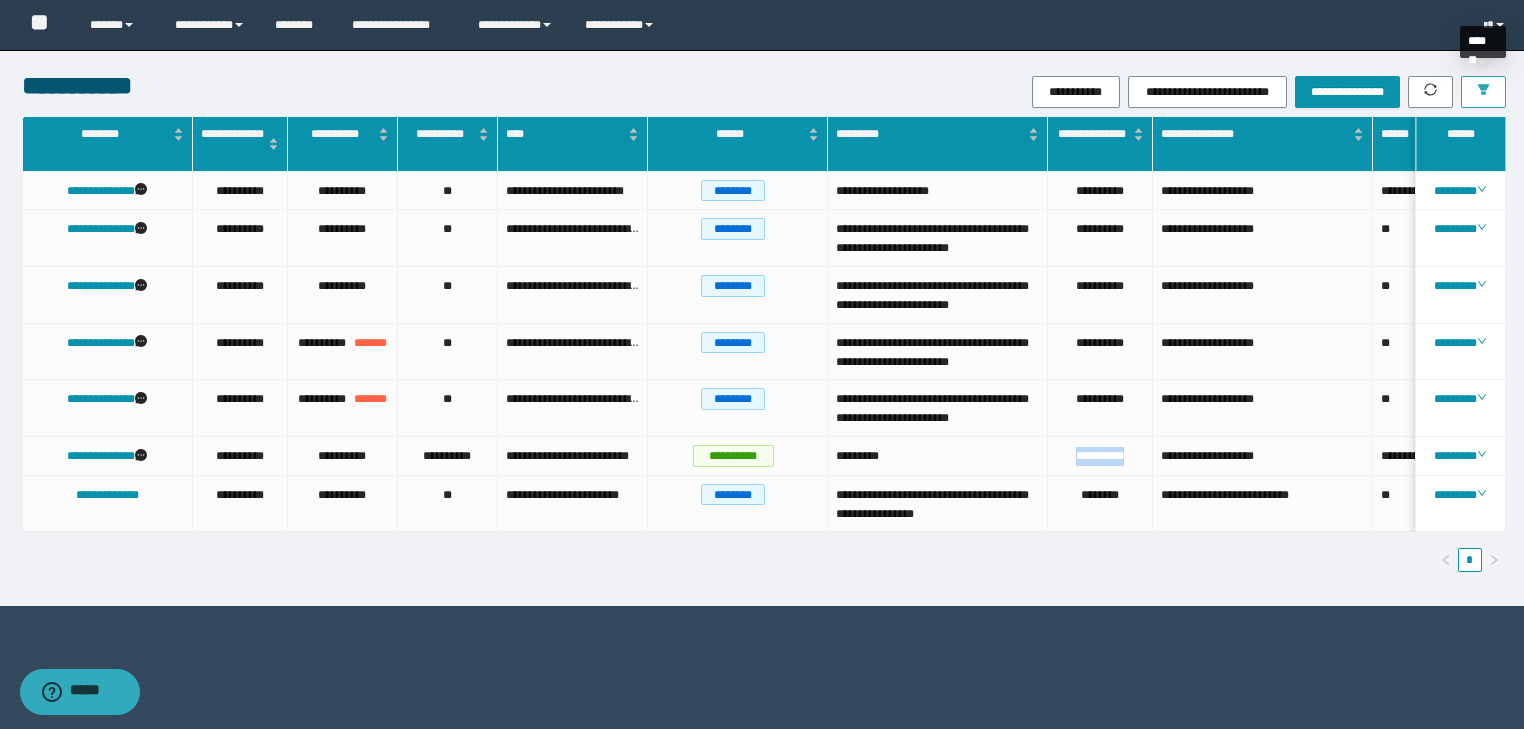click 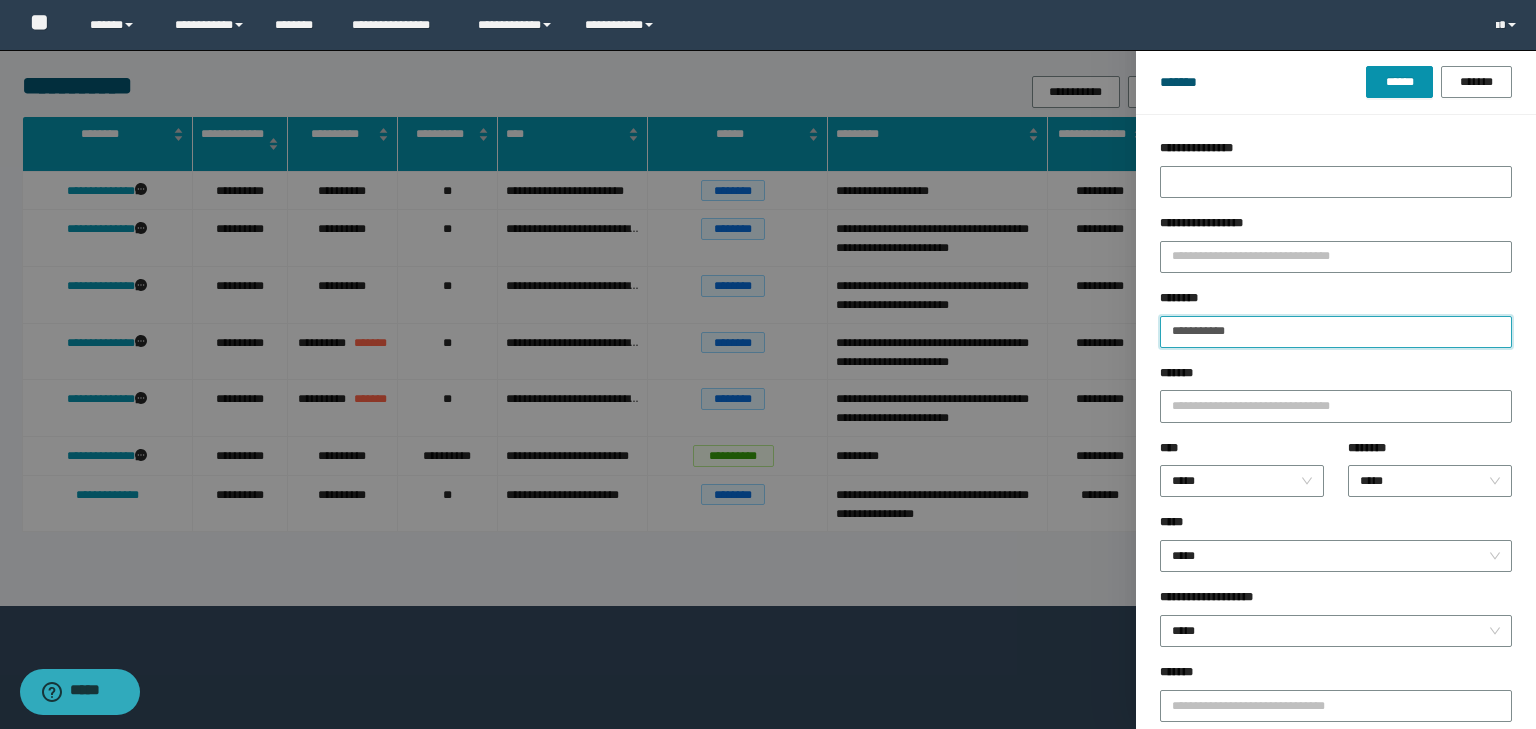 drag, startPoint x: 1272, startPoint y: 330, endPoint x: 1108, endPoint y: 316, distance: 164.59648 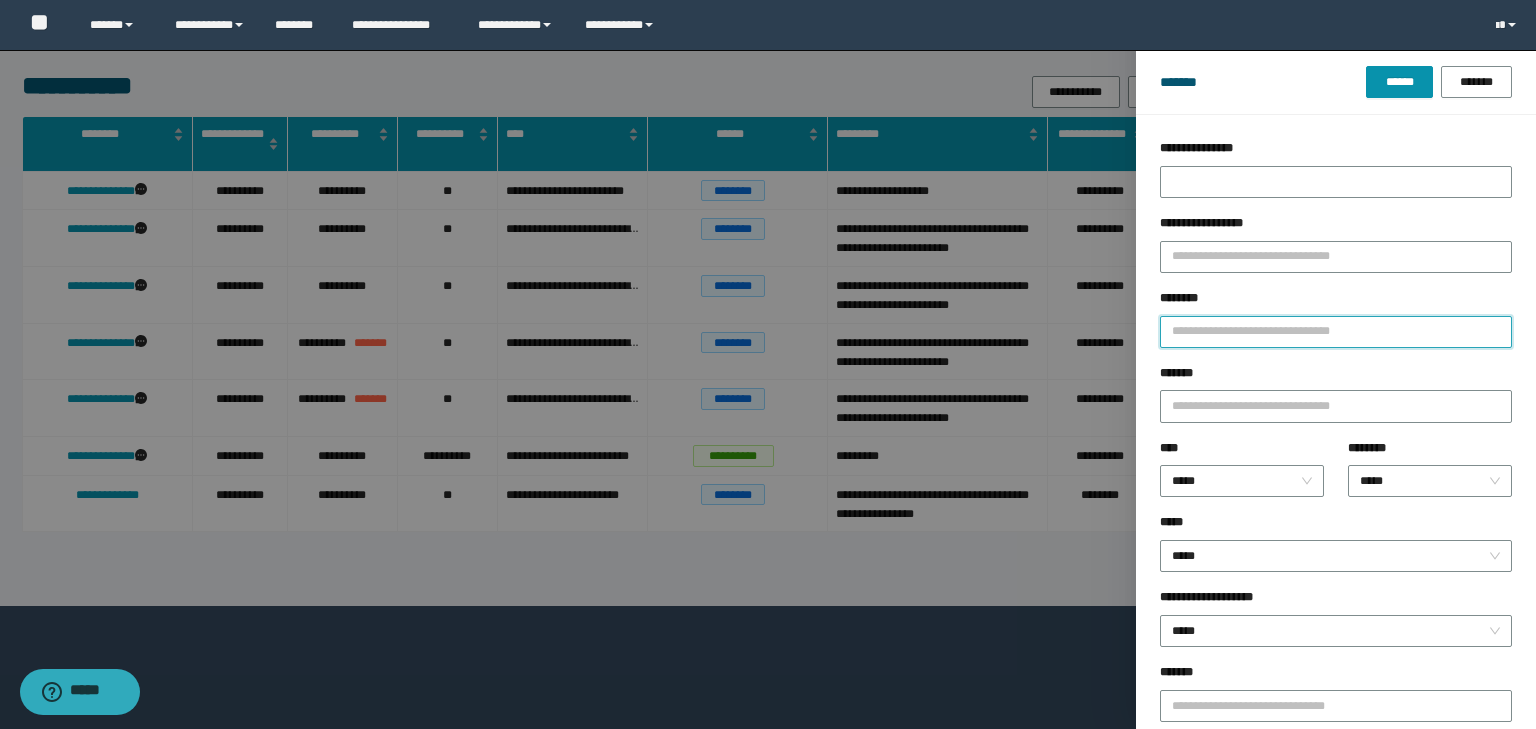 click on "********" at bounding box center (1336, 332) 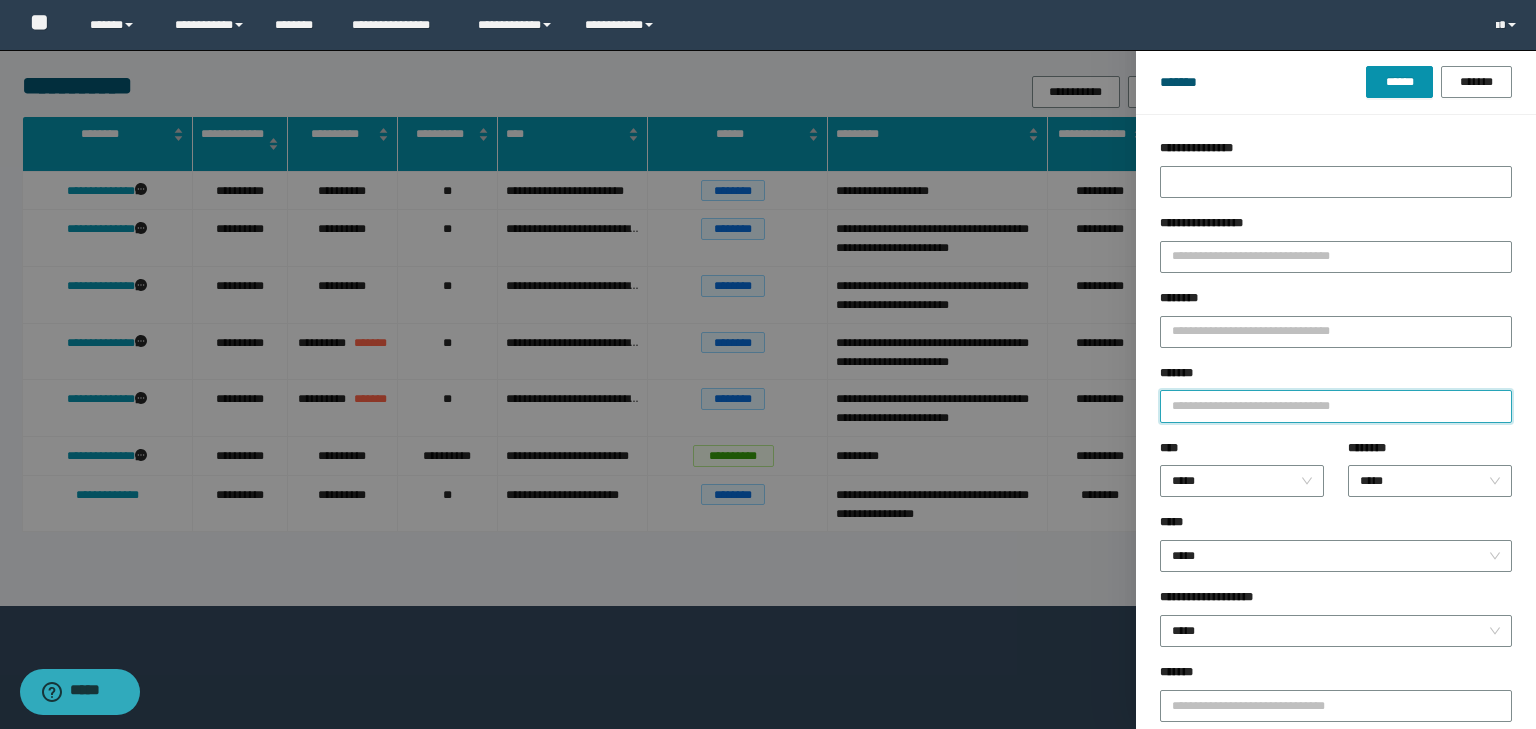 click on "*******" at bounding box center (1336, 406) 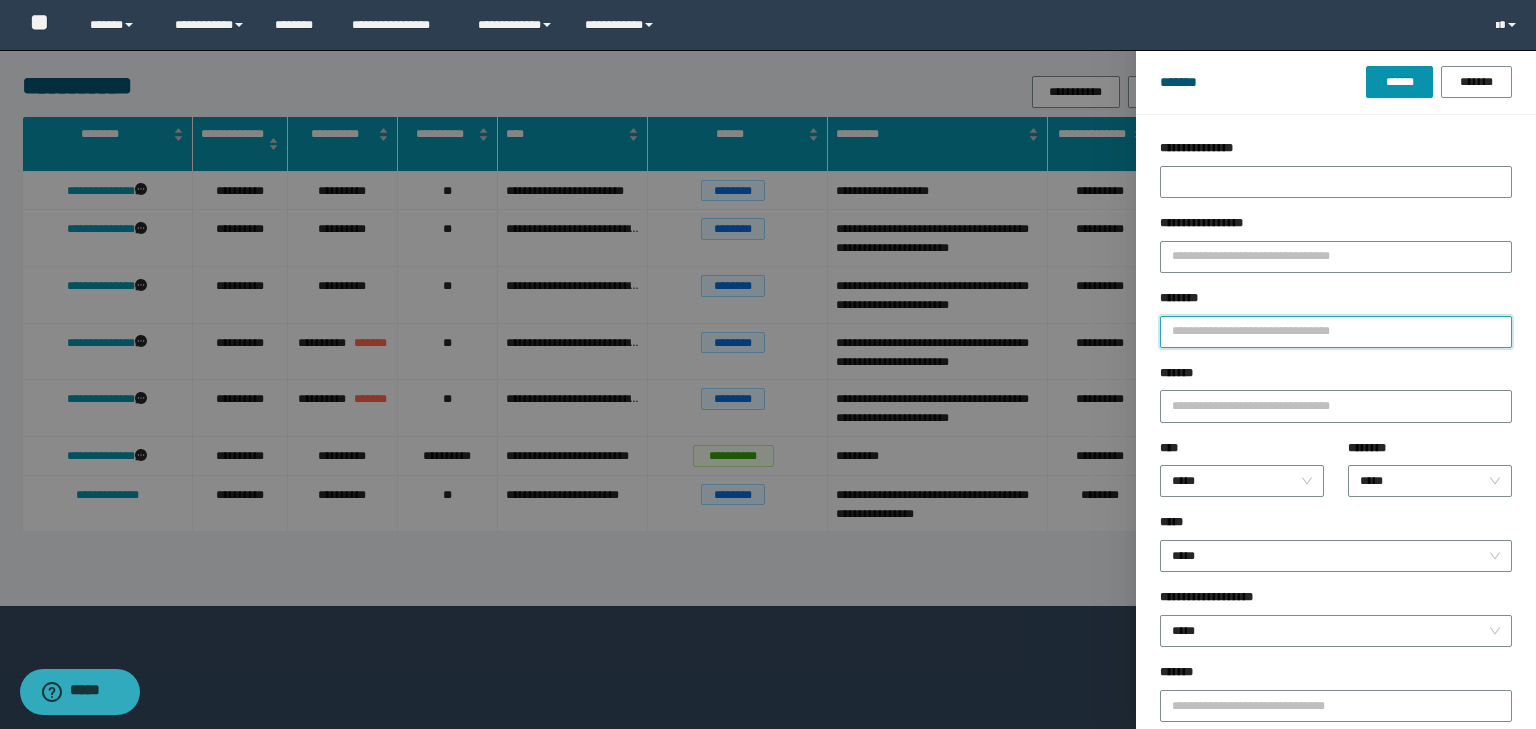click on "********" at bounding box center (1336, 332) 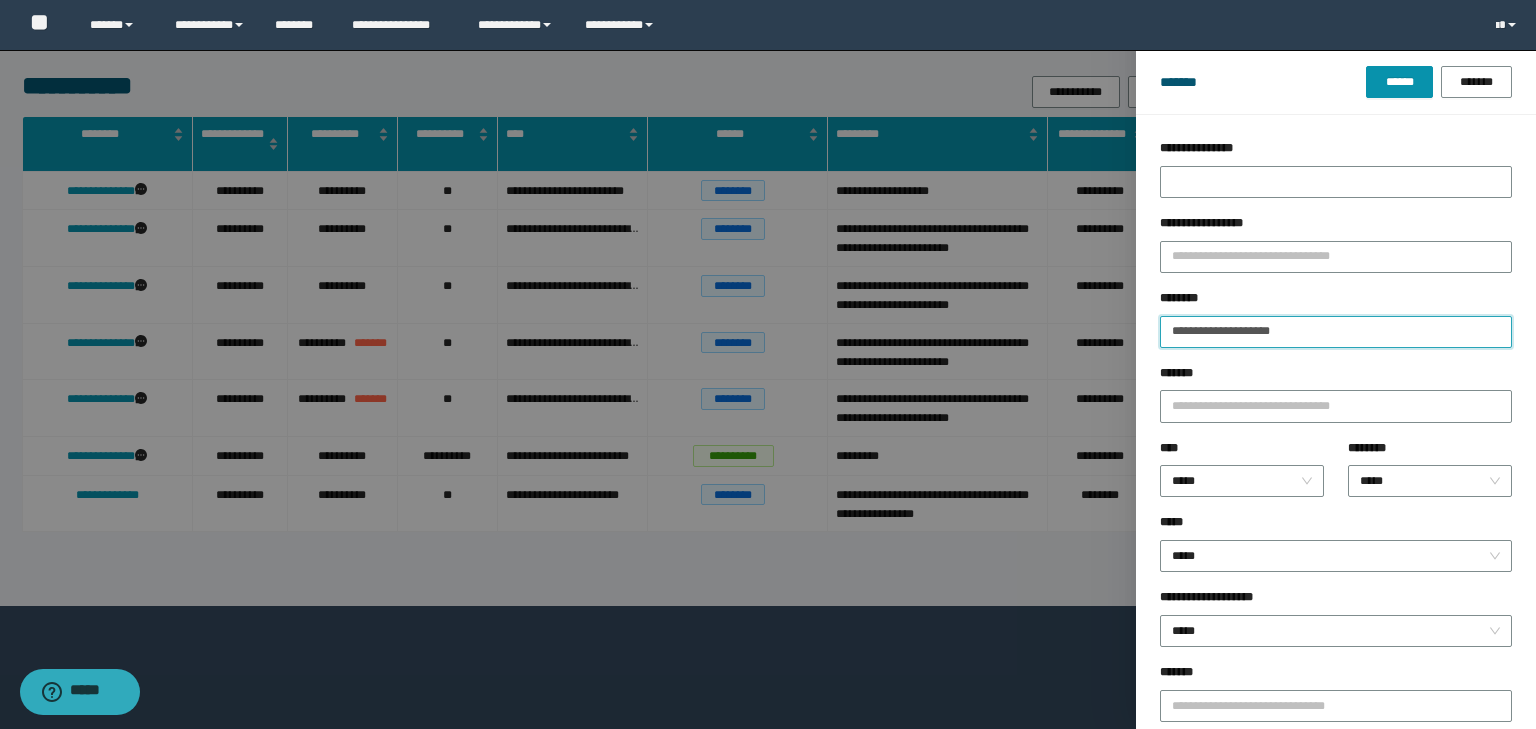 type on "**********" 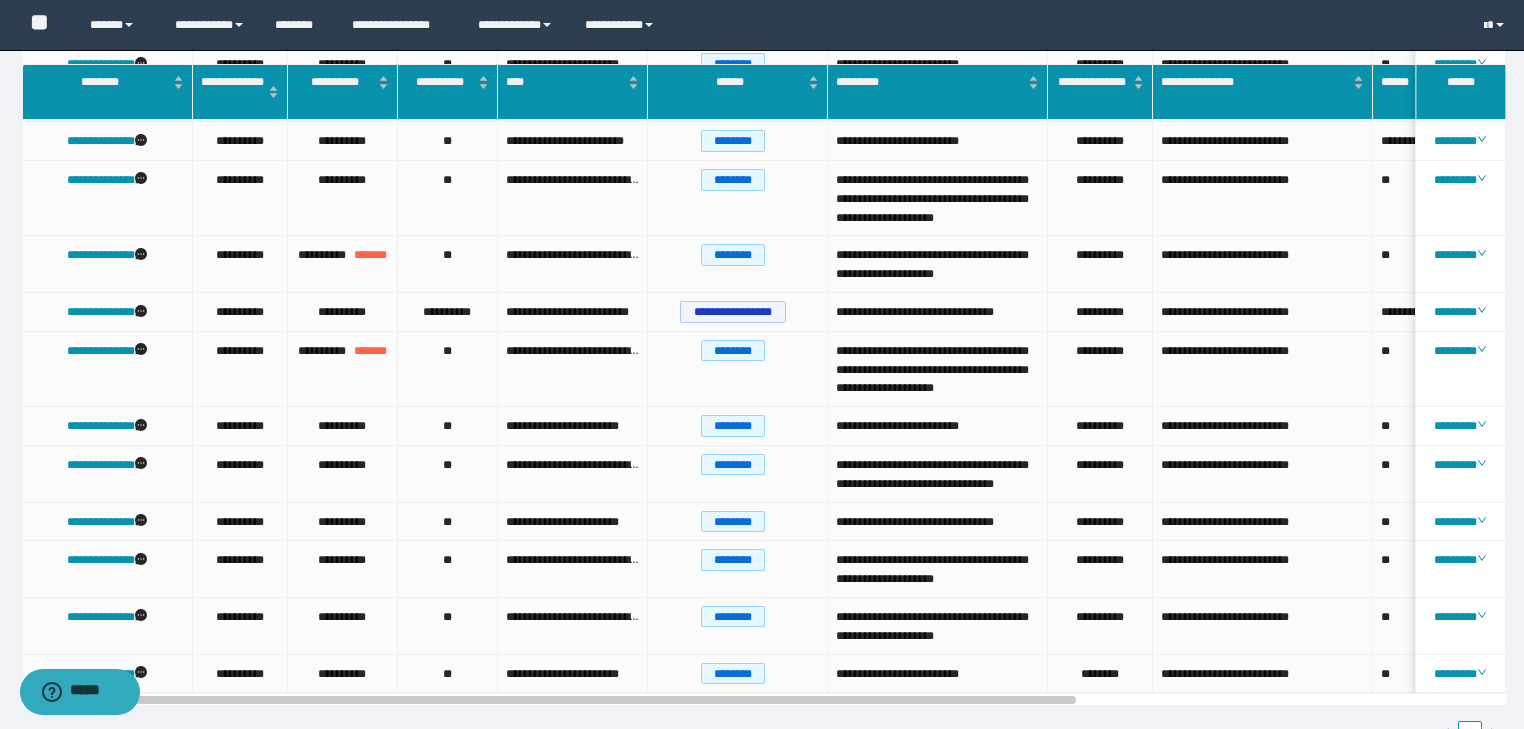 scroll, scrollTop: 400, scrollLeft: 0, axis: vertical 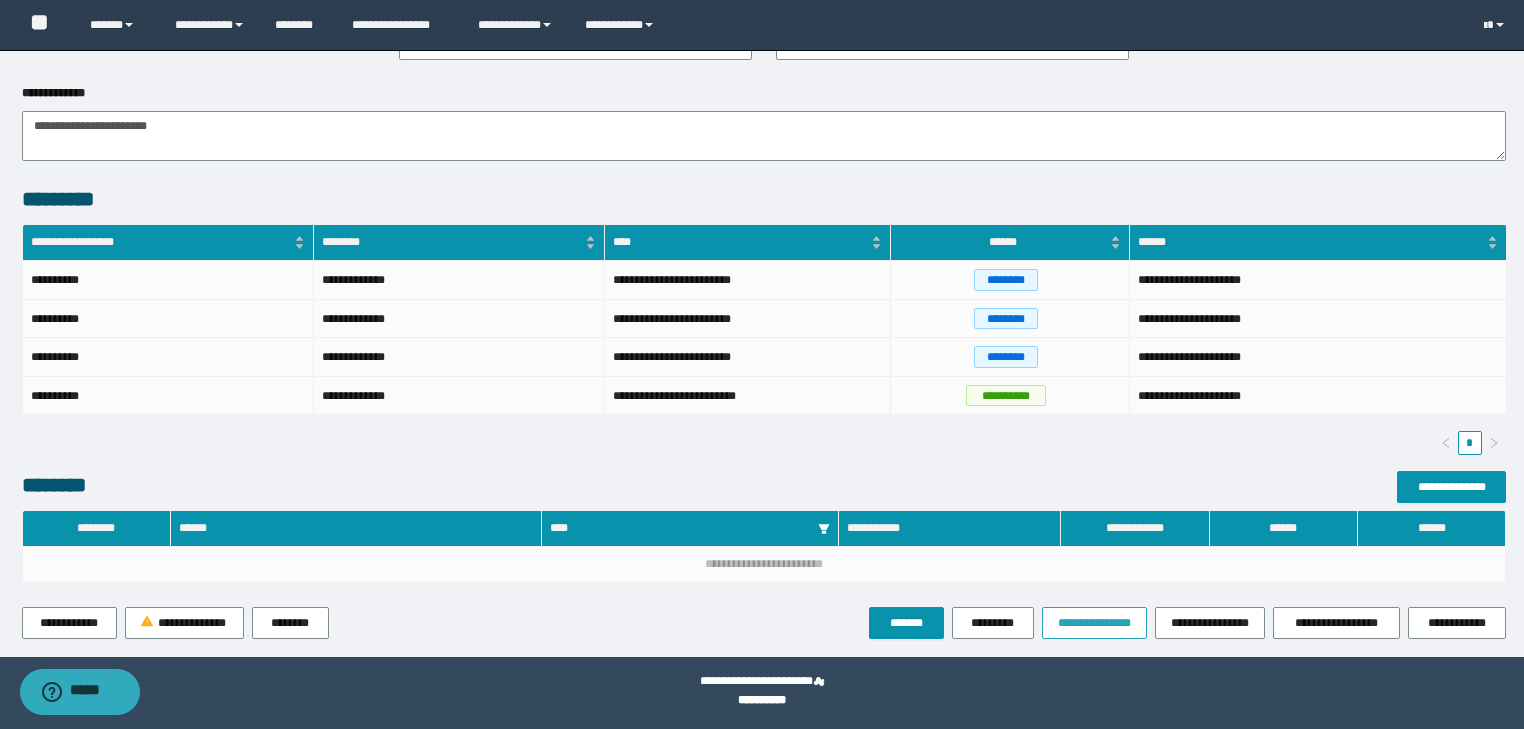click on "**********" at bounding box center (1094, 623) 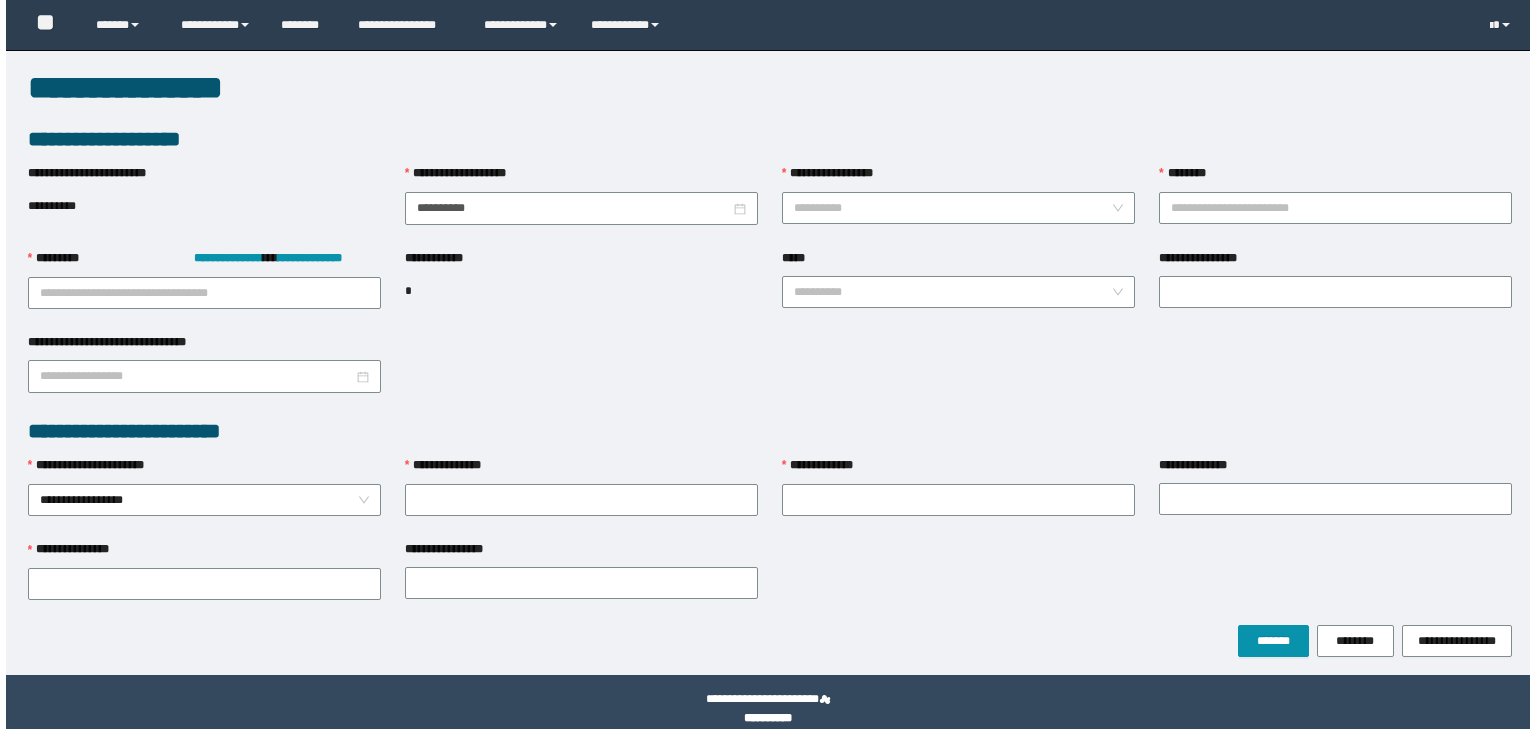 scroll, scrollTop: 0, scrollLeft: 0, axis: both 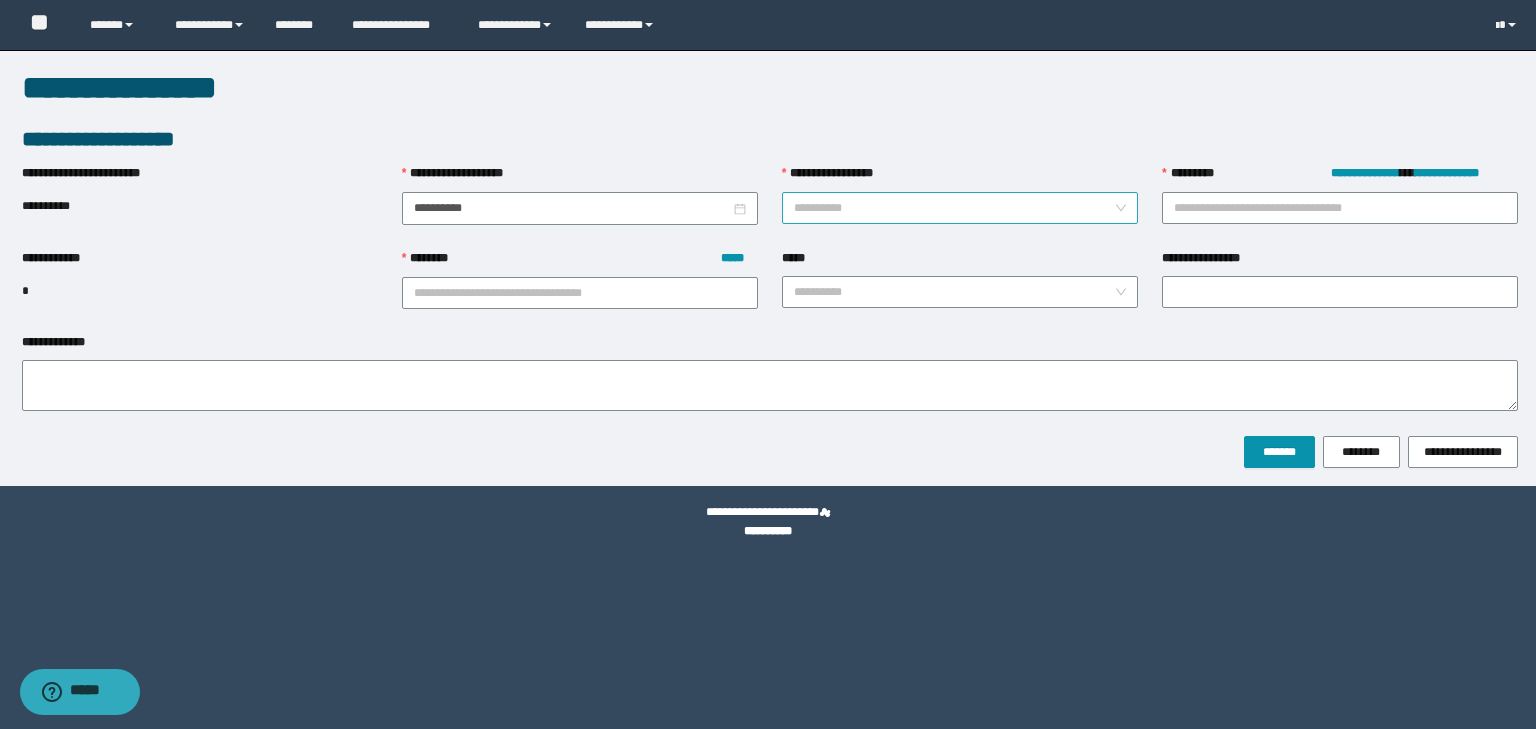 click on "**********" at bounding box center (960, 208) 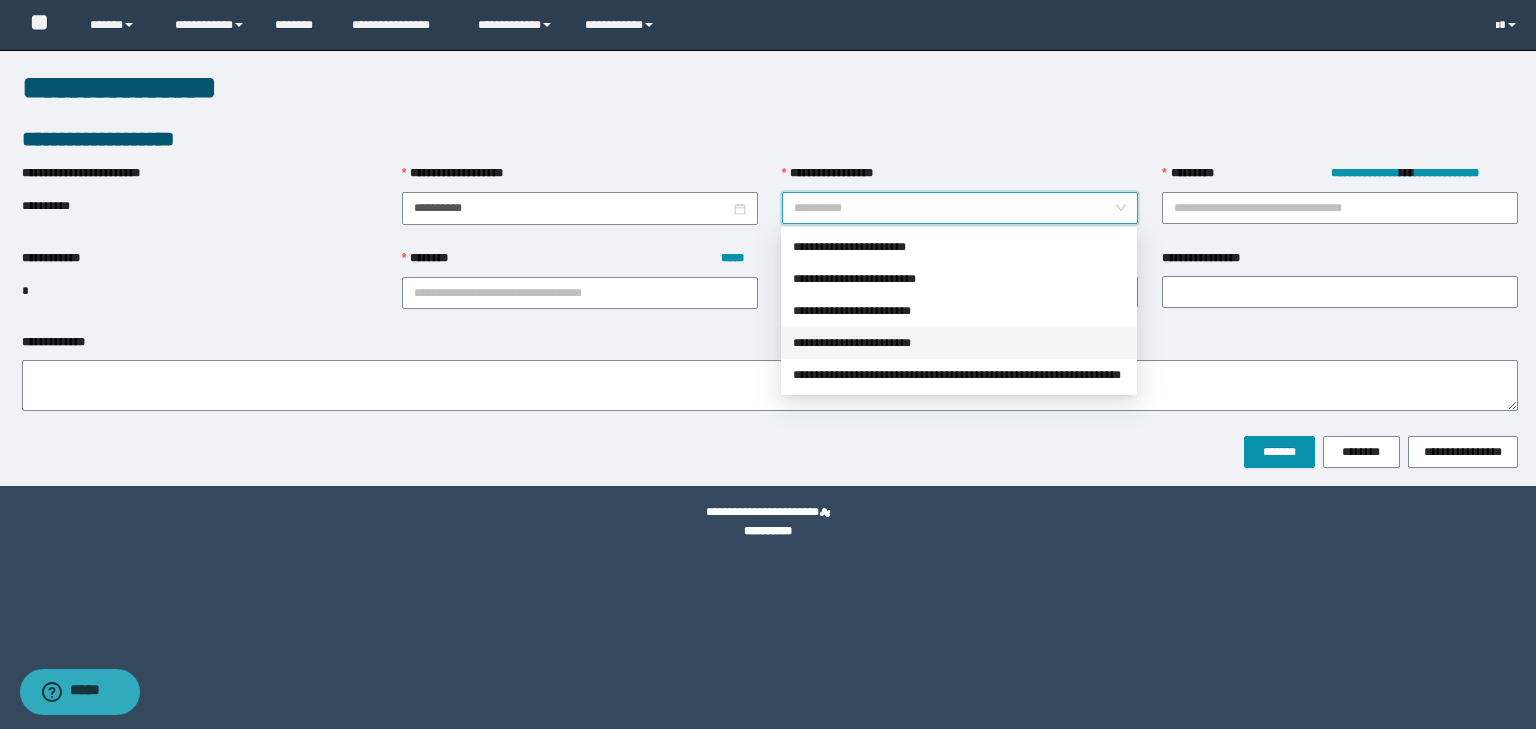click on "**********" at bounding box center [959, 343] 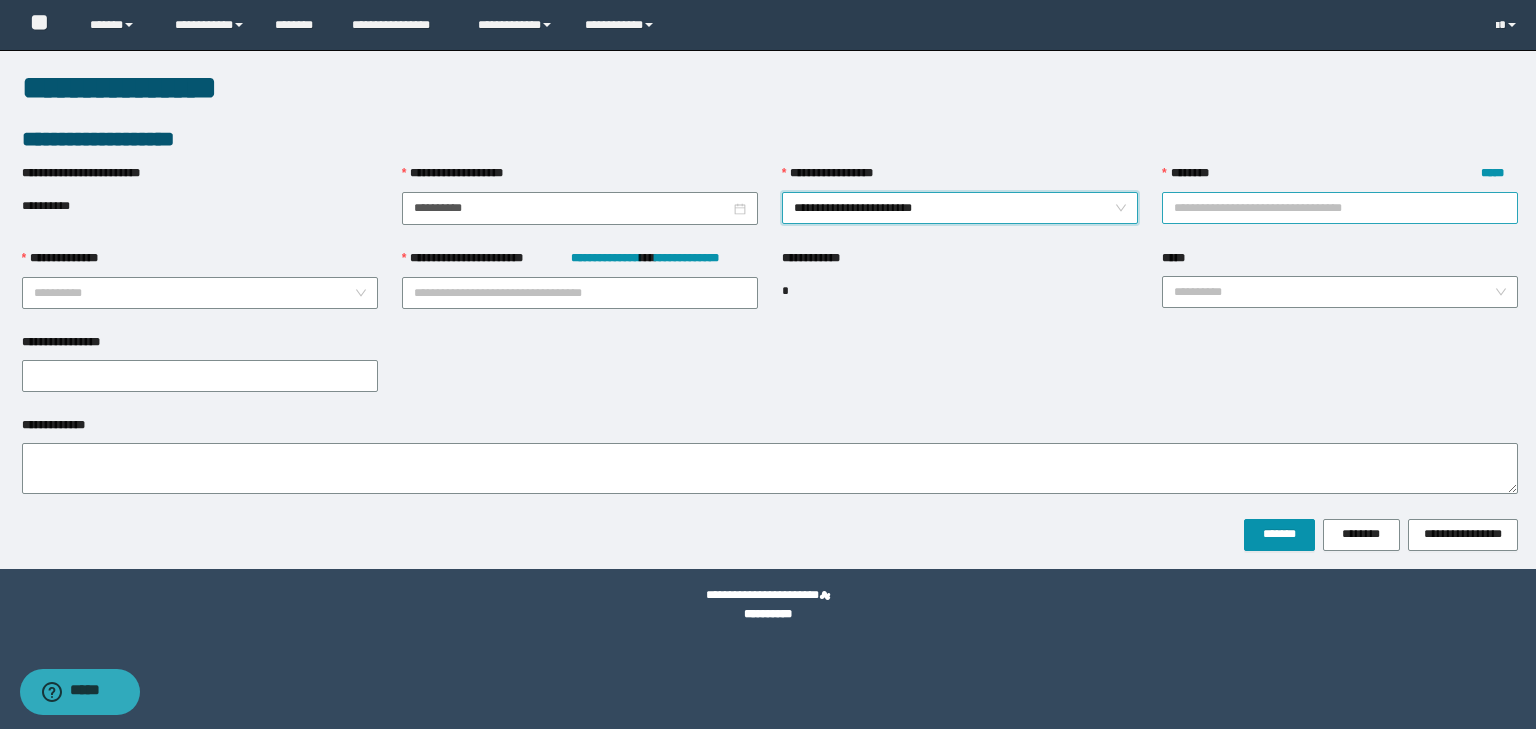 click on "******** *****" at bounding box center [1340, 208] 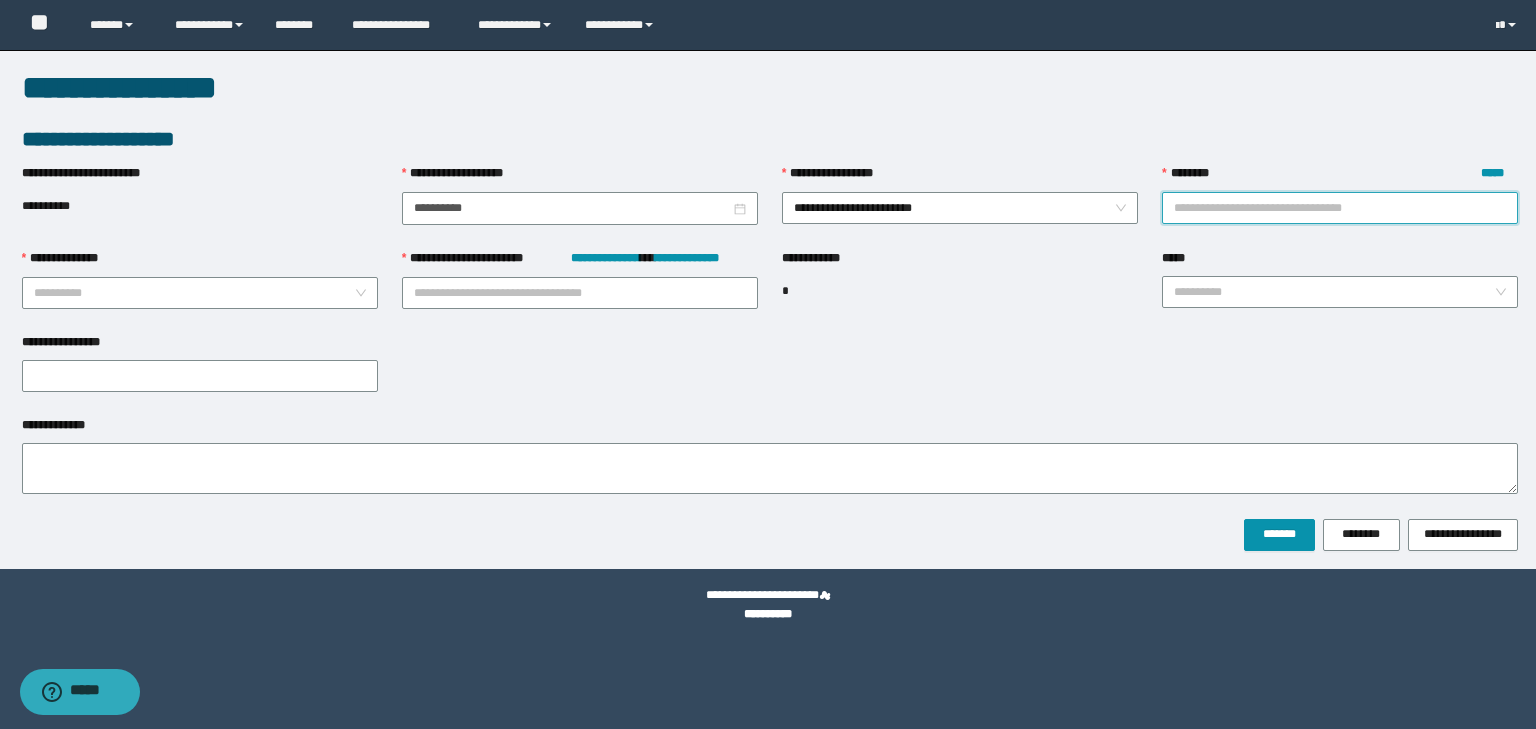 paste on "********" 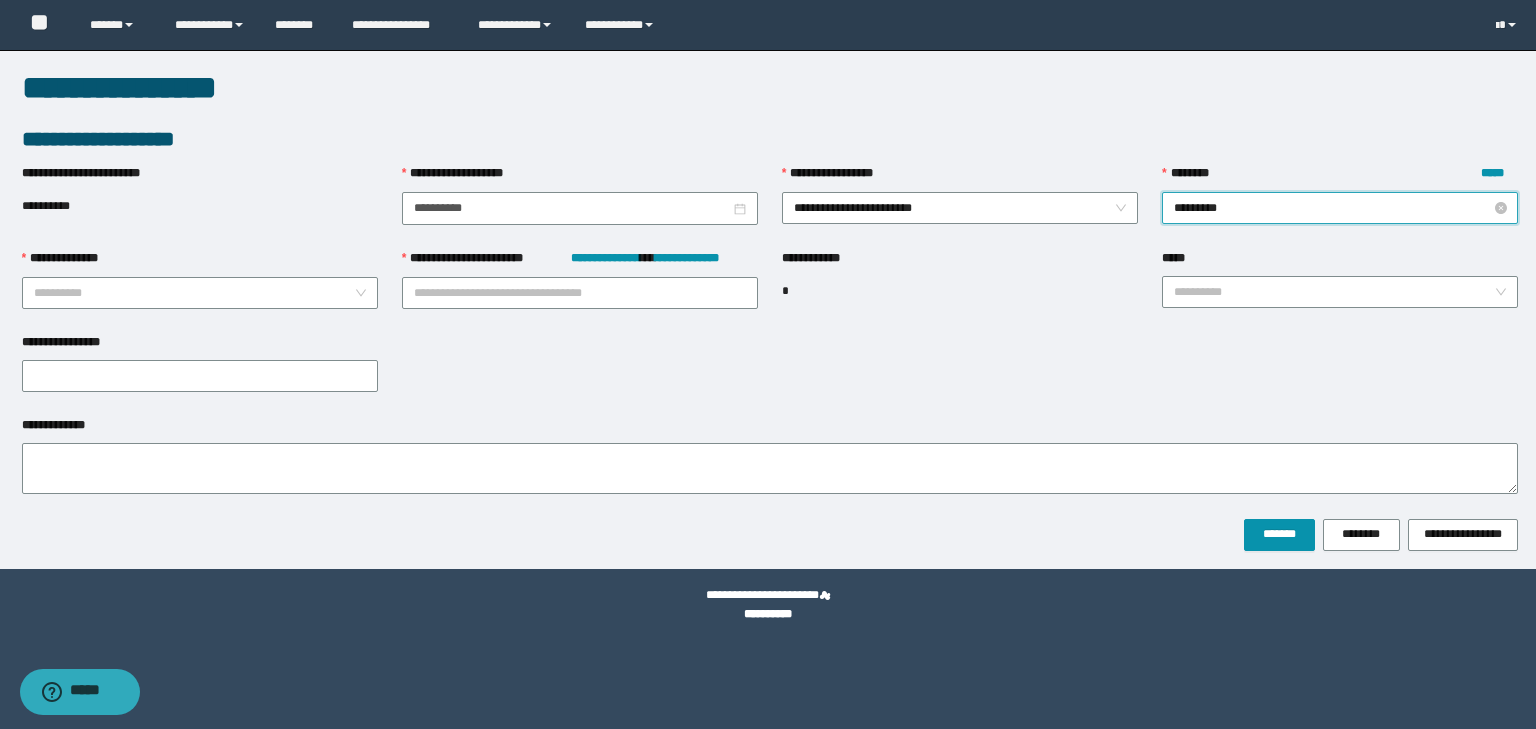 click on "********" at bounding box center (1340, 208) 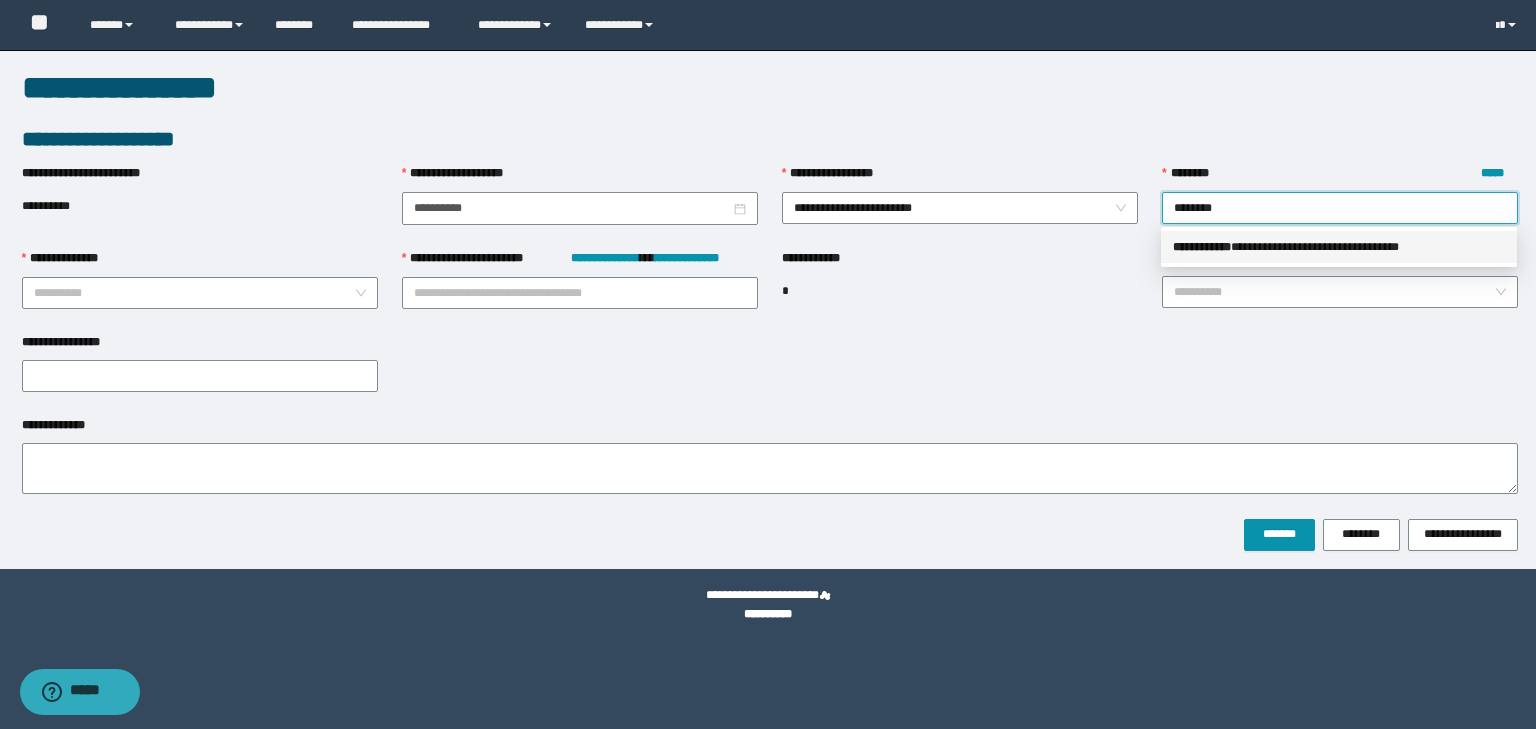 click on "** * ********" at bounding box center (1202, 247) 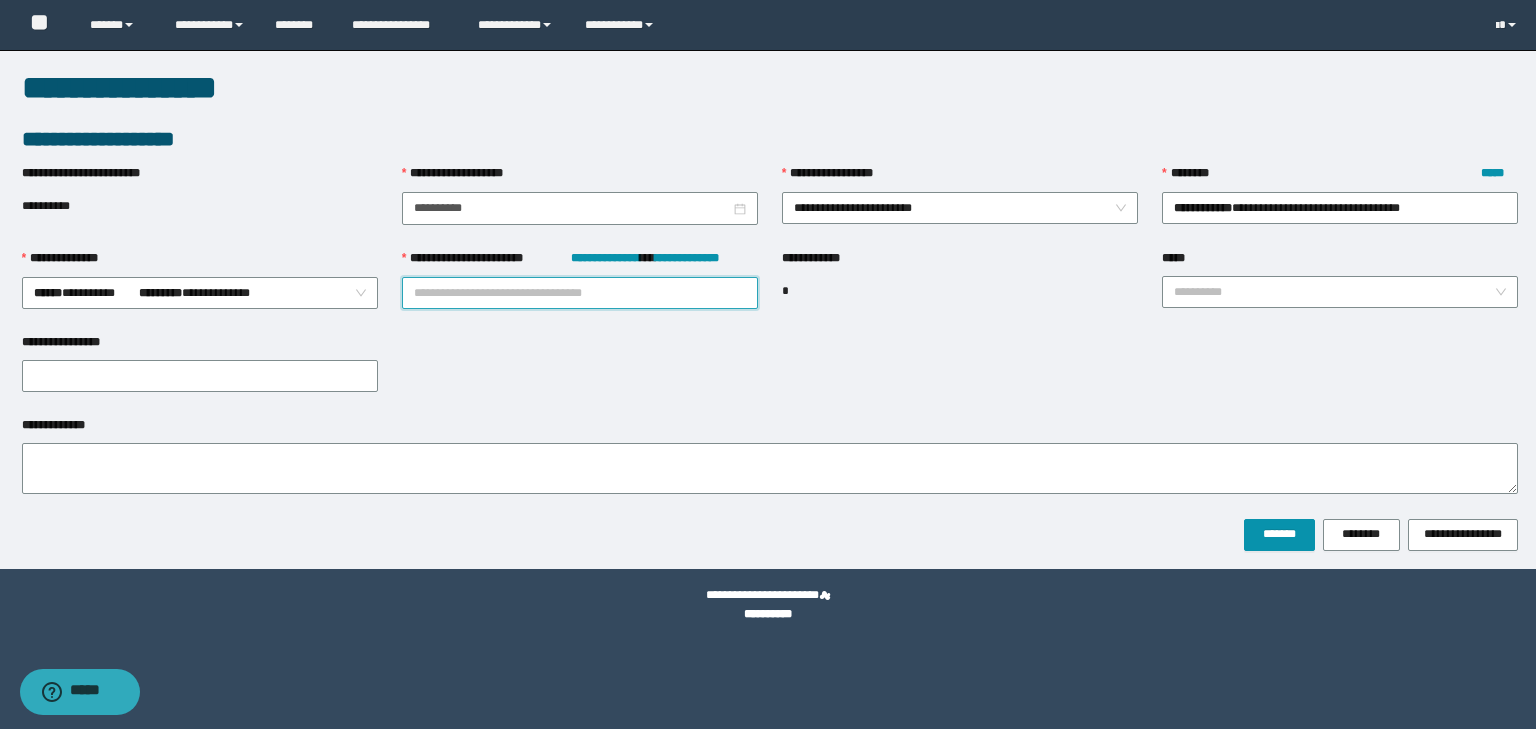 click on "**********" at bounding box center (580, 293) 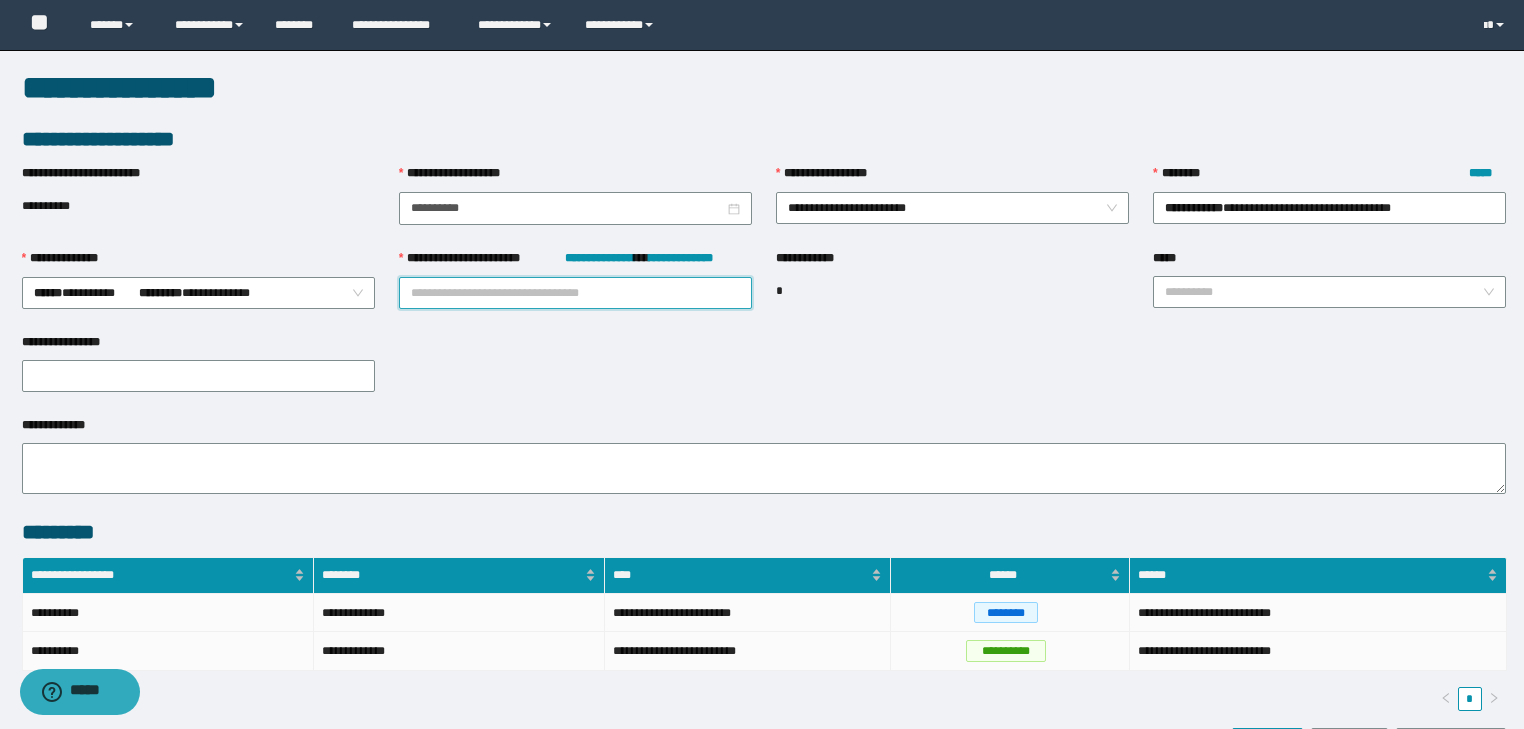 paste on "********" 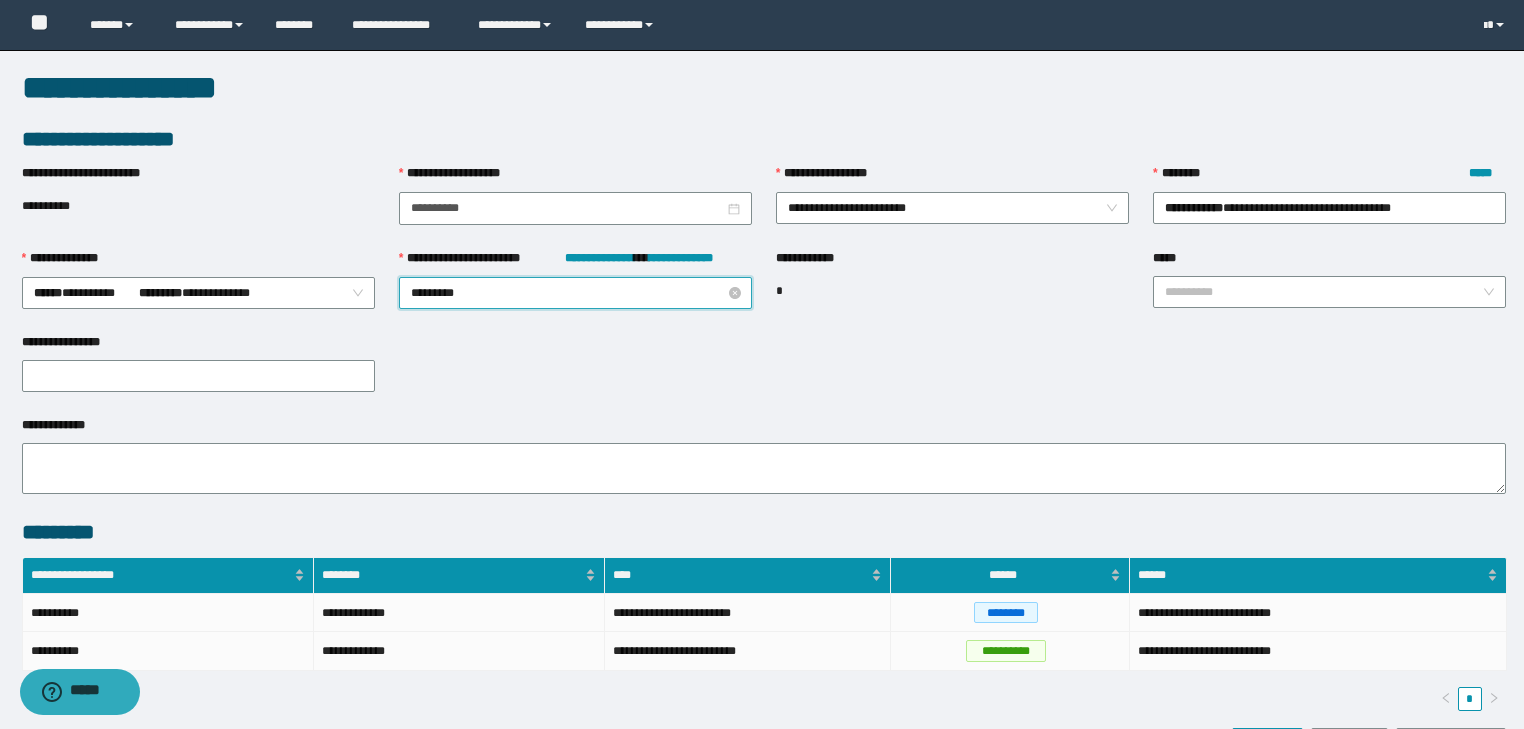 click on "********" at bounding box center (575, 293) 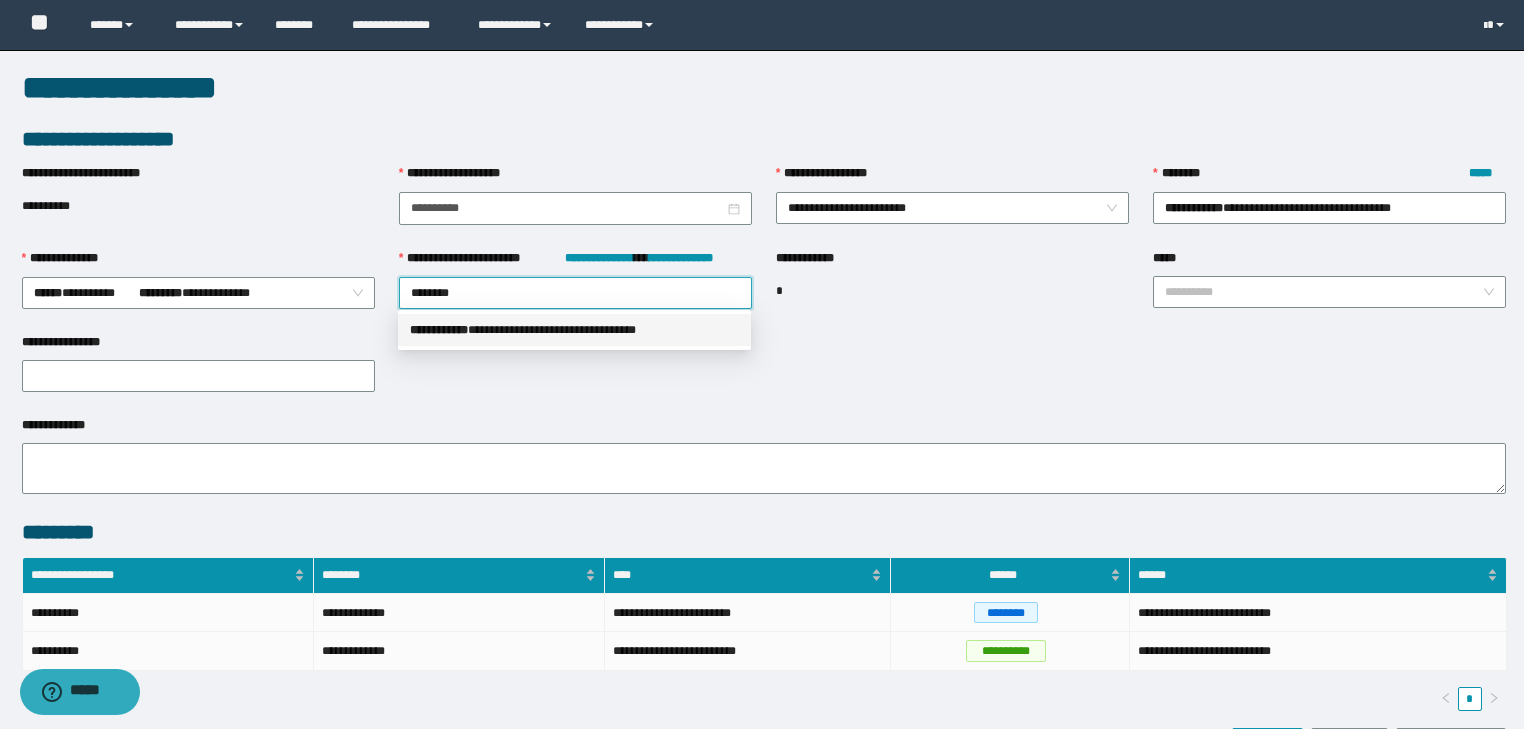 click on "** *   ********" at bounding box center [439, 330] 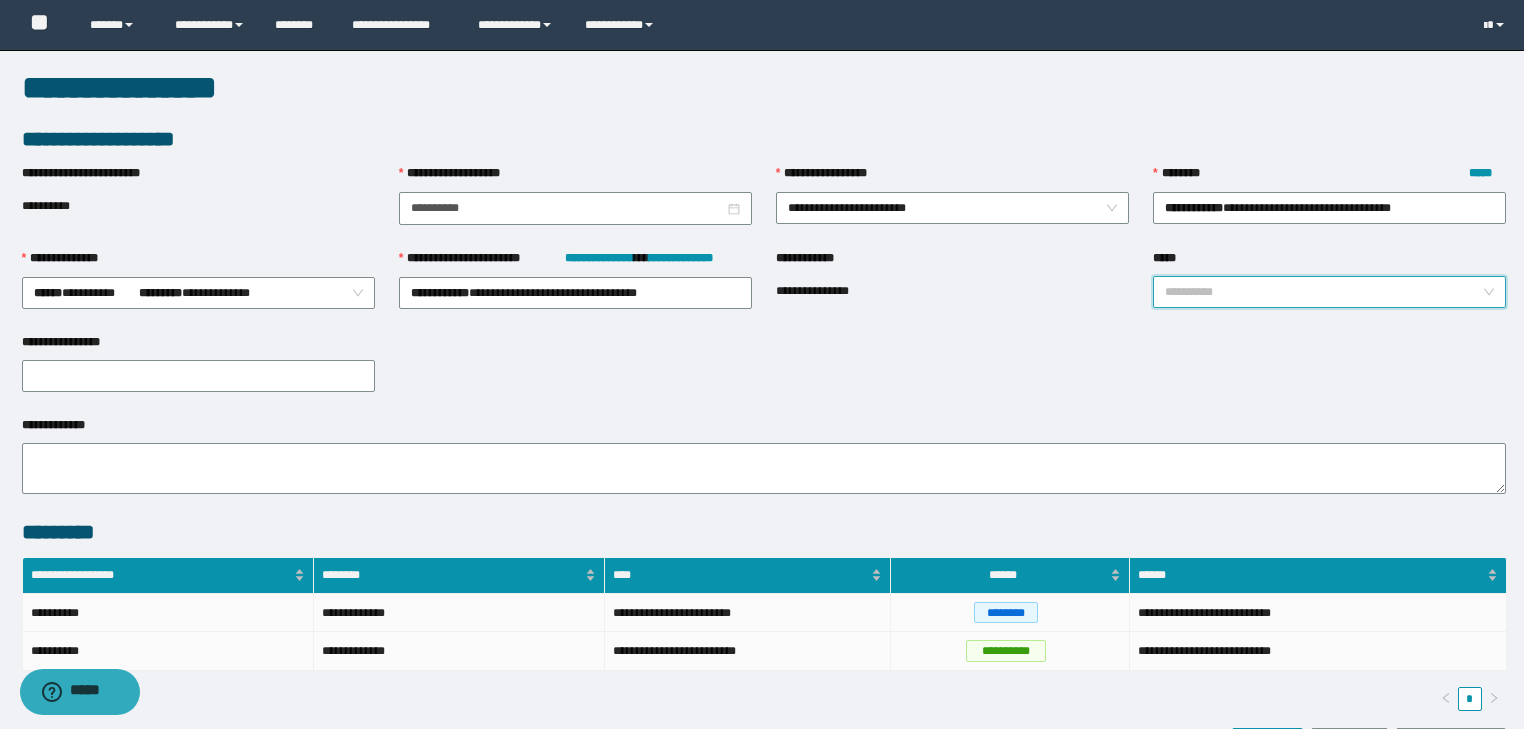 click on "*****" at bounding box center (1323, 292) 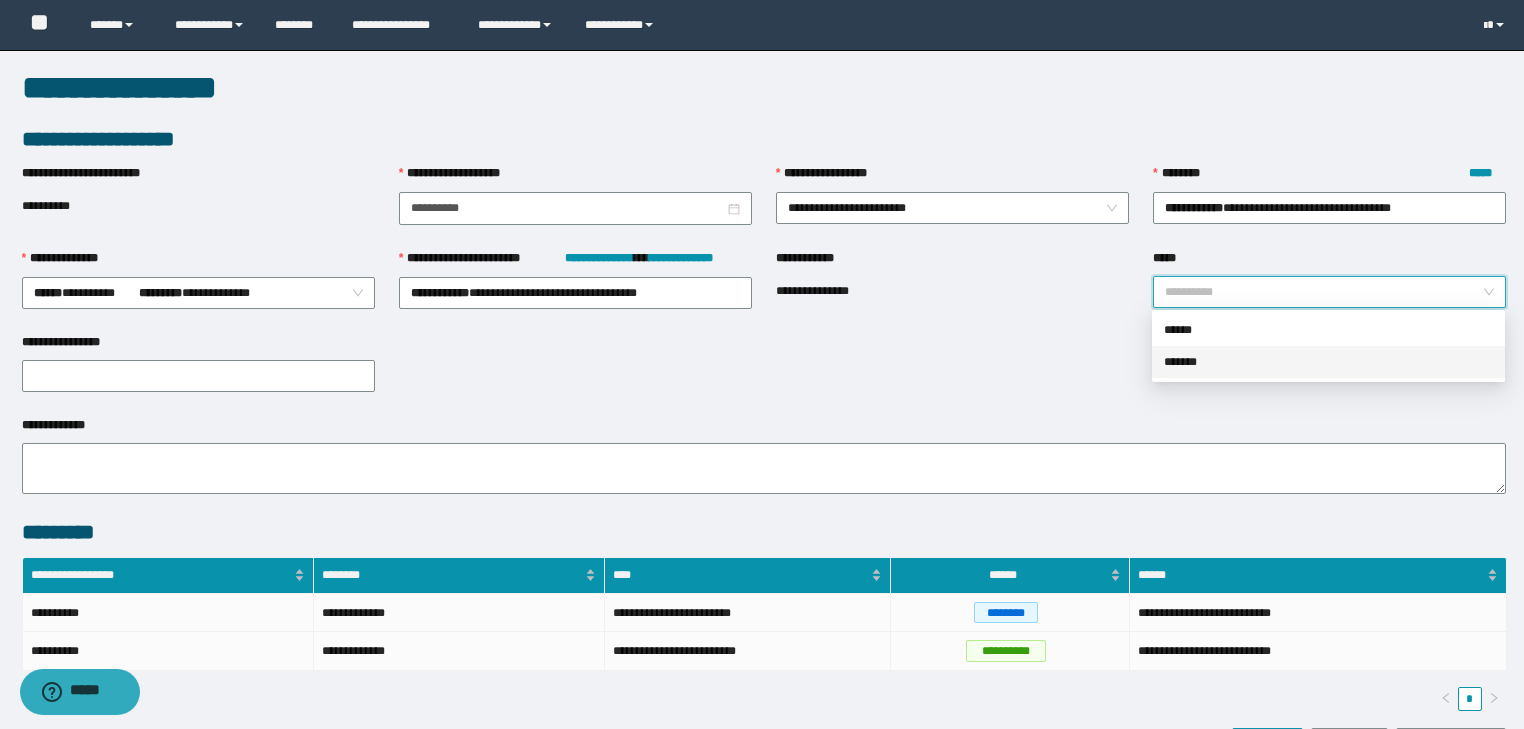click on "*******" at bounding box center [1328, 362] 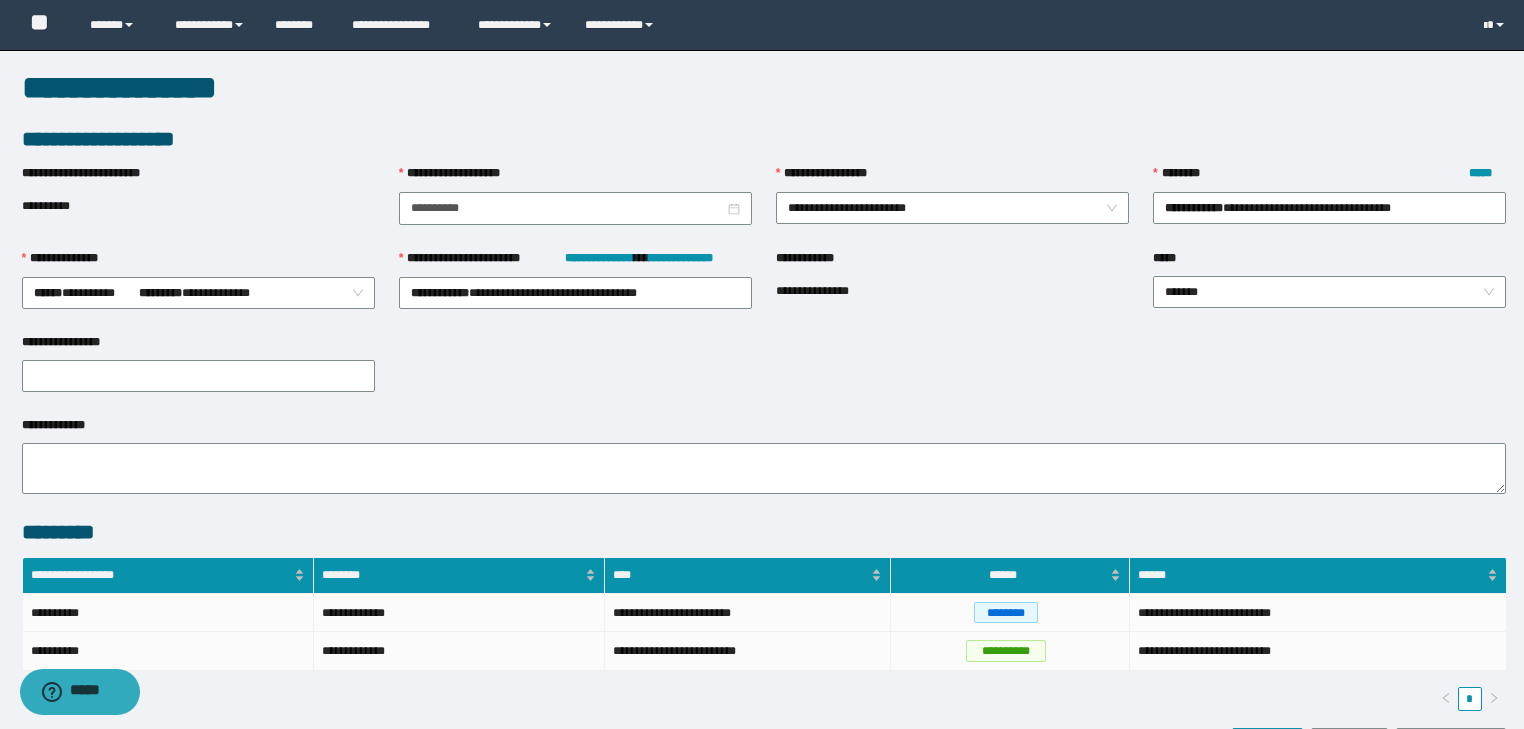 click on "**********" at bounding box center [198, 346] 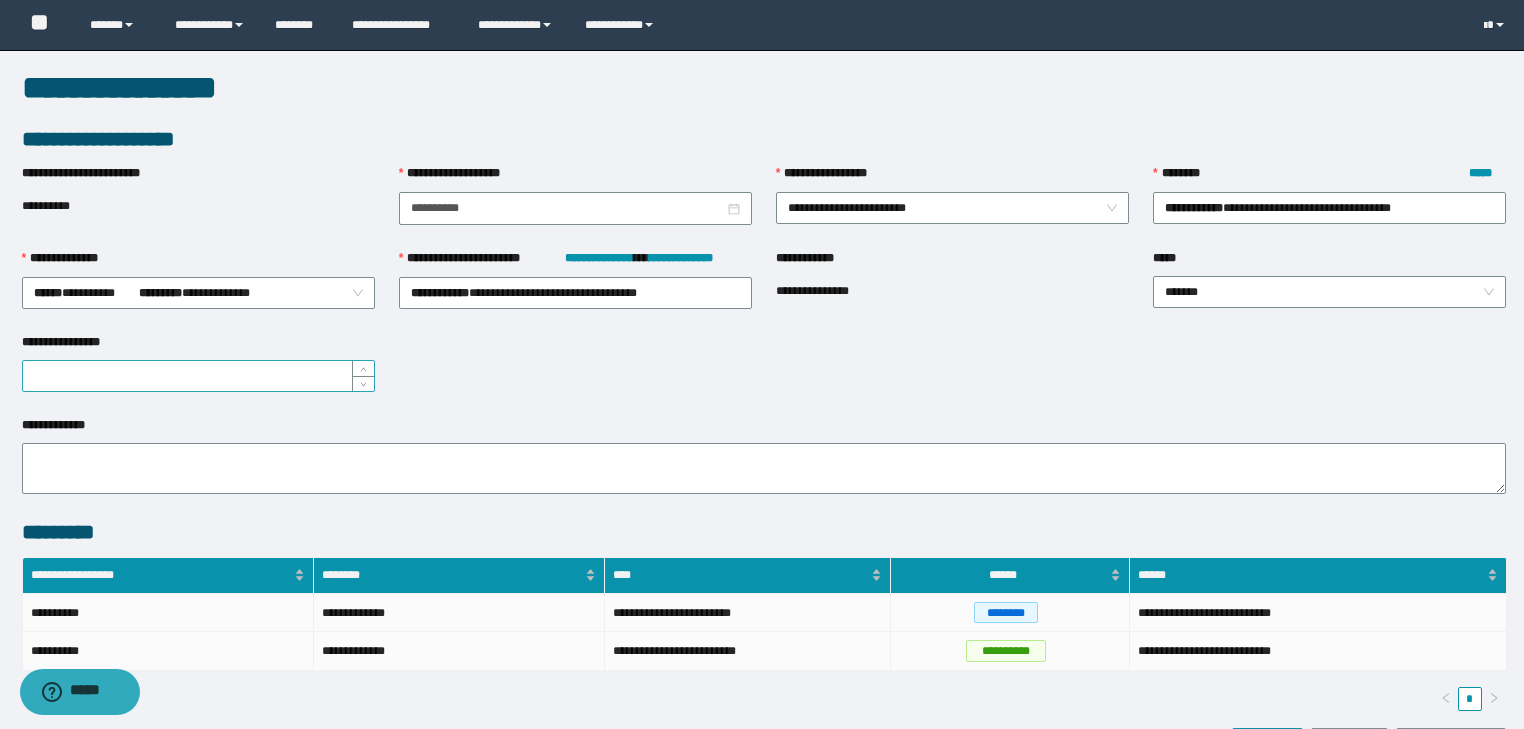 click at bounding box center [198, 376] 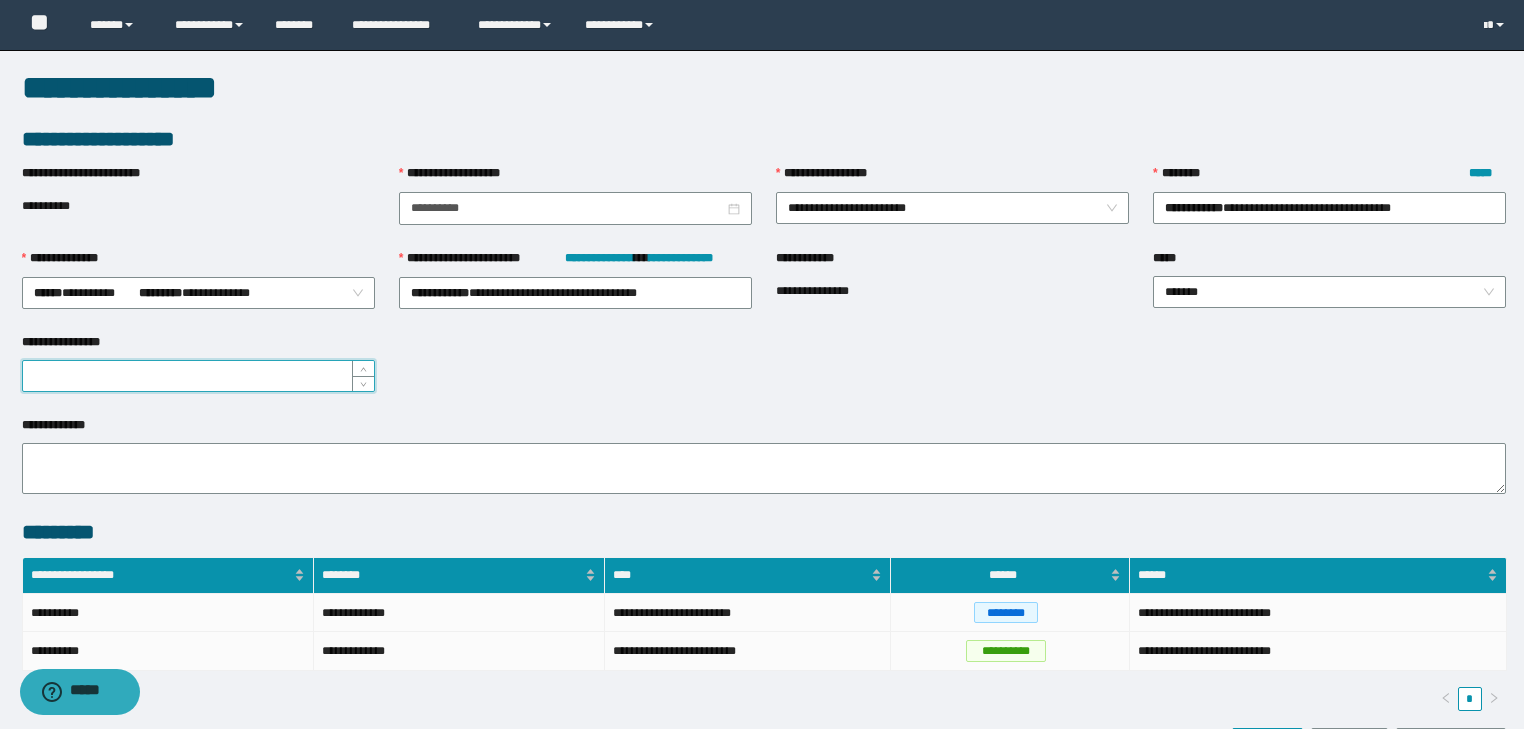 click on "**********" at bounding box center (198, 376) 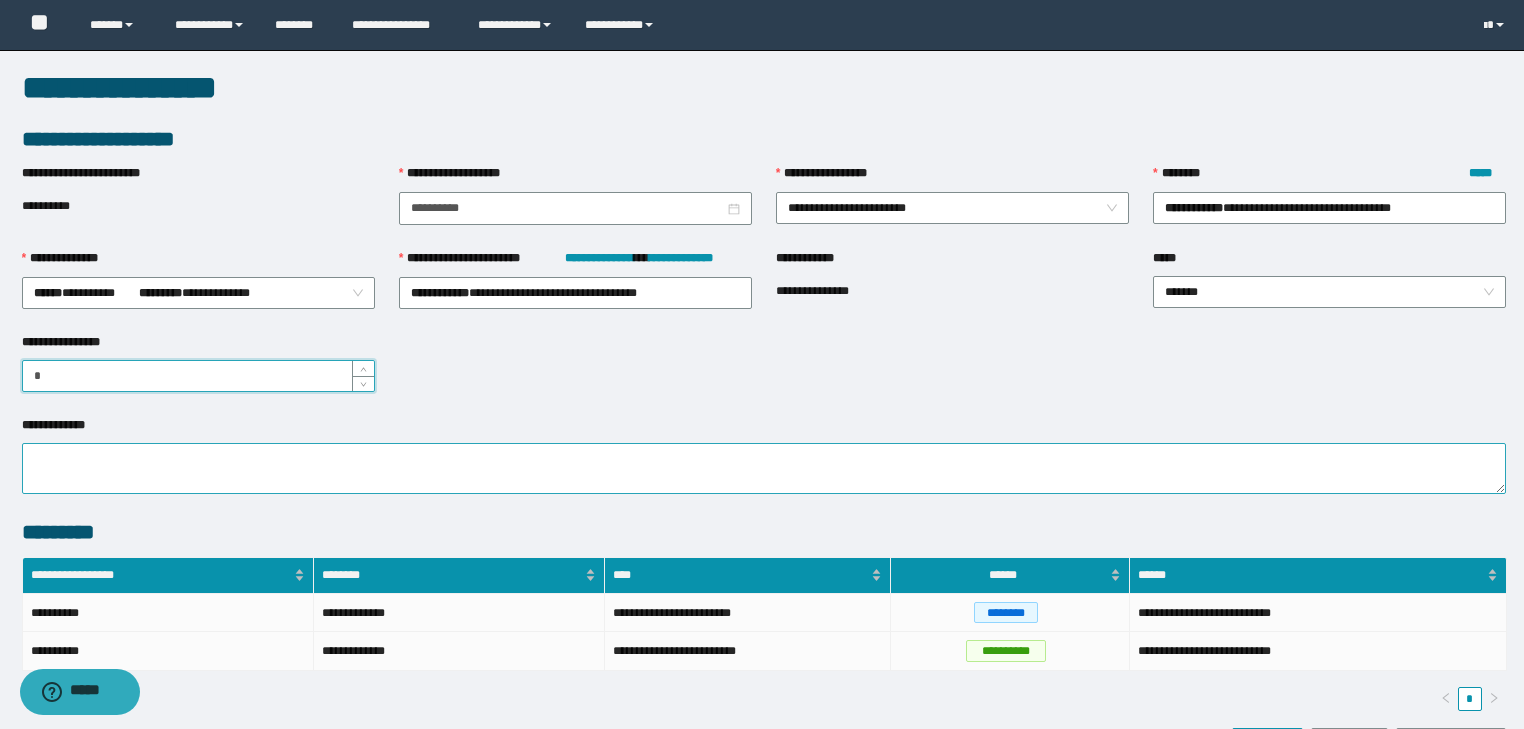 type on "*" 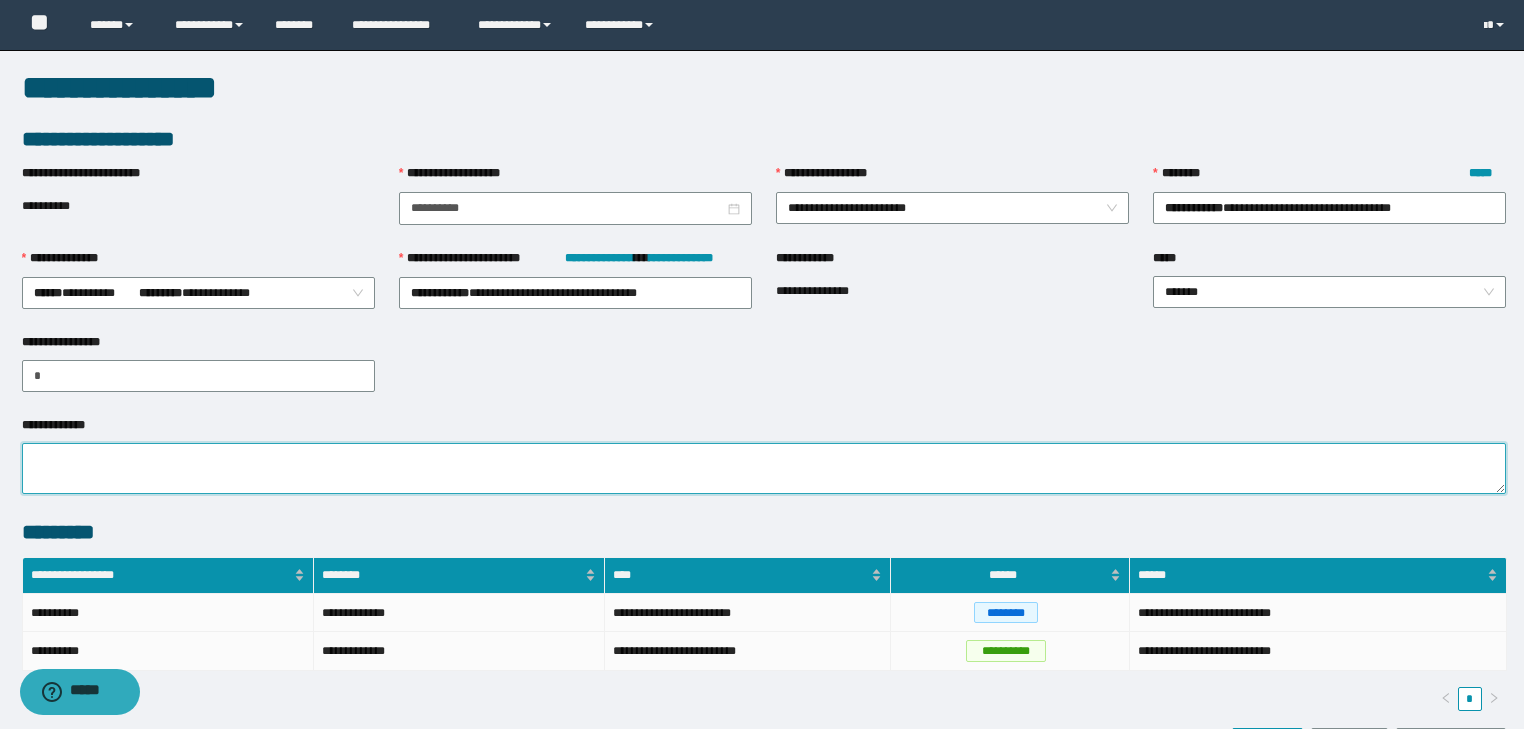 click on "**********" at bounding box center [764, 468] 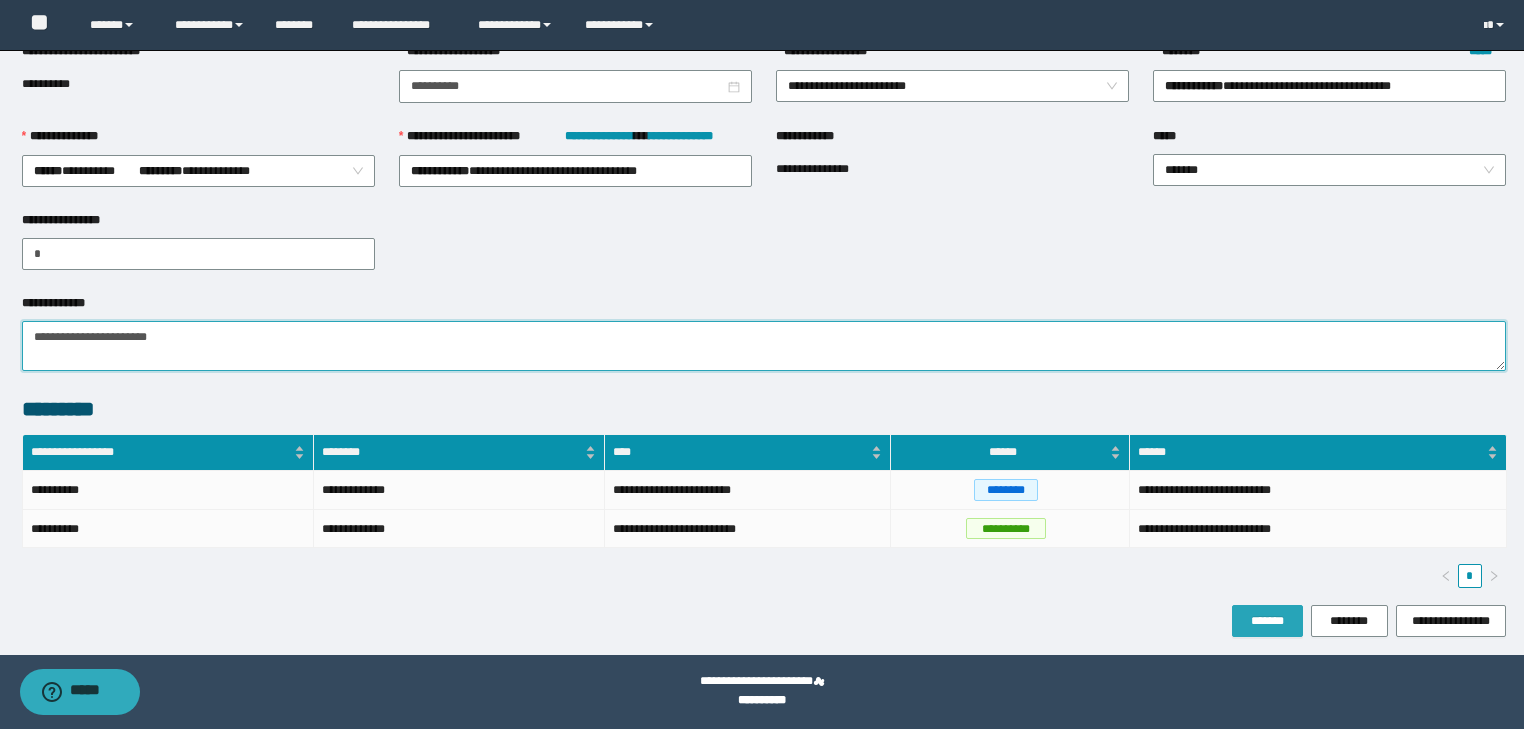 type on "**********" 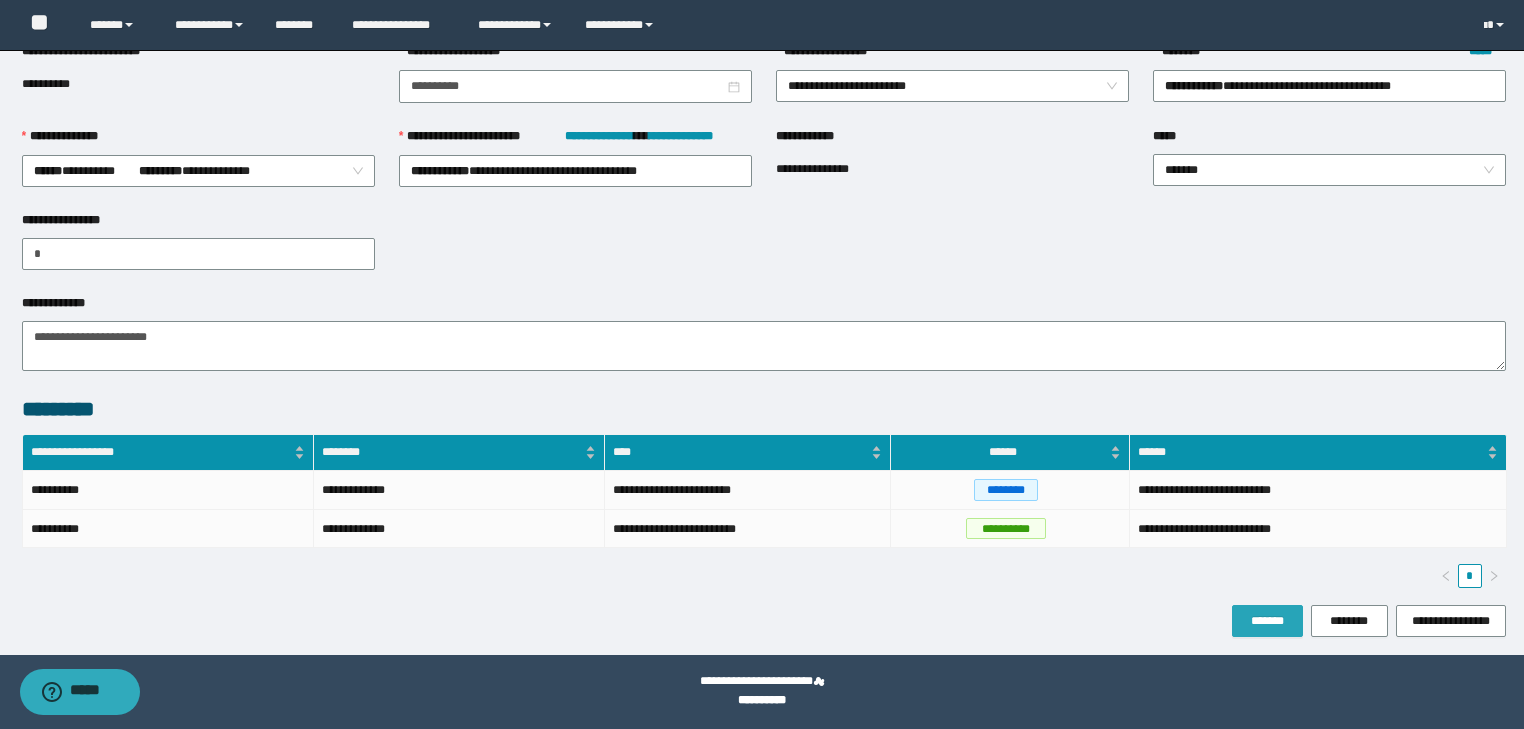 click on "*******" at bounding box center (1267, 621) 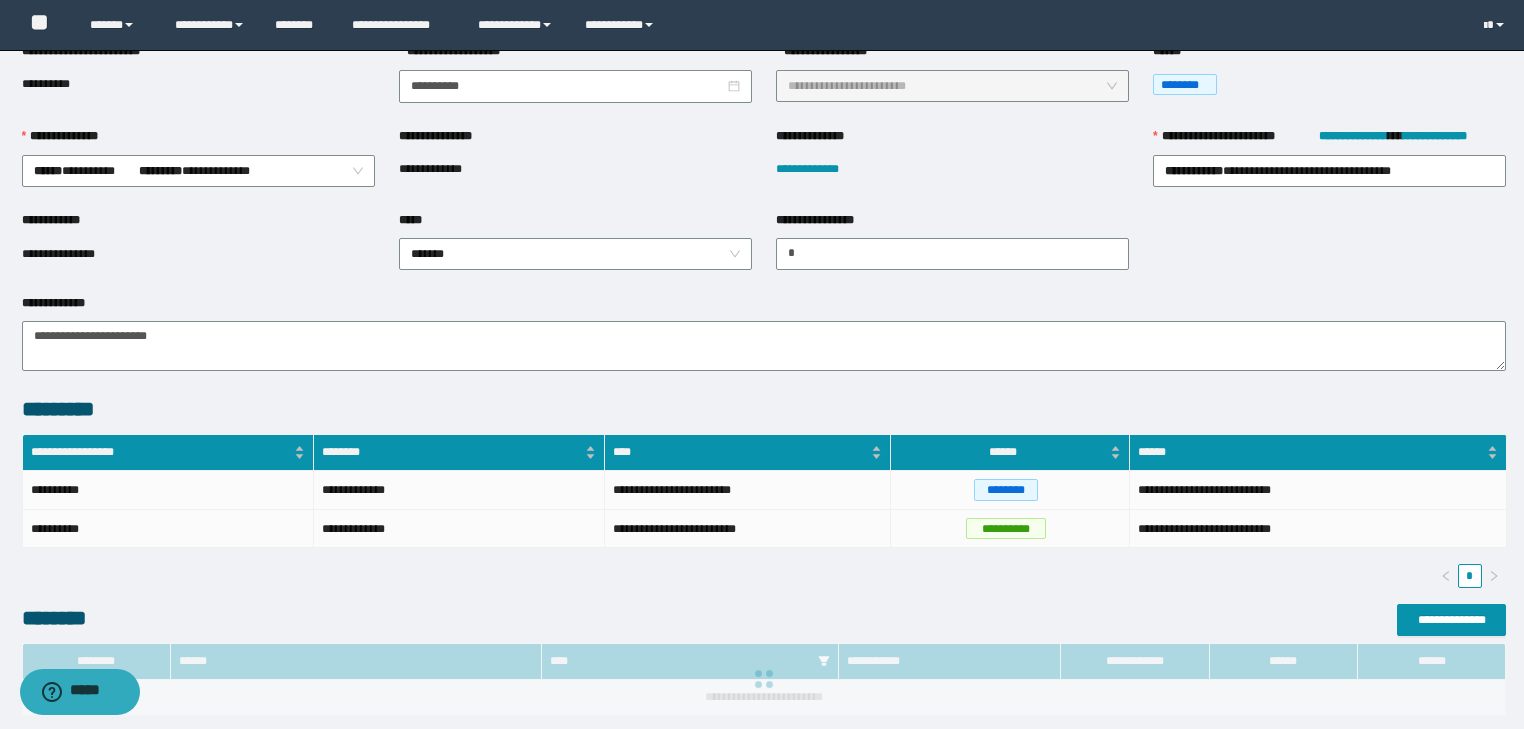 scroll, scrollTop: 0, scrollLeft: 0, axis: both 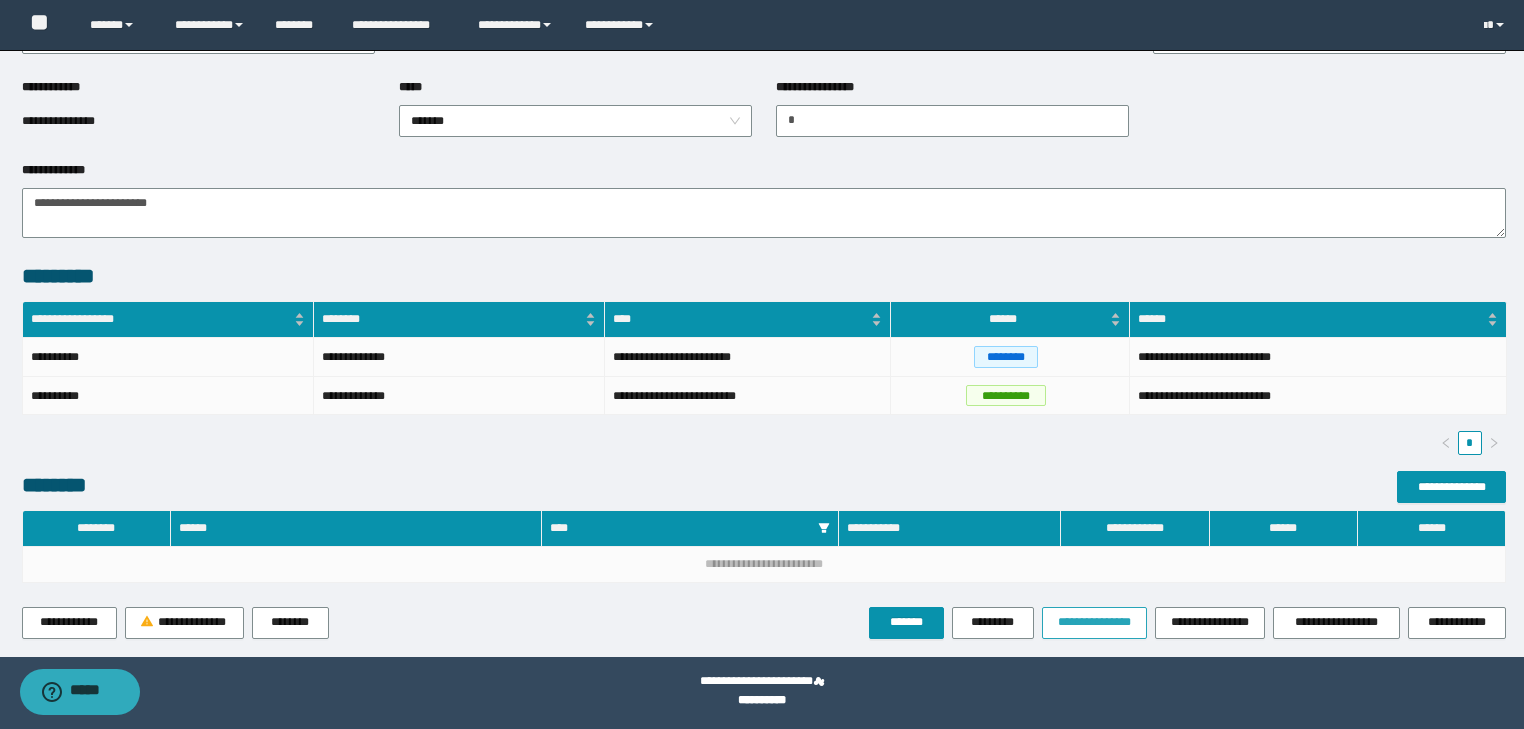 click on "**********" at bounding box center [1094, 622] 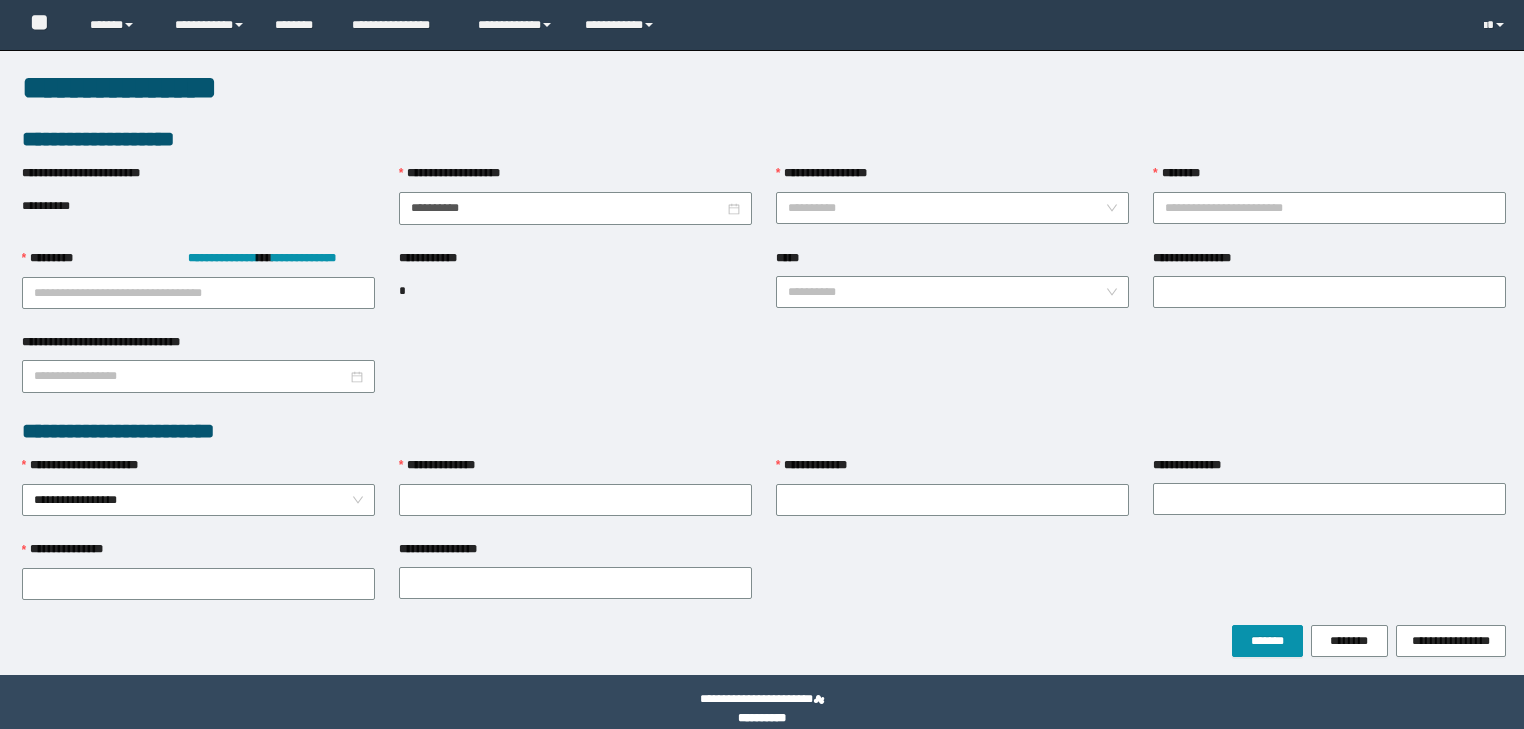 scroll, scrollTop: 0, scrollLeft: 0, axis: both 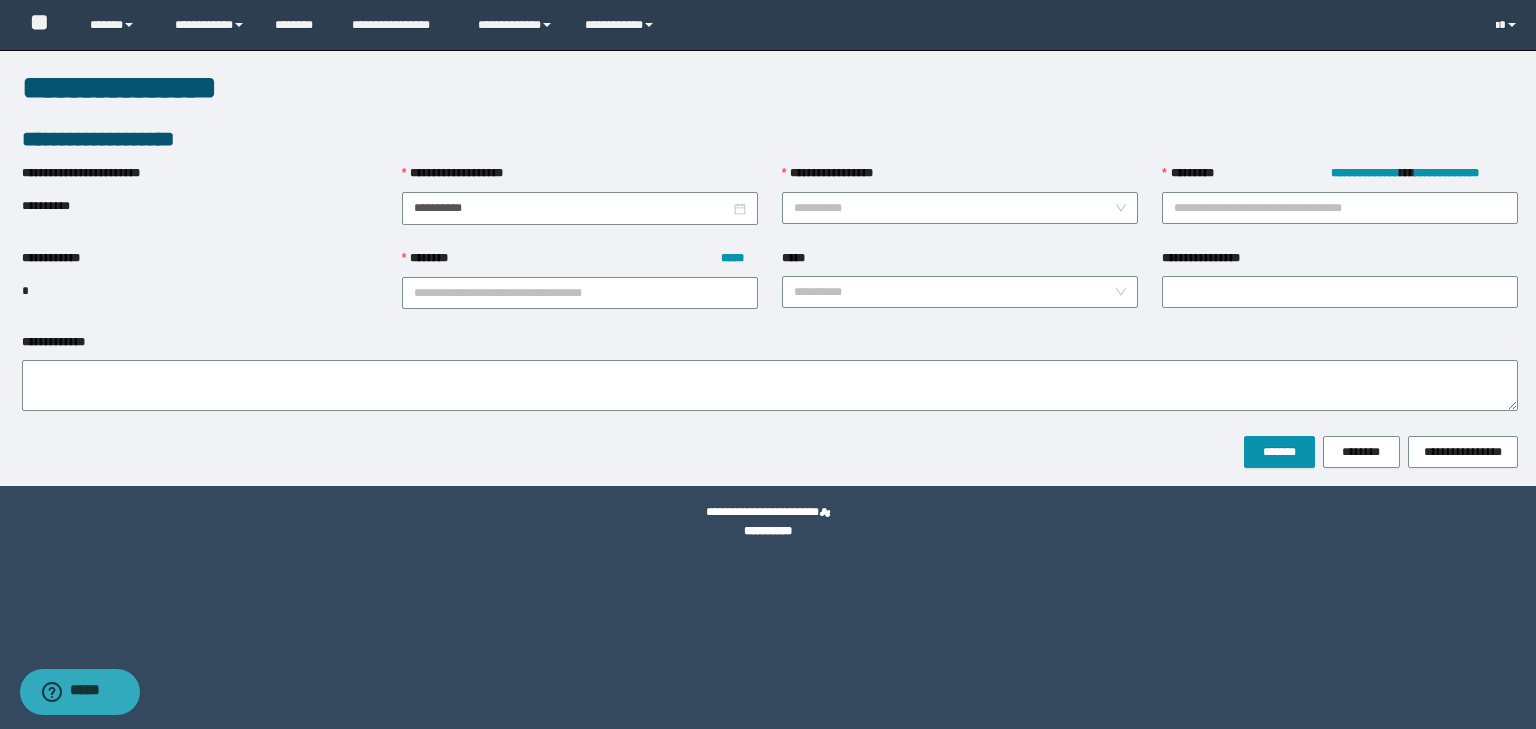 click on "**********" at bounding box center [954, 208] 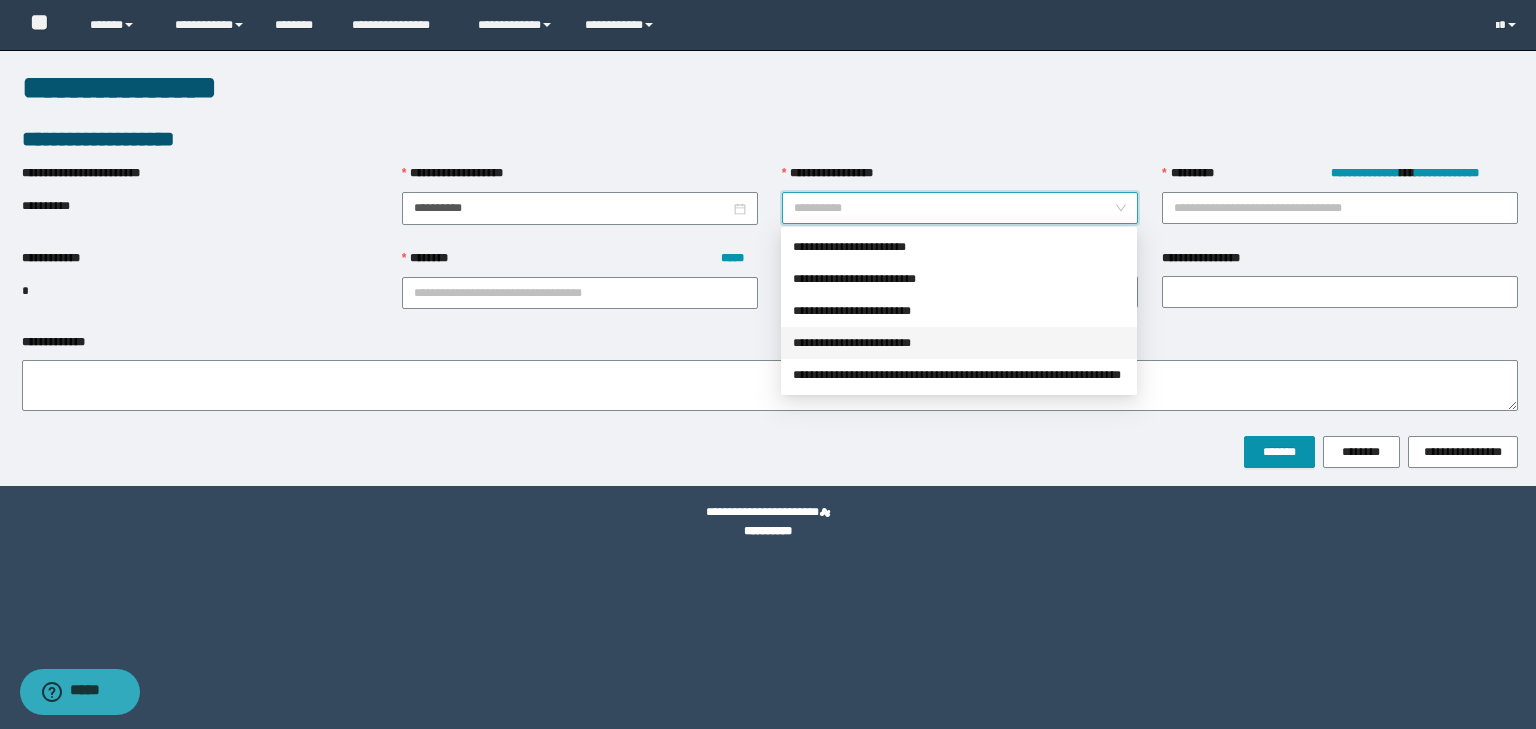 click on "**********" at bounding box center [959, 343] 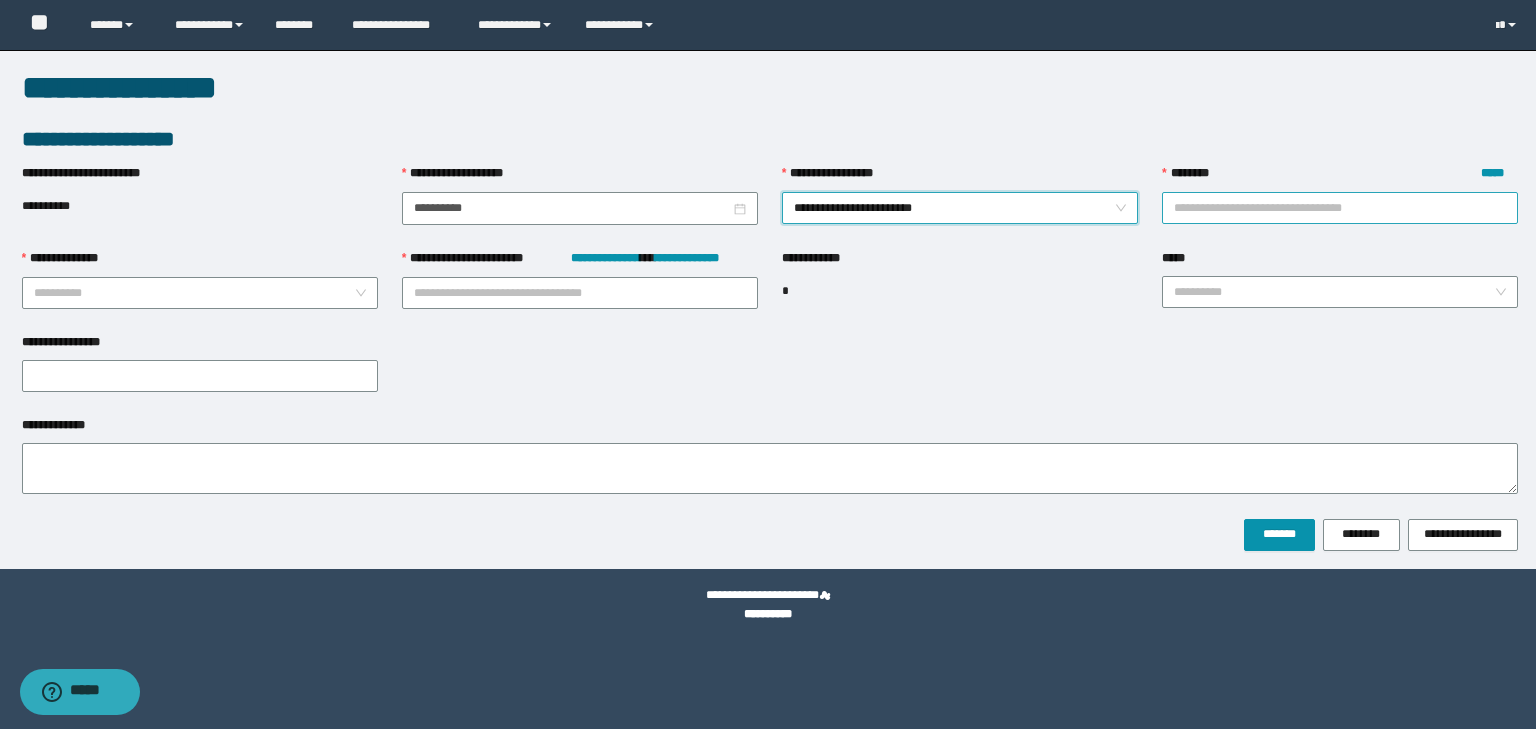 click on "******** *****" at bounding box center [1340, 208] 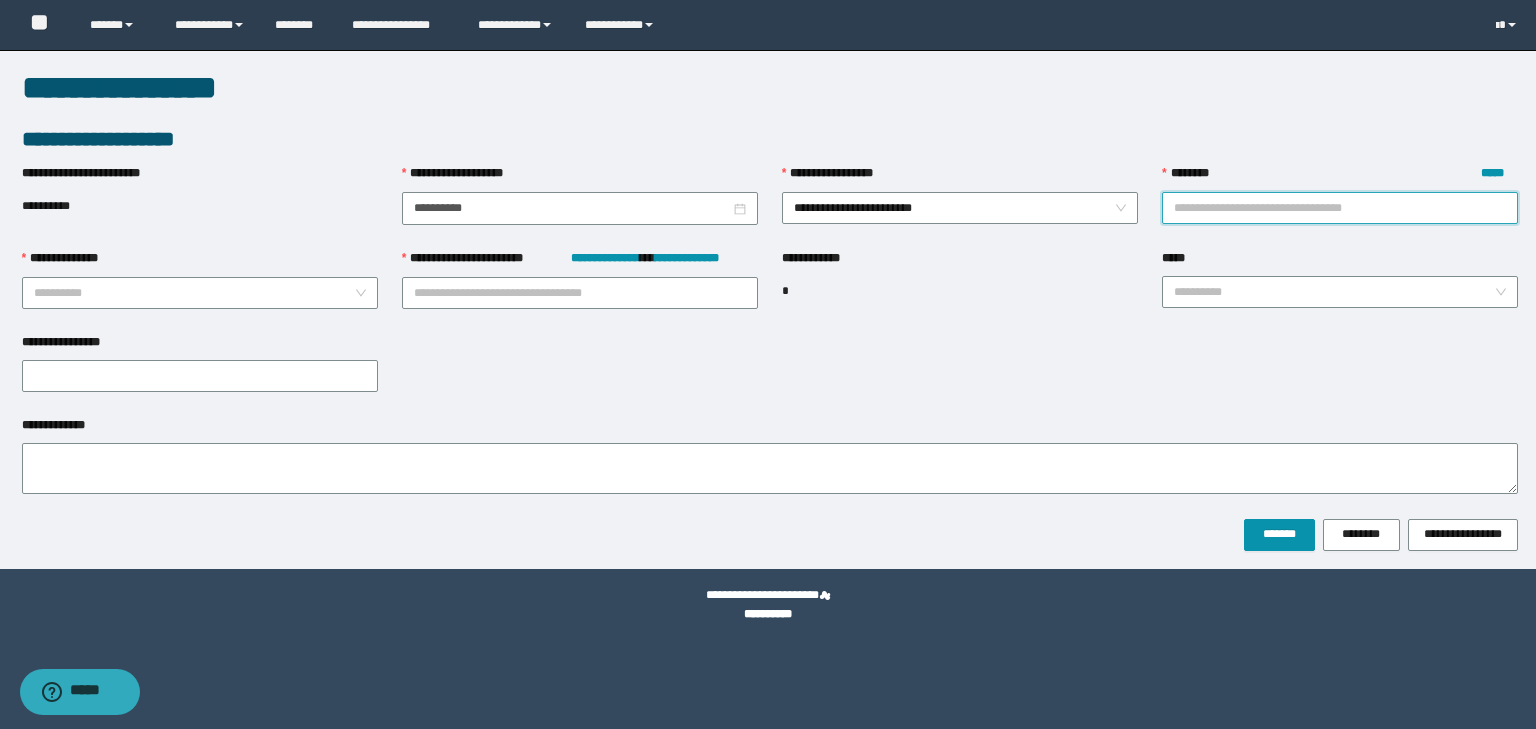paste on "********" 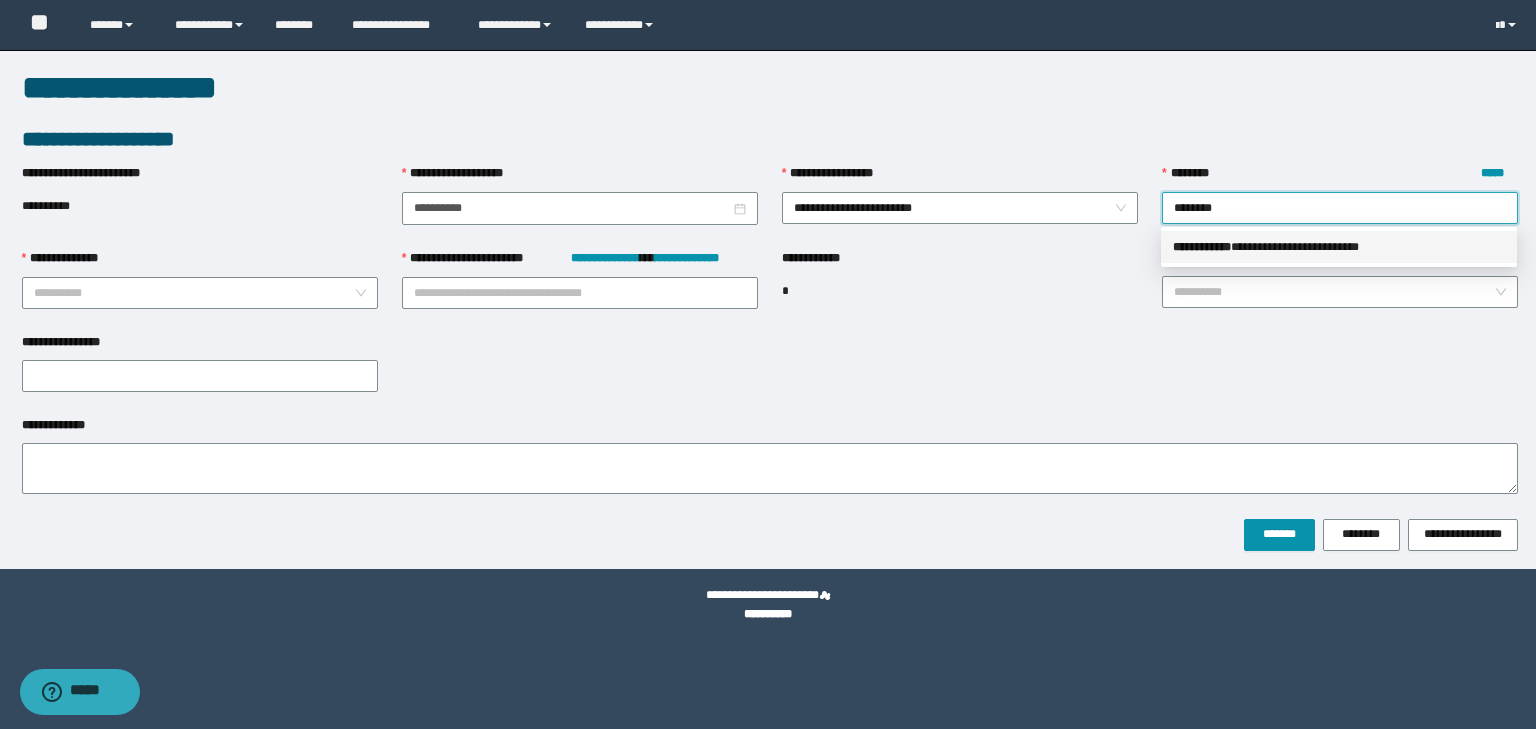 drag, startPoint x: 1226, startPoint y: 235, endPoint x: 1181, endPoint y: 247, distance: 46.572525 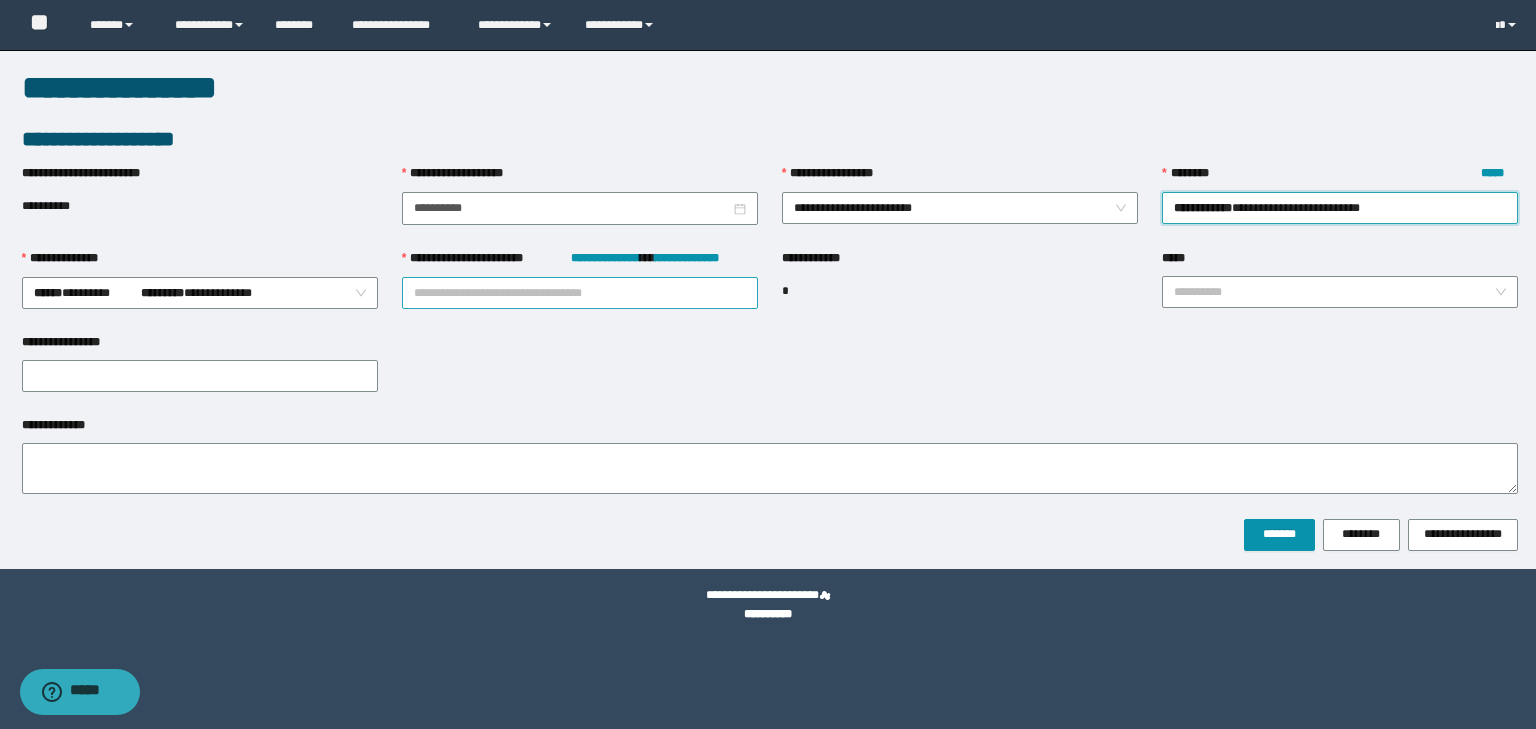 click on "**********" at bounding box center [580, 293] 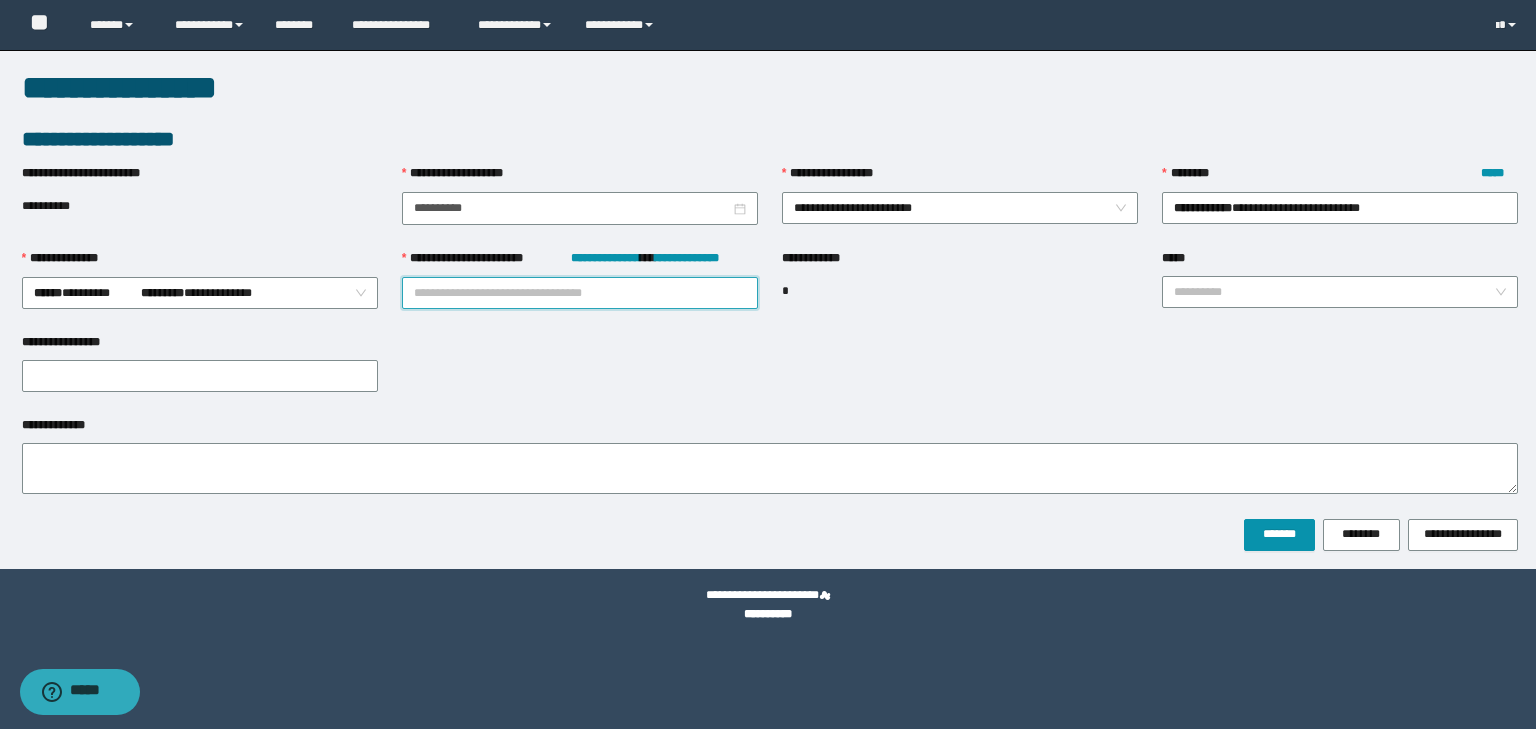 paste on "********" 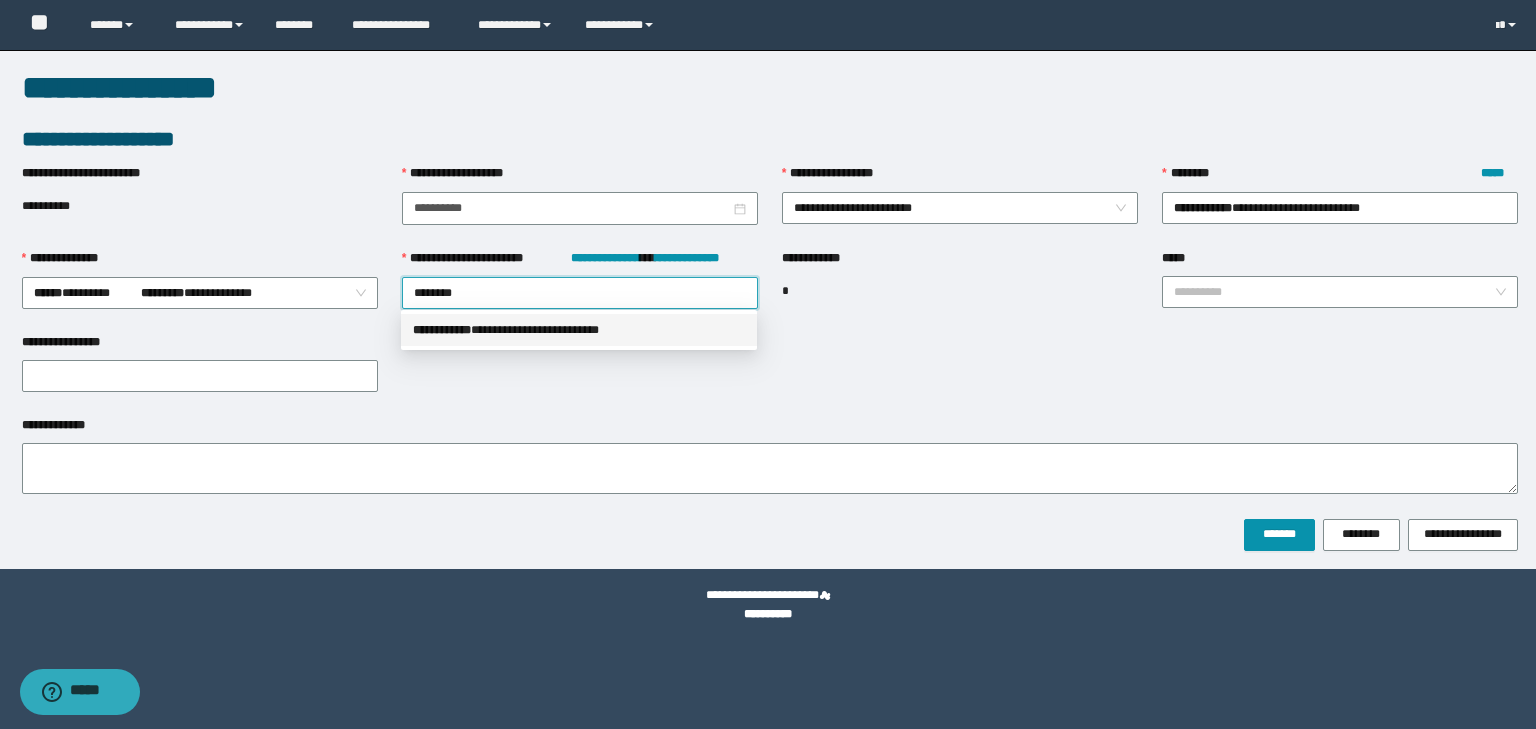 click on "**********" at bounding box center (579, 330) 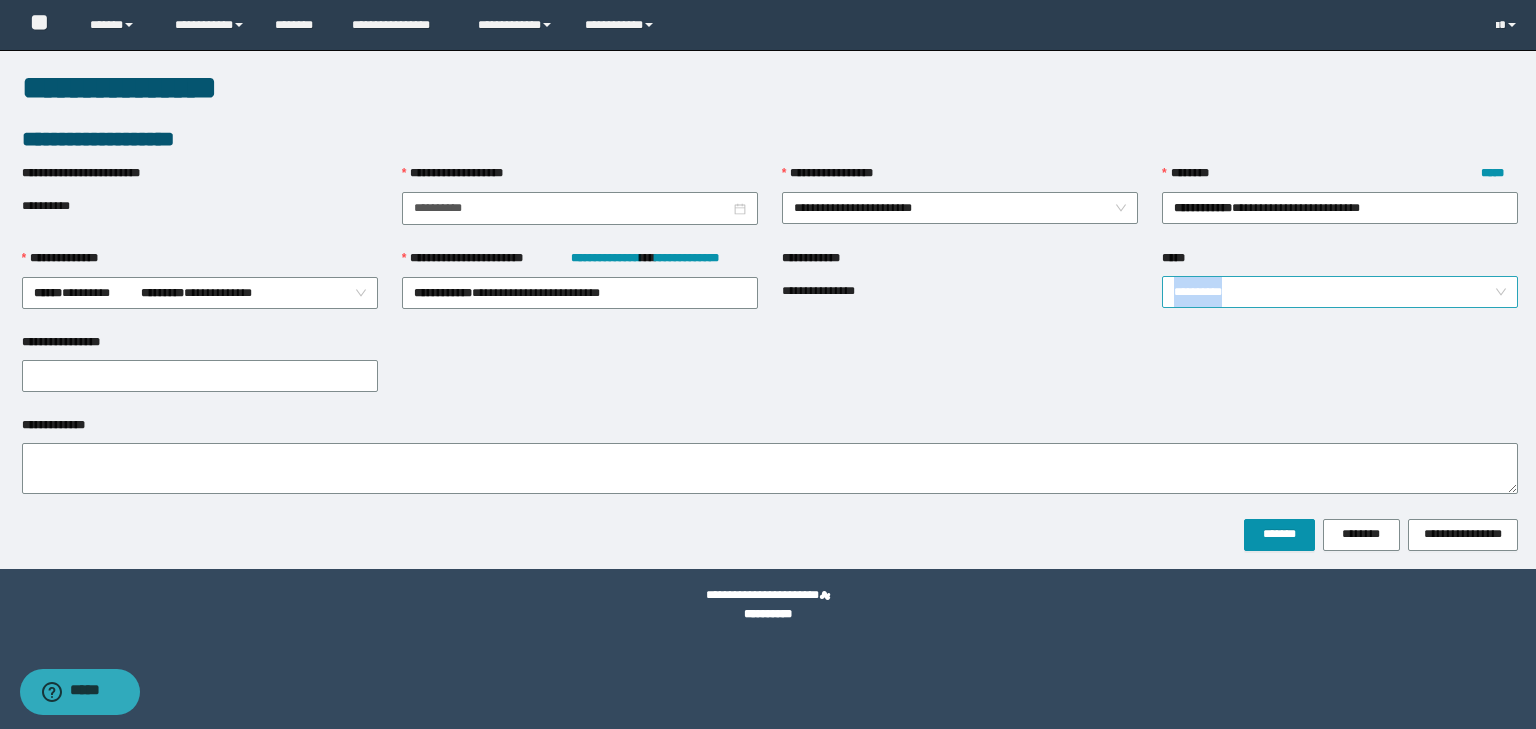 click on "**********" at bounding box center [1340, 291] 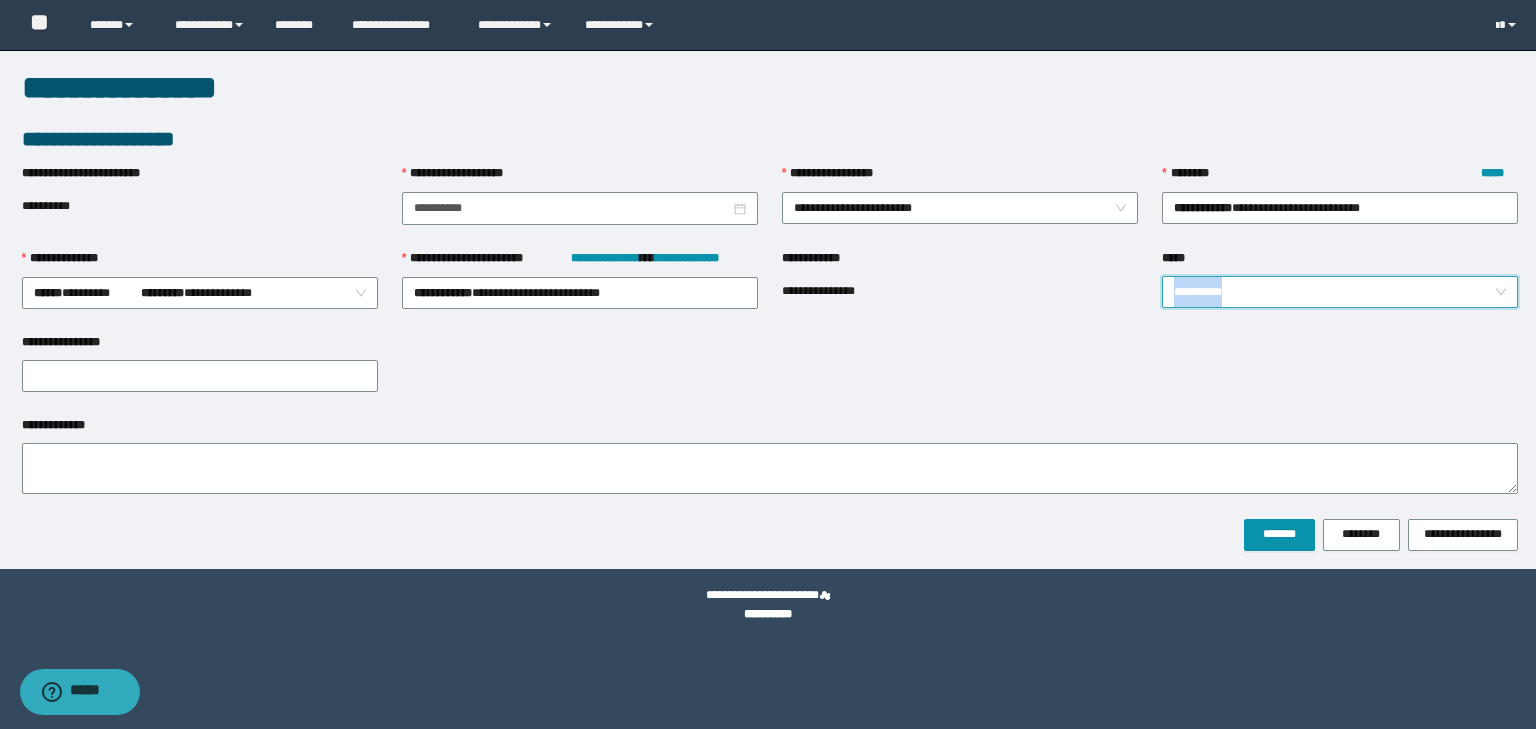click on "*****" at bounding box center (1334, 292) 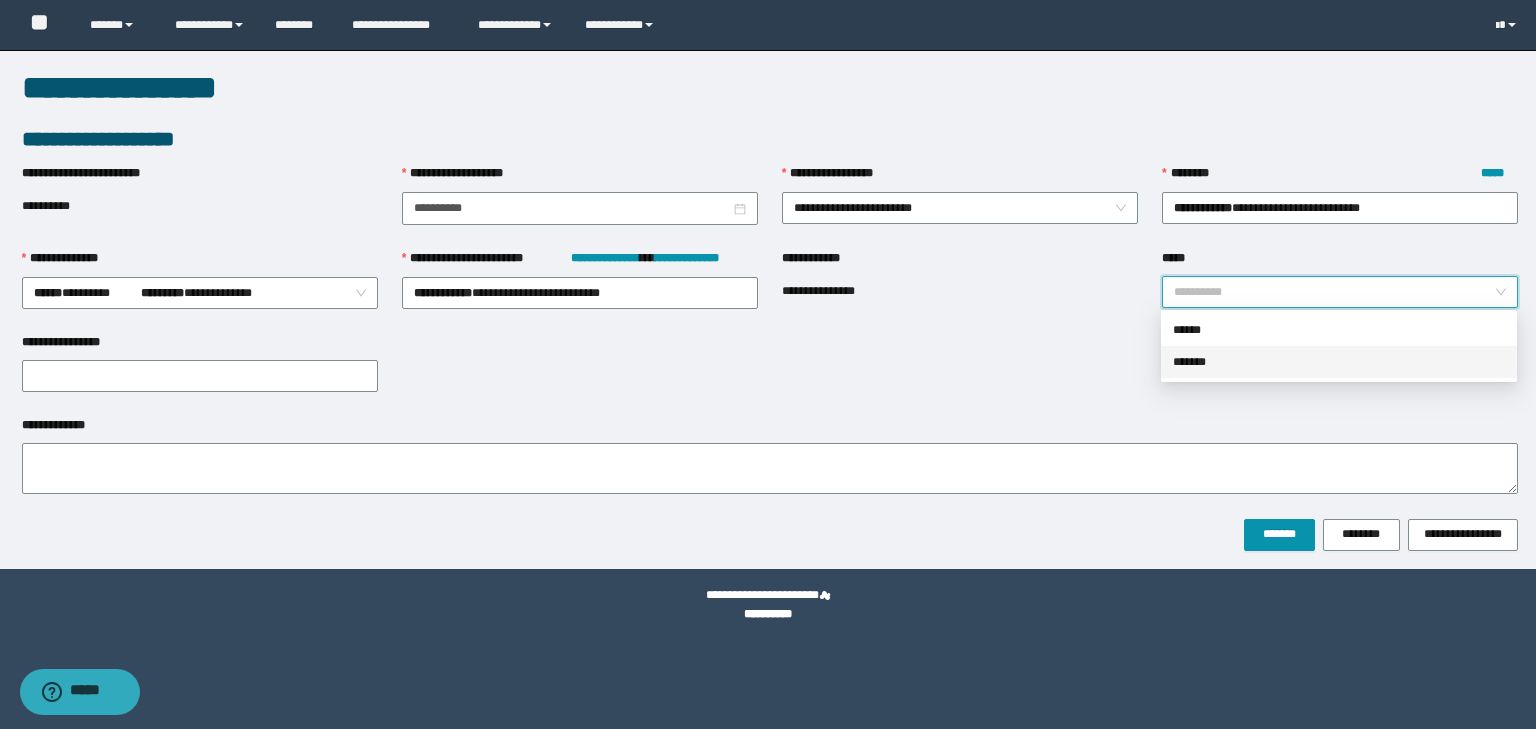 click on "*******" at bounding box center (1339, 362) 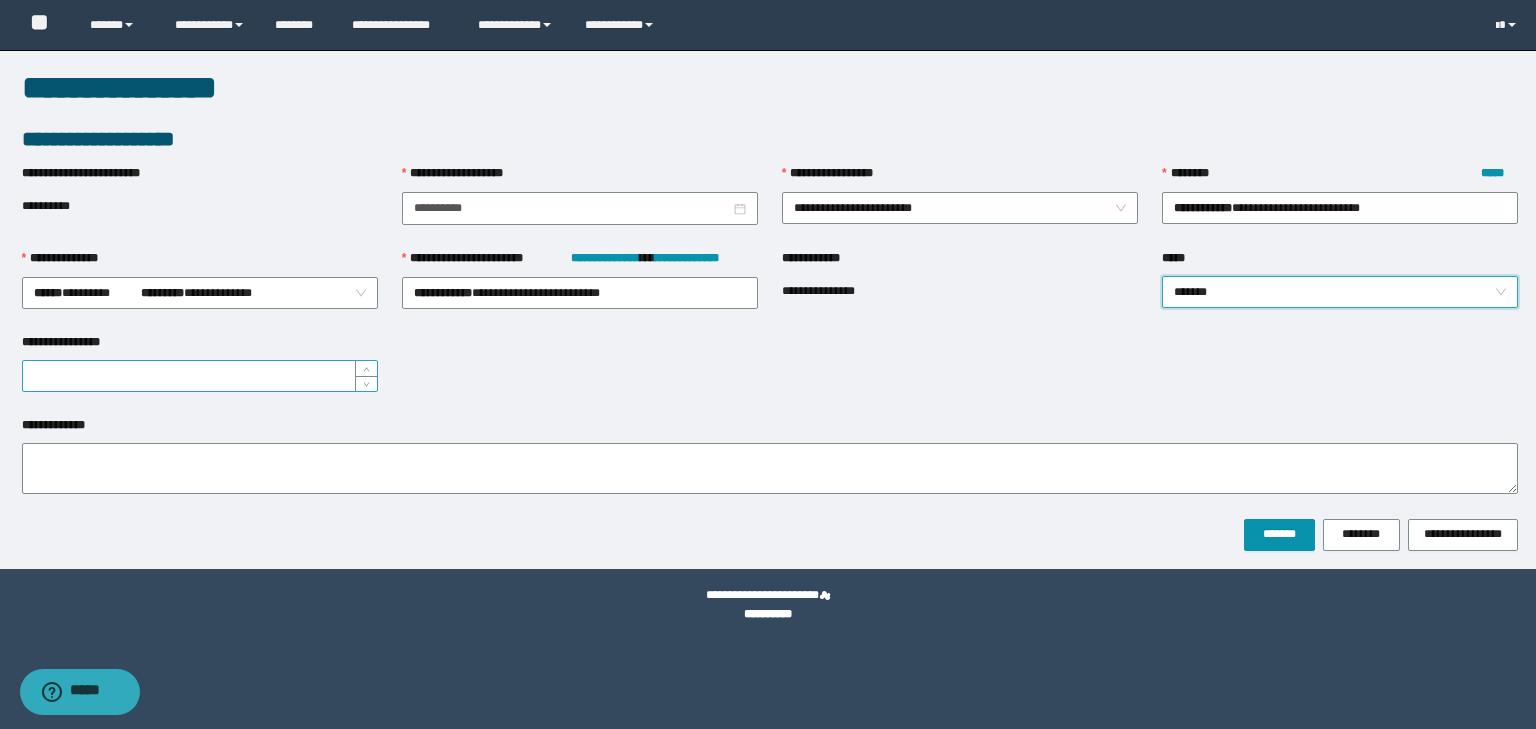click on "**********" at bounding box center [200, 376] 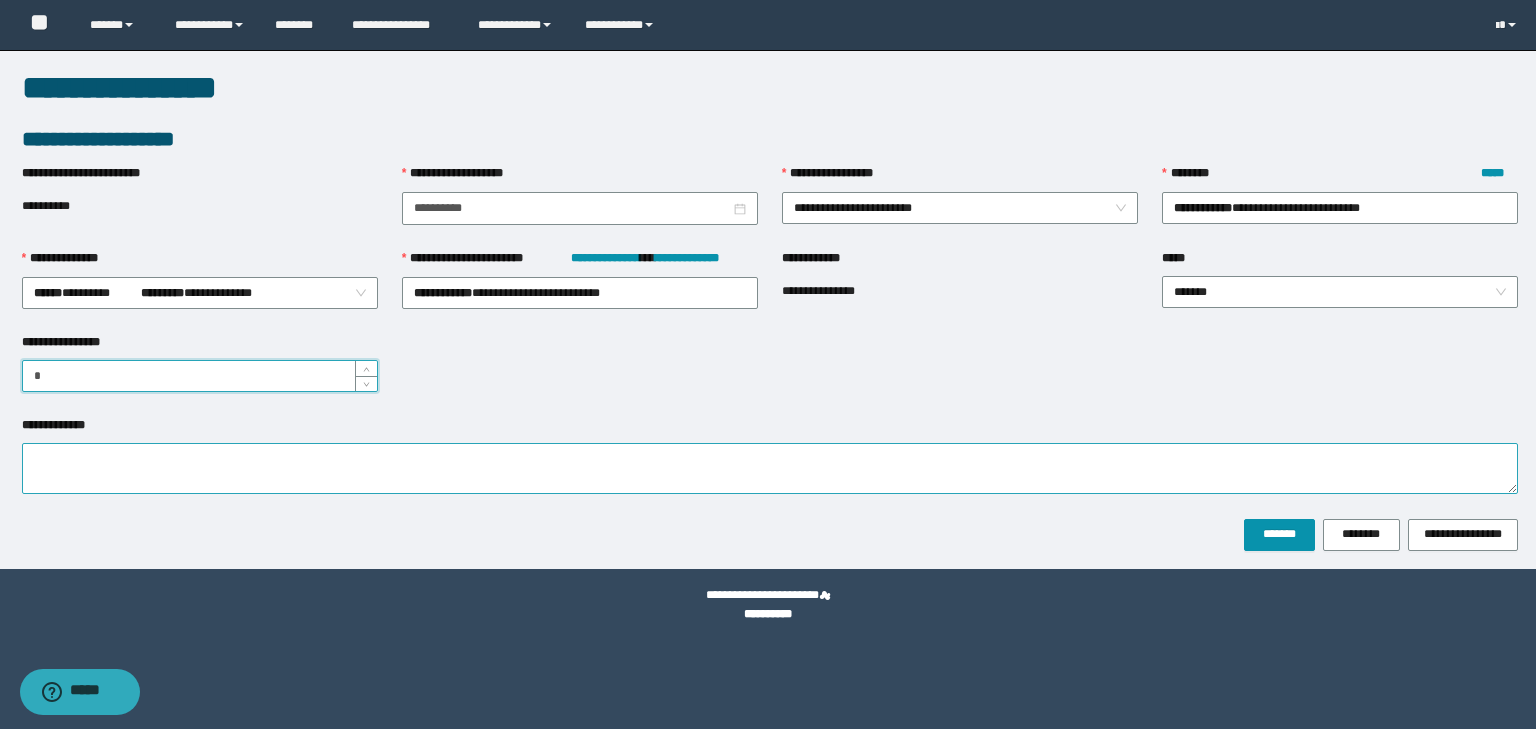 type on "*" 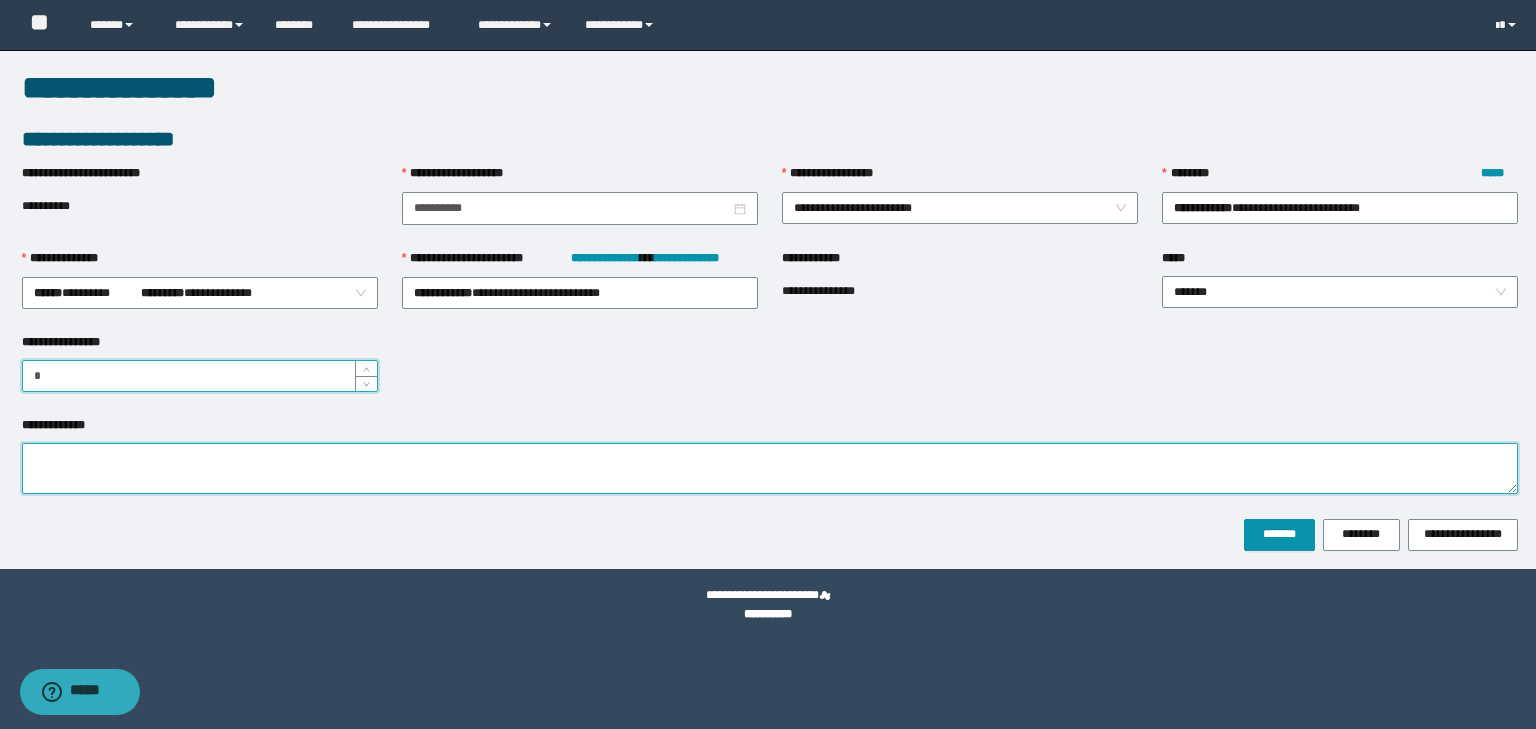 click on "**********" at bounding box center [770, 468] 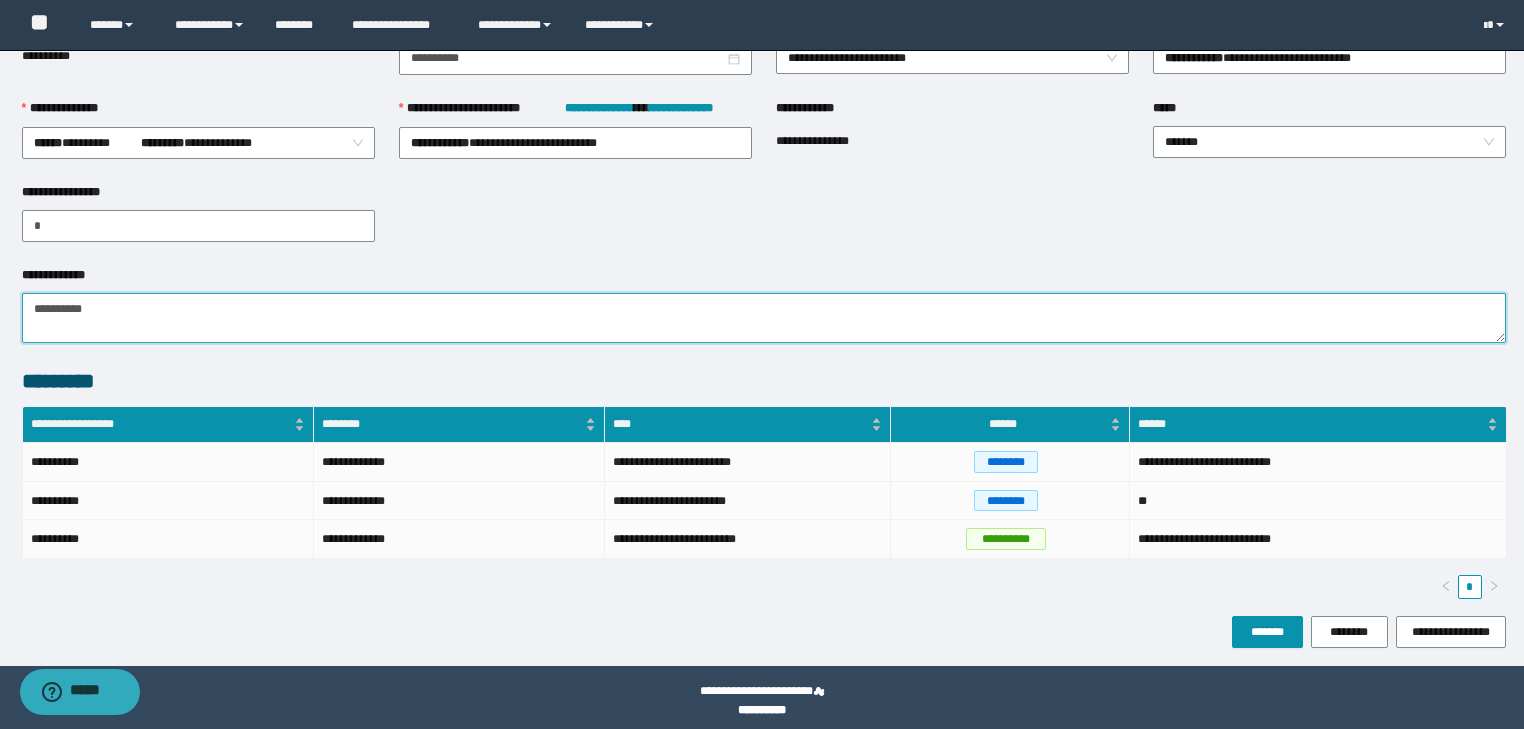 scroll, scrollTop: 160, scrollLeft: 0, axis: vertical 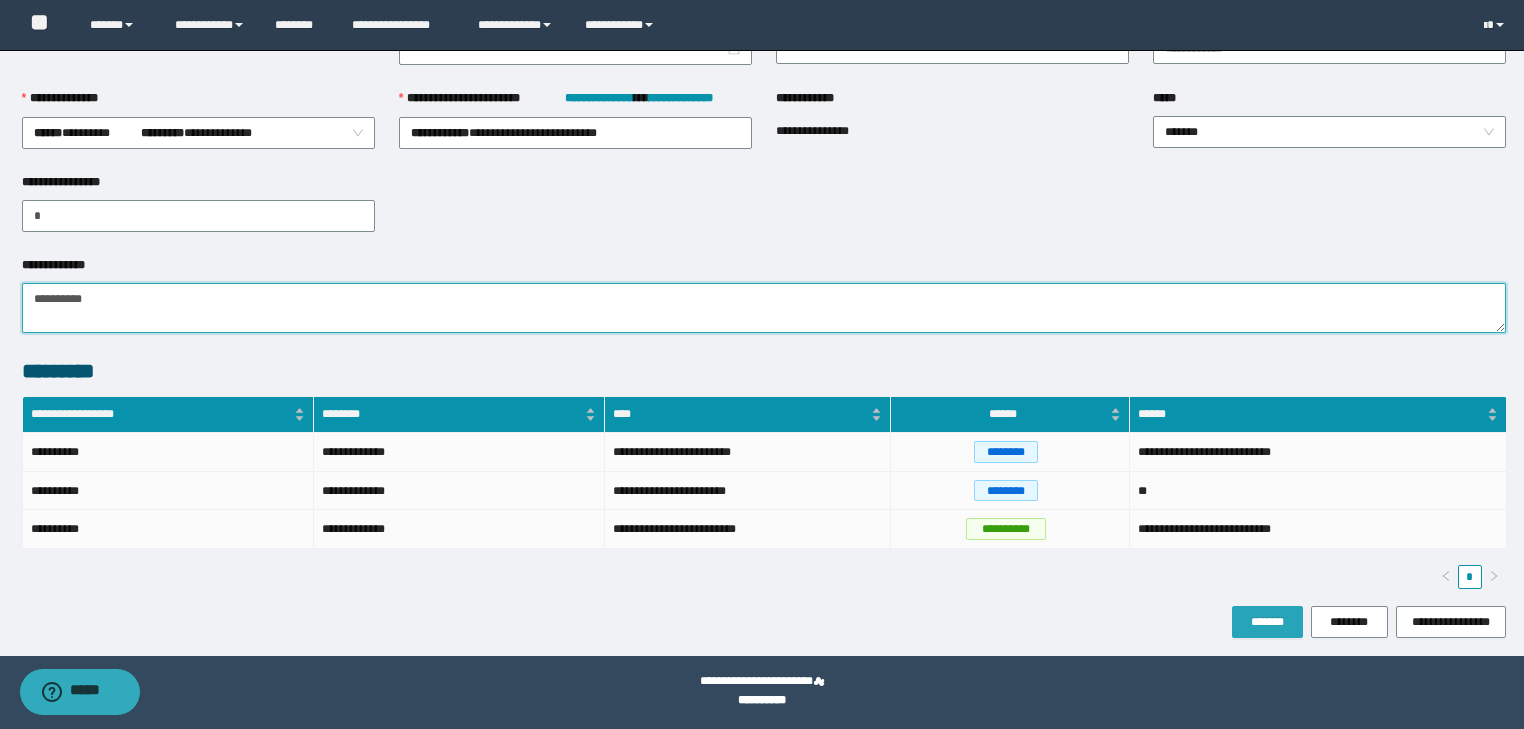 type on "*********" 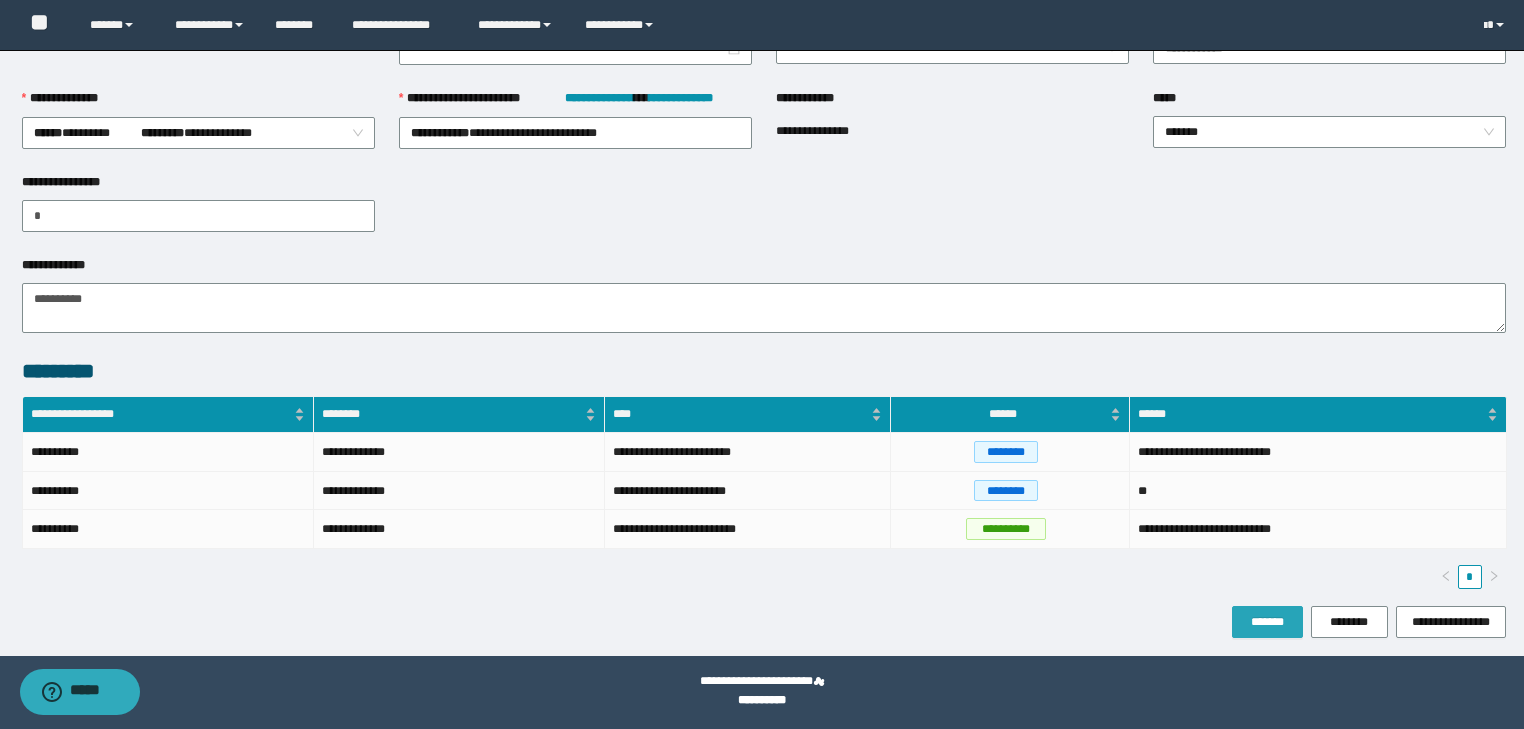 click on "*******" at bounding box center (1267, 622) 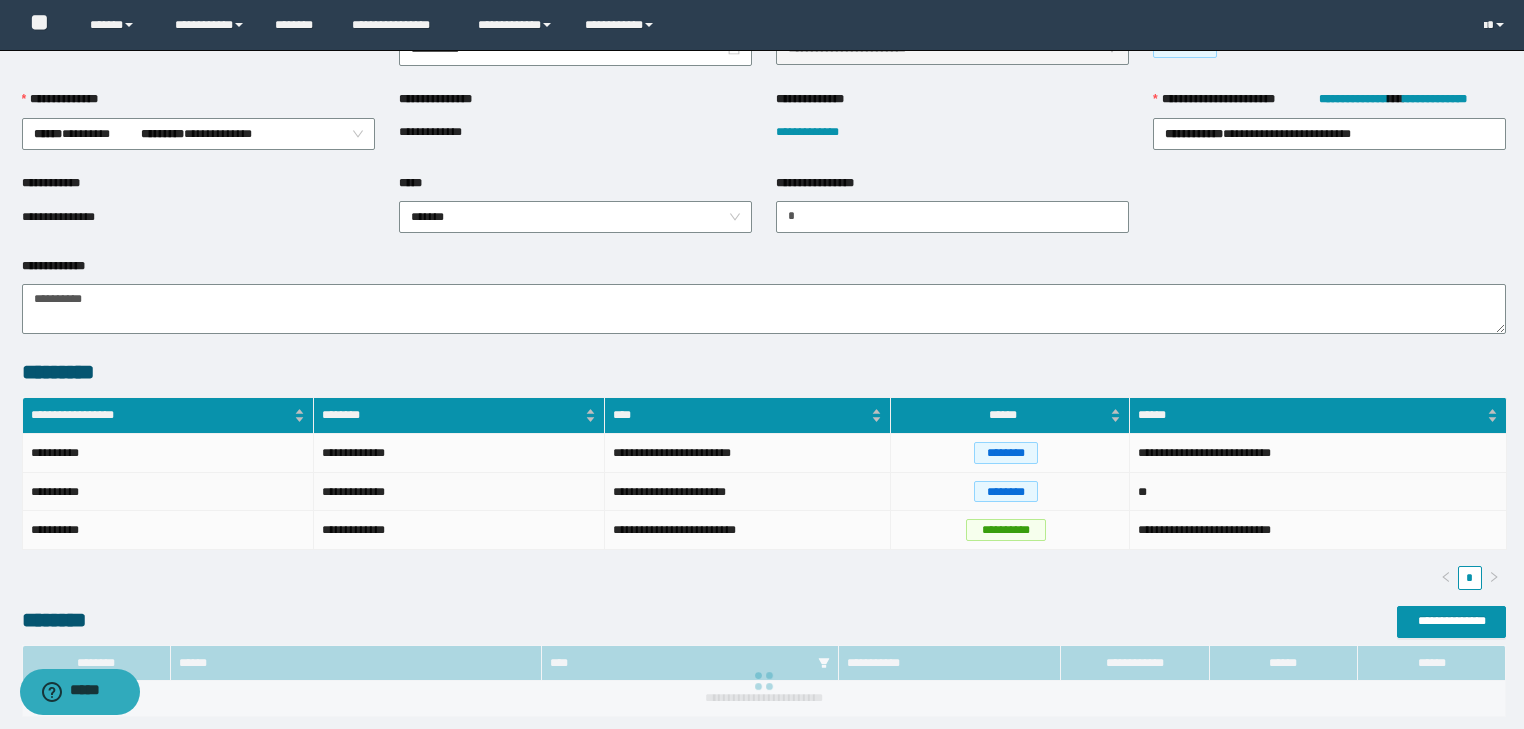 scroll, scrollTop: 0, scrollLeft: 0, axis: both 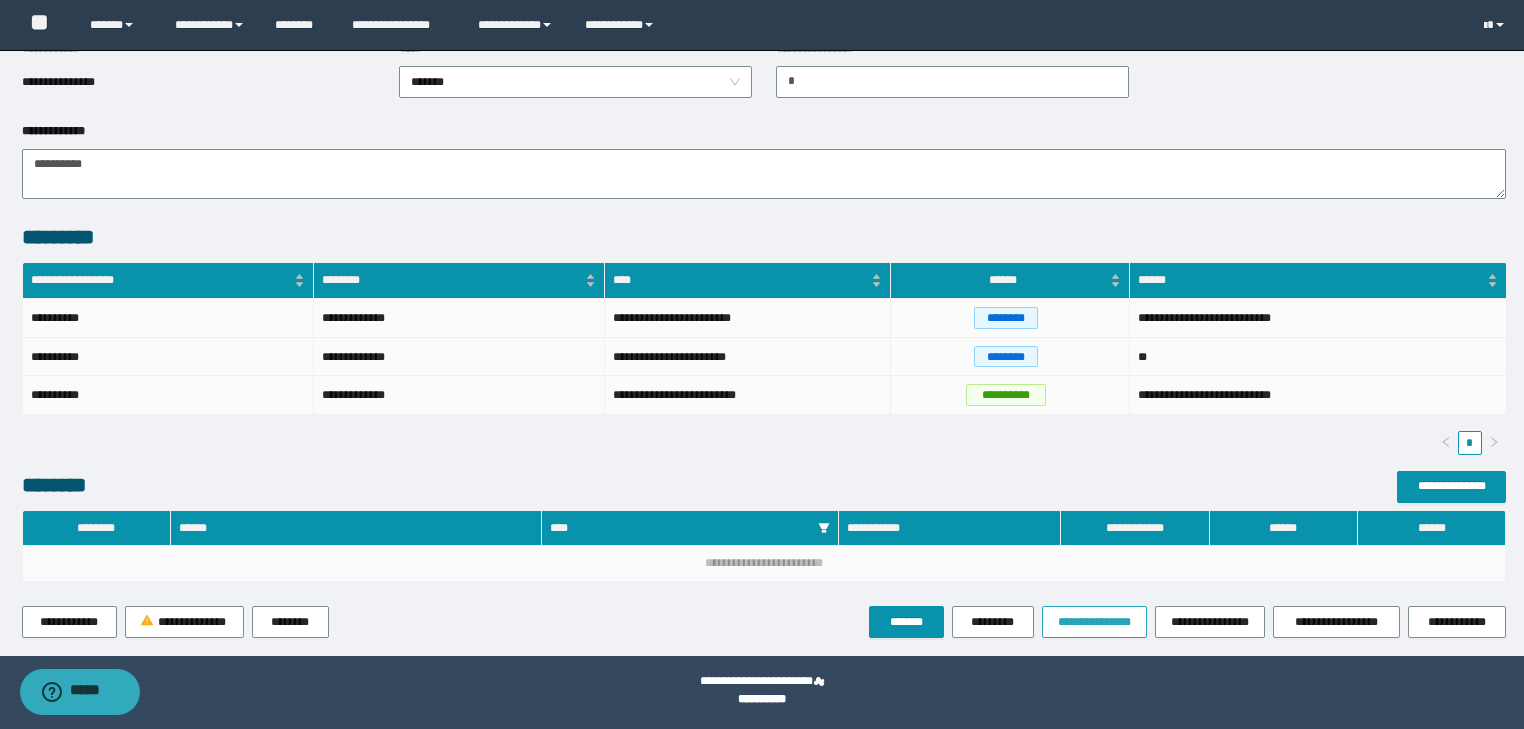click on "**********" at bounding box center [1094, 622] 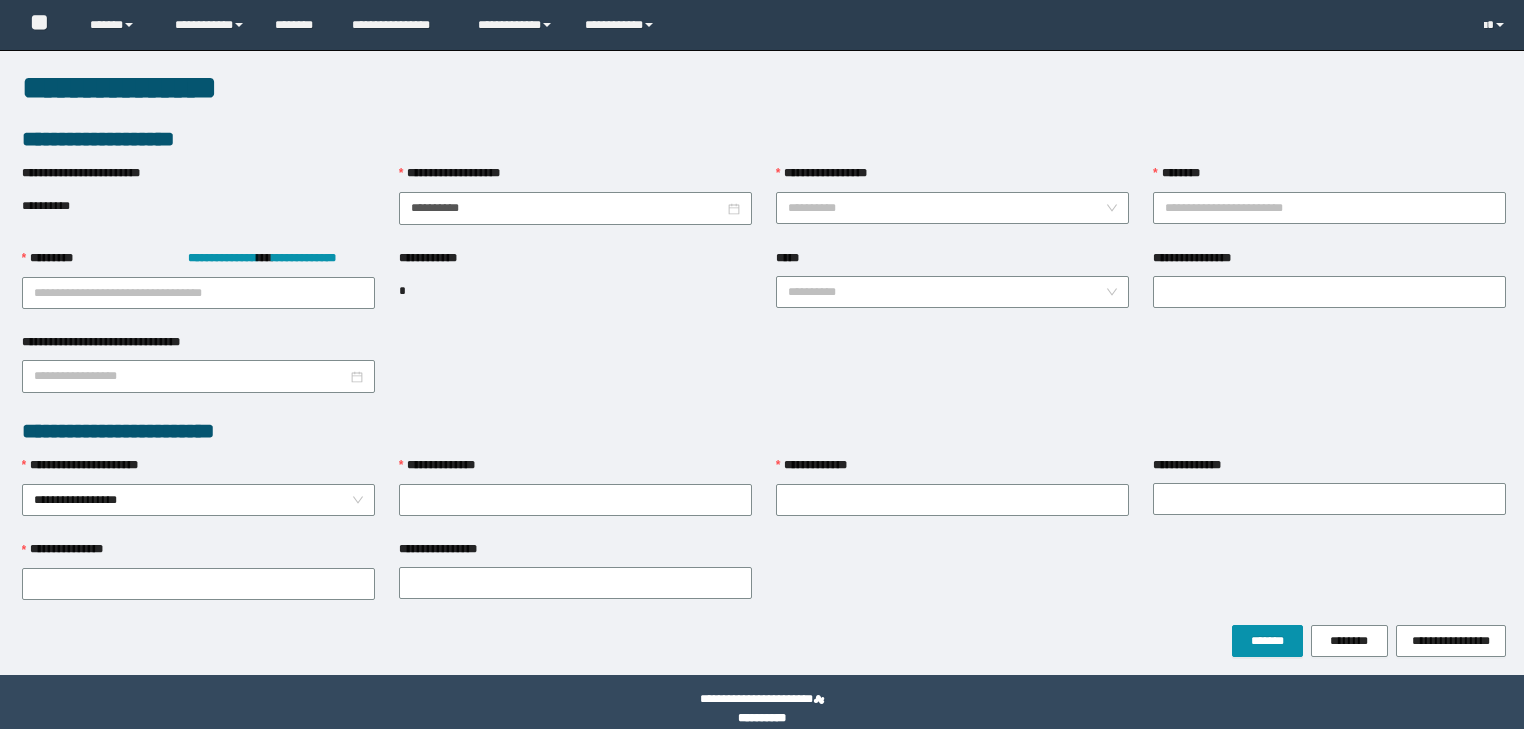 scroll, scrollTop: 0, scrollLeft: 0, axis: both 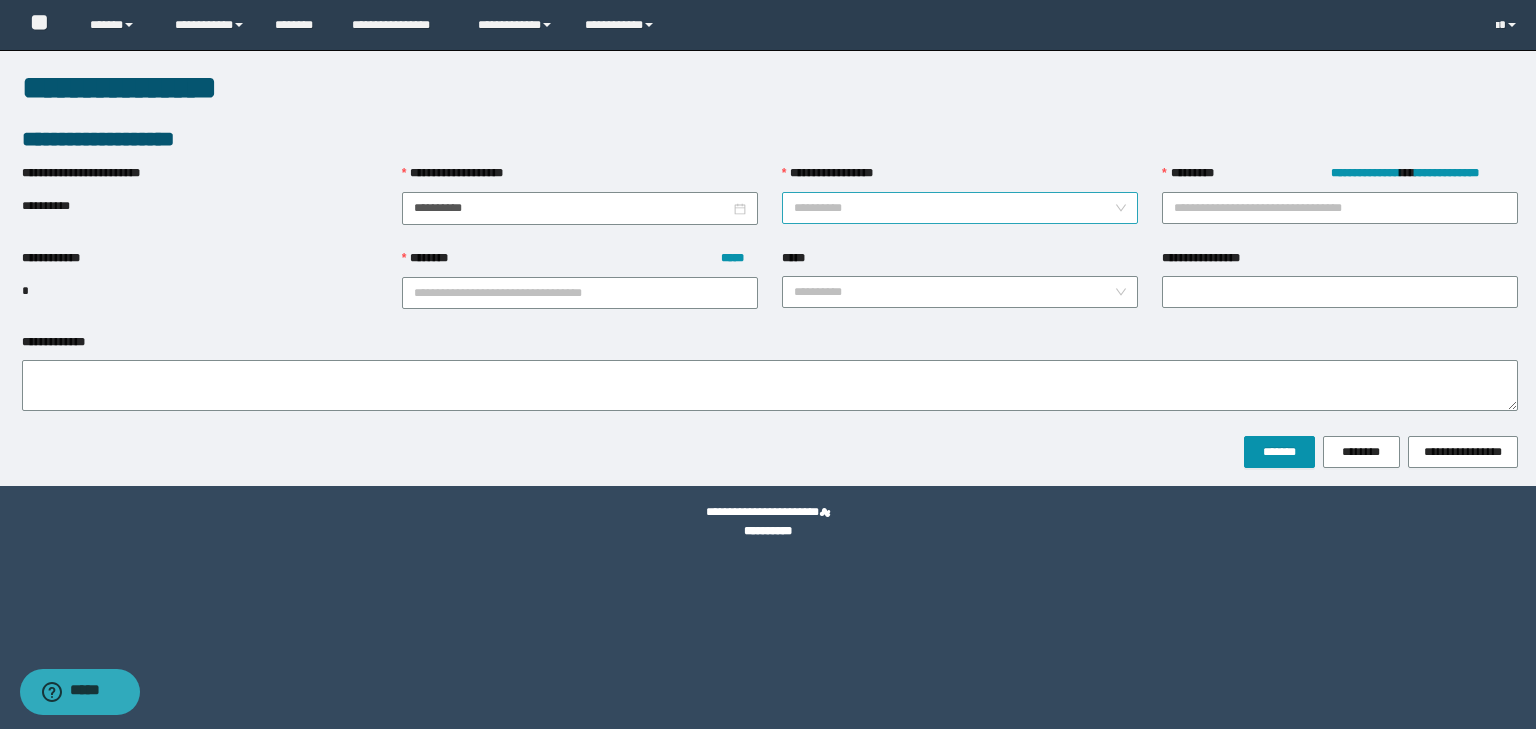 click on "**********" at bounding box center [954, 208] 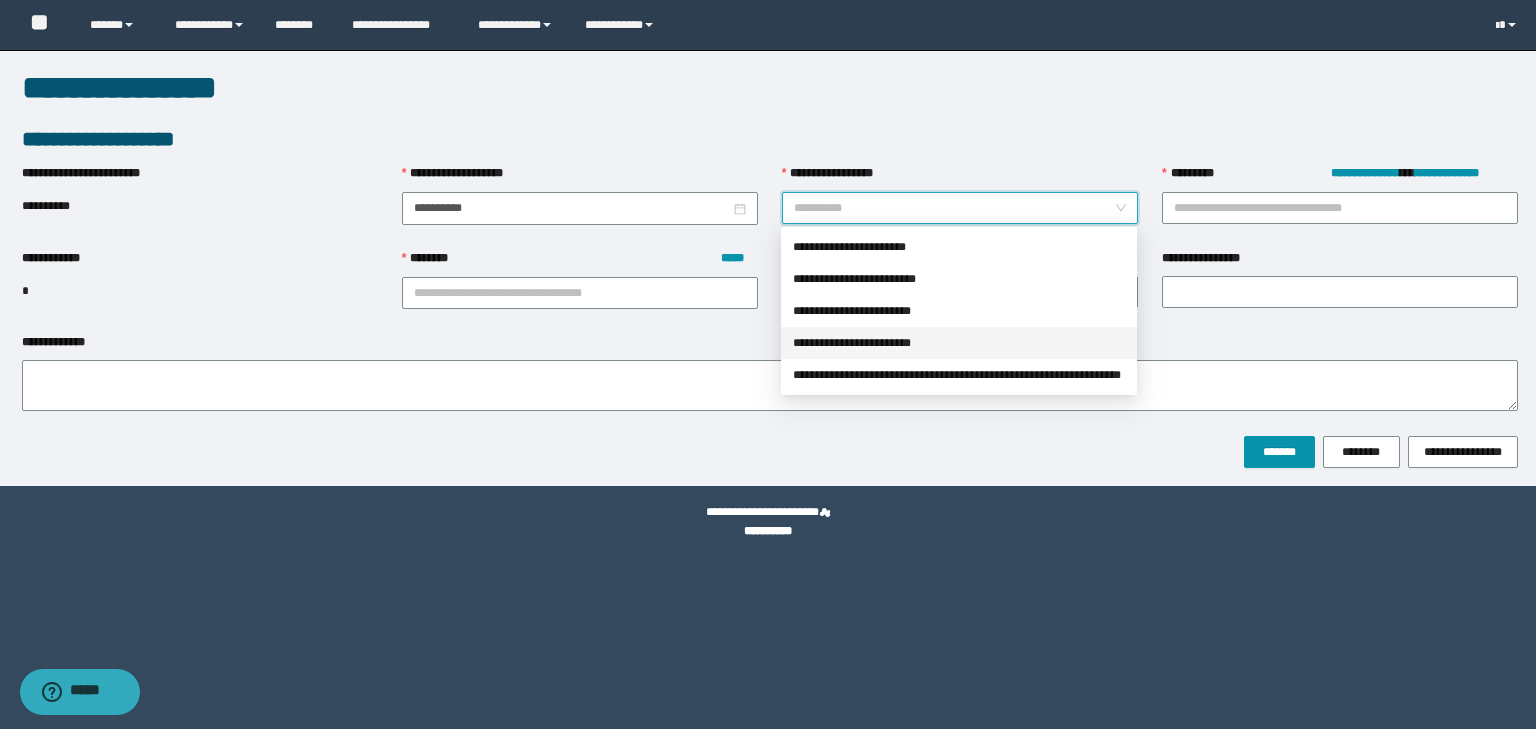 click on "**********" at bounding box center [959, 343] 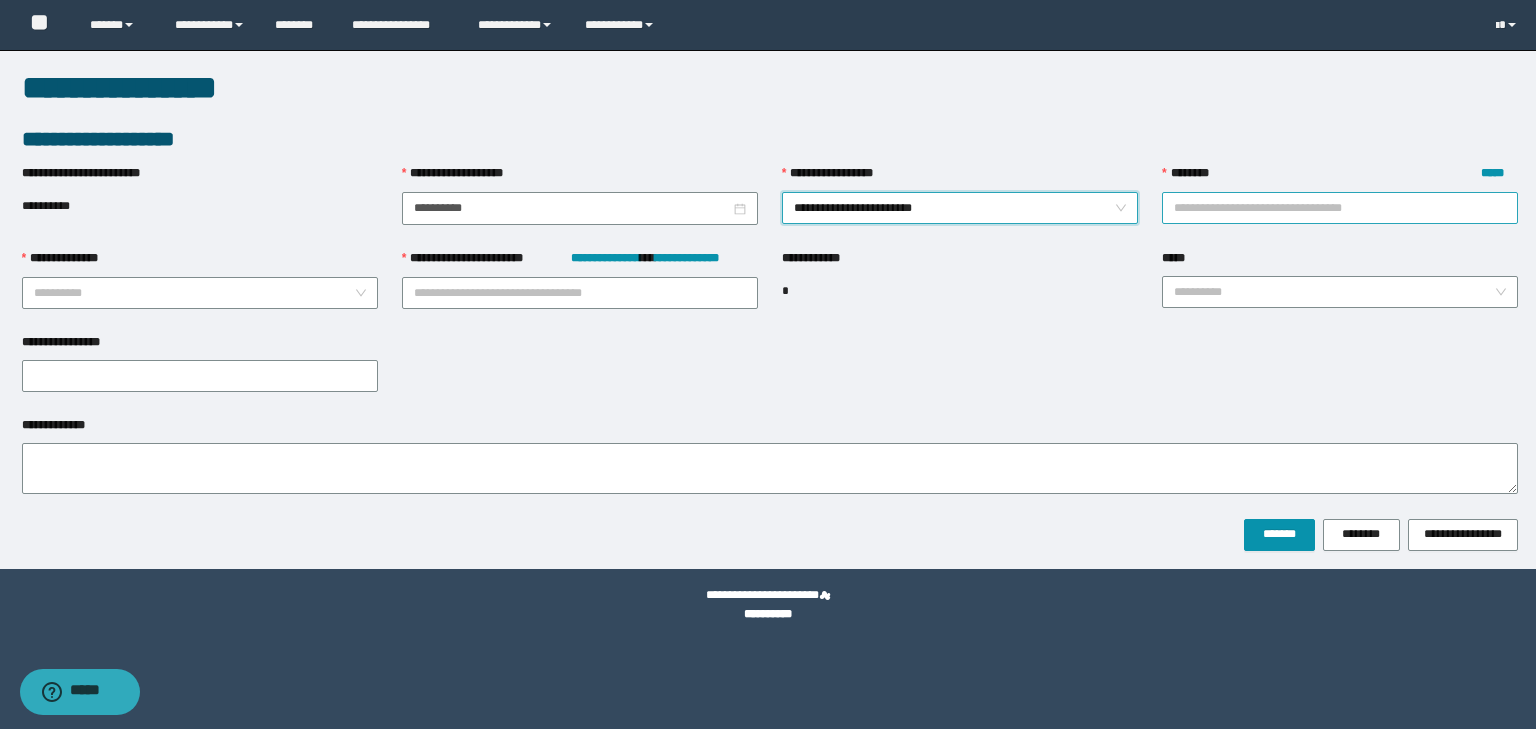 click on "******** *****" at bounding box center [1340, 208] 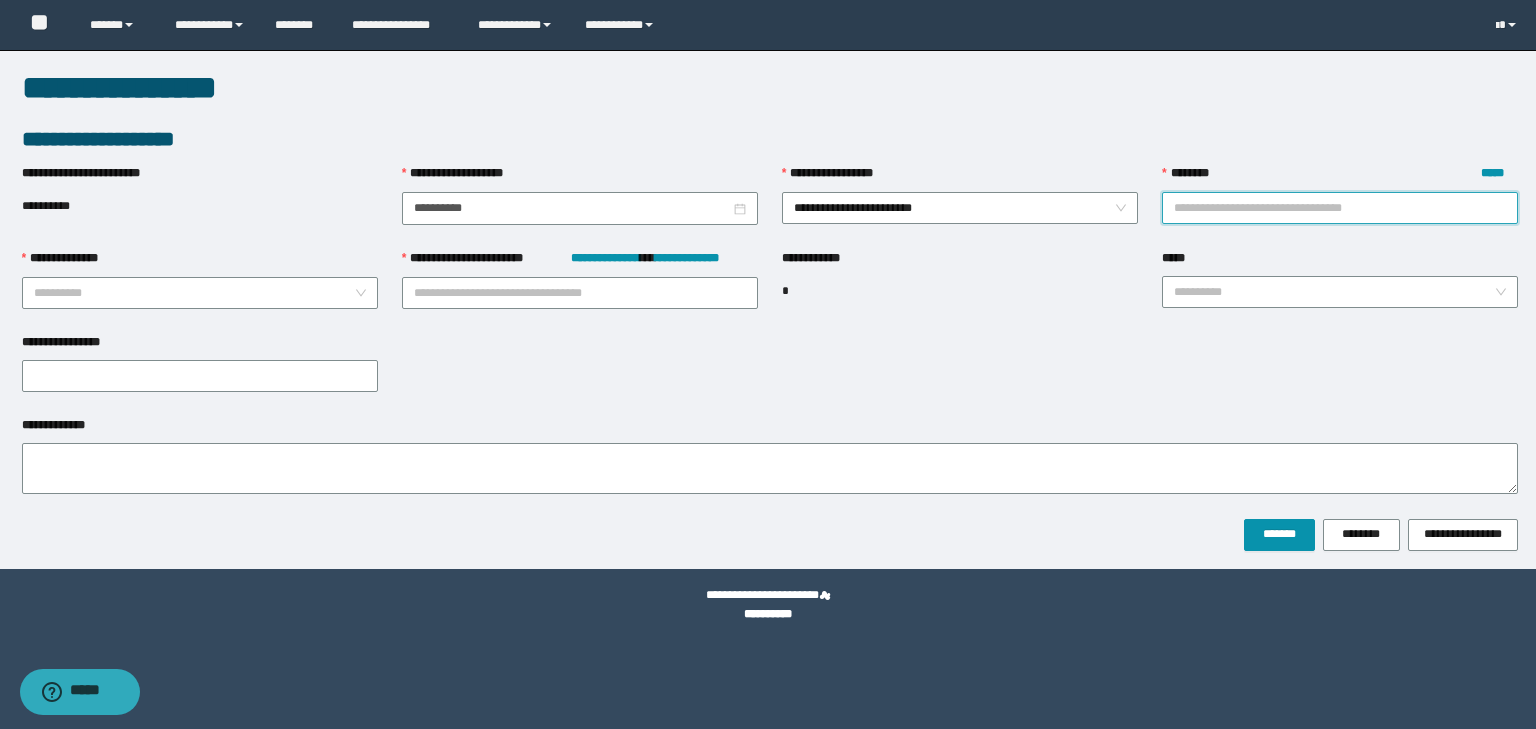 paste on "**********" 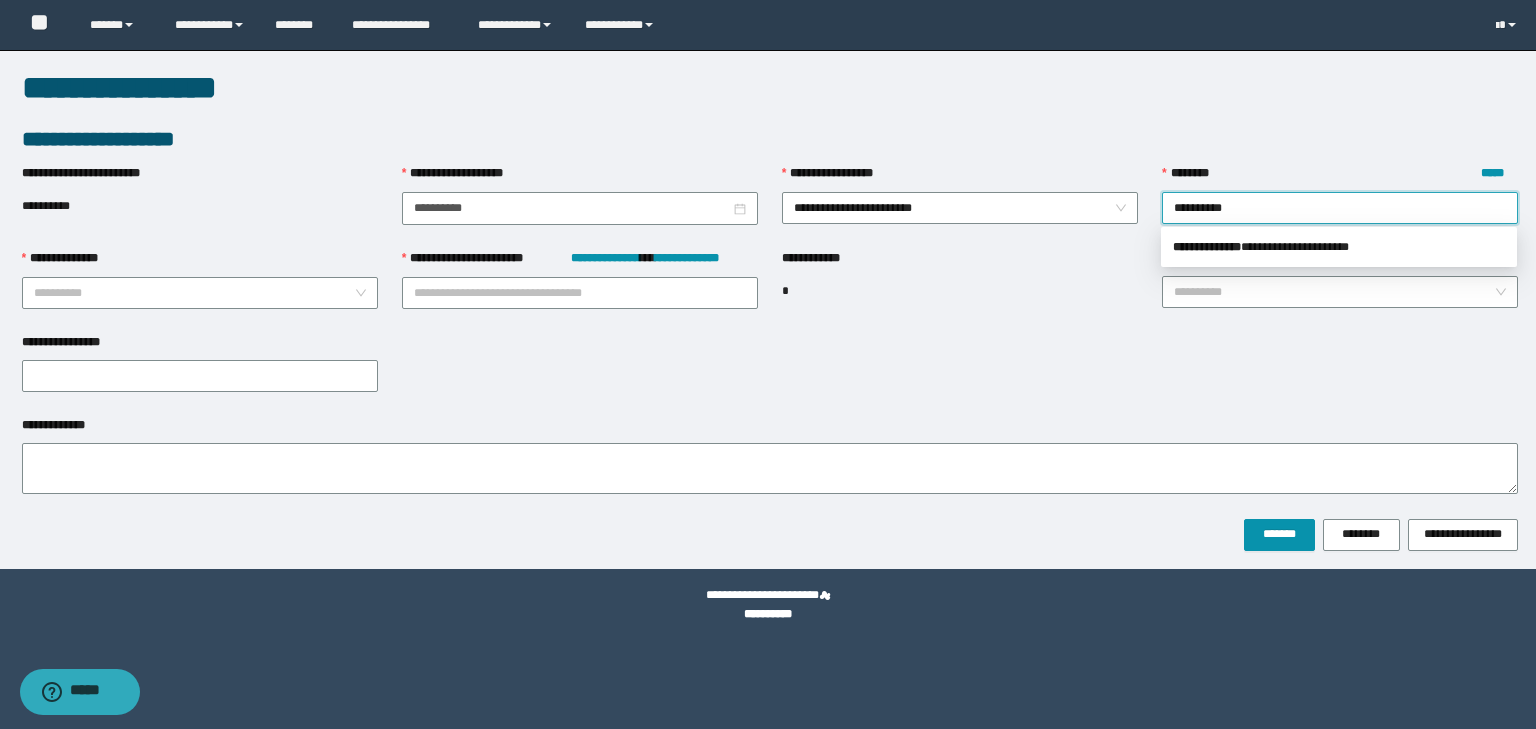 click on "**********" at bounding box center (1207, 247) 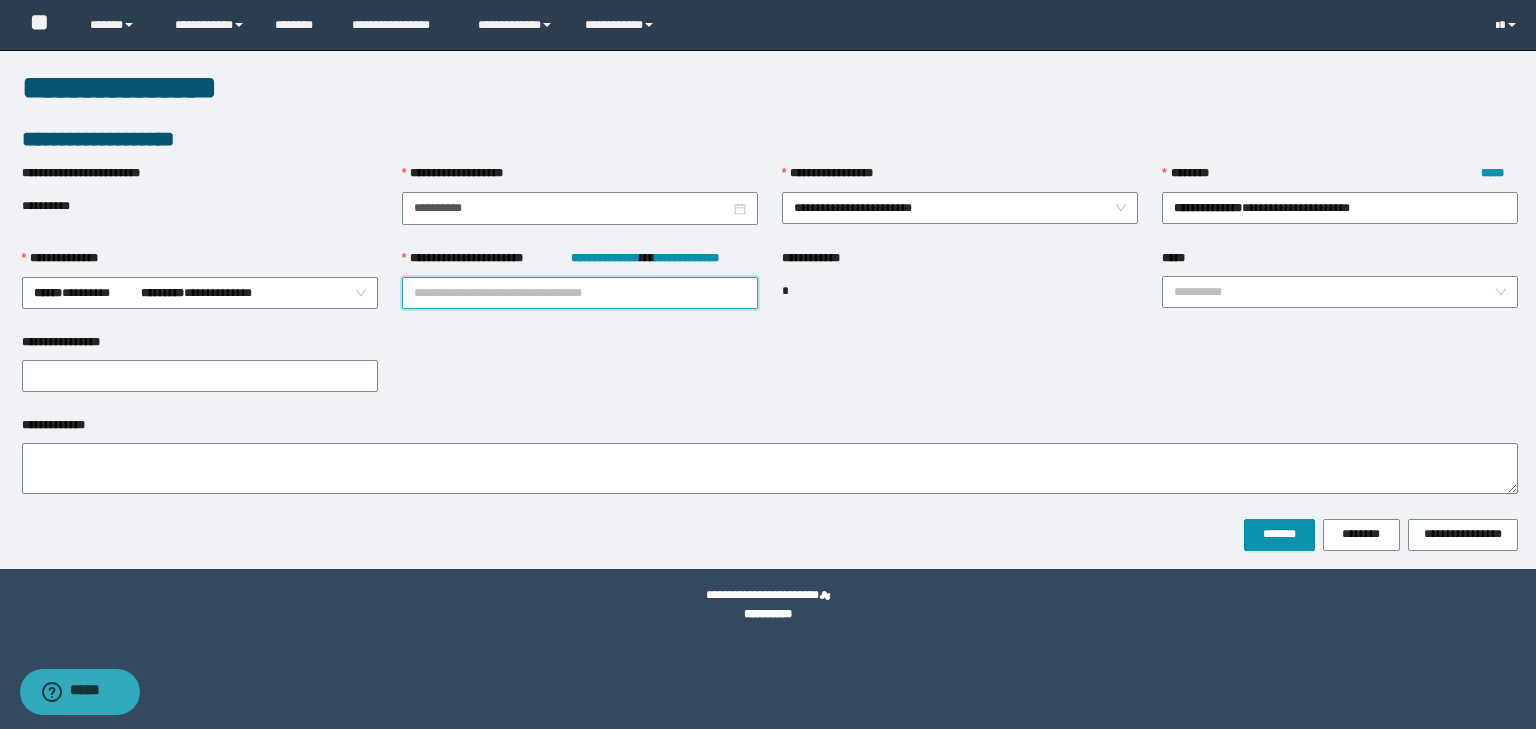 click on "**********" at bounding box center [580, 293] 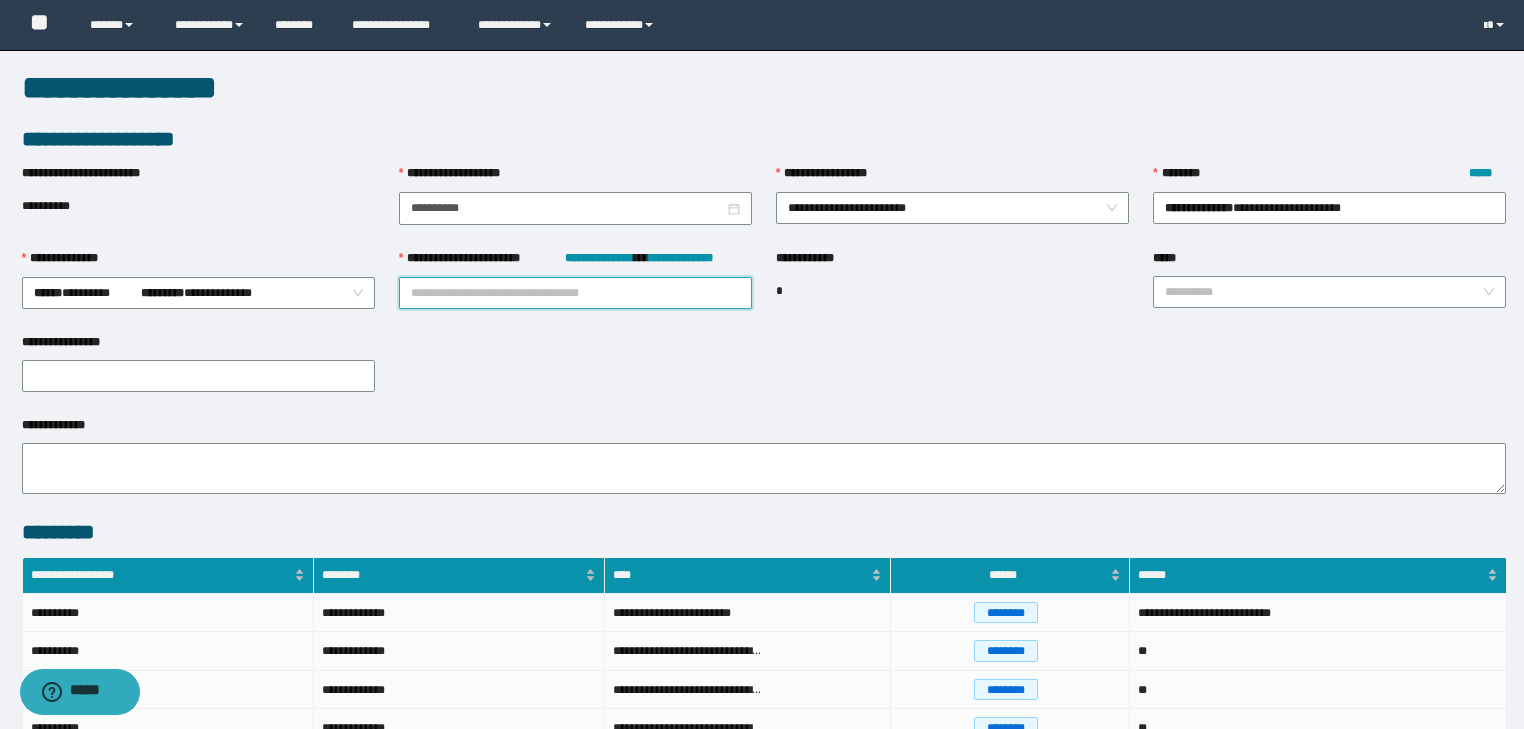 paste on "**********" 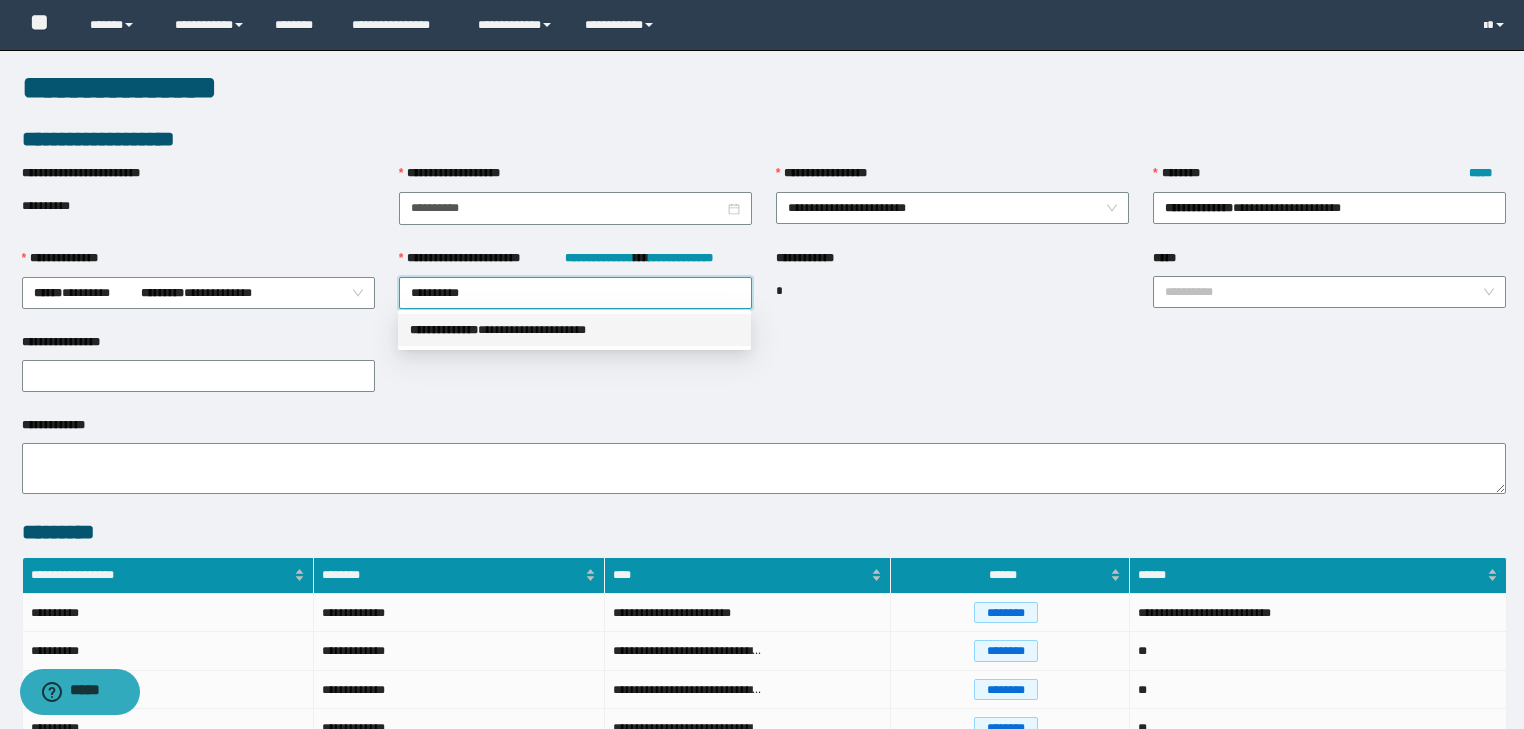 click on "**********" at bounding box center (444, 330) 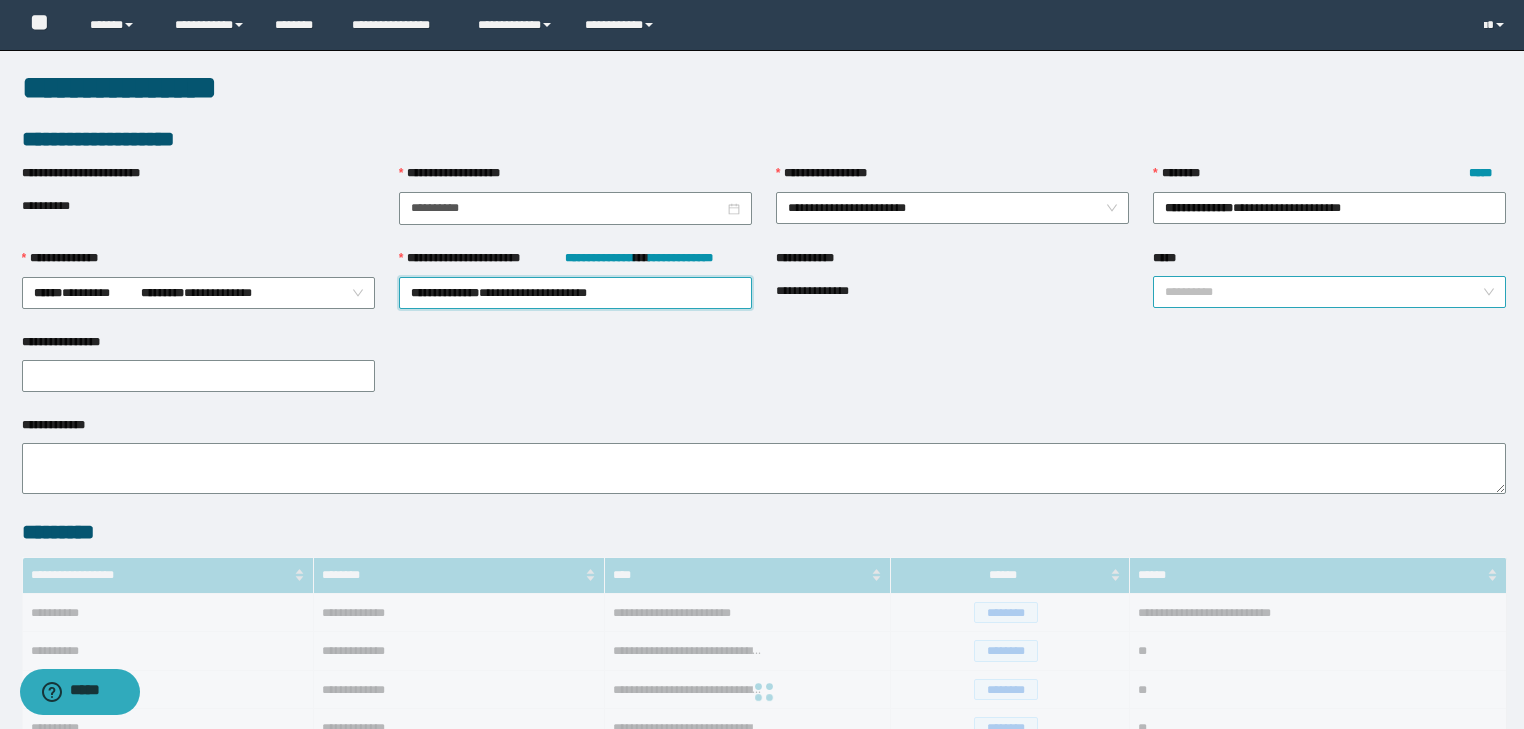 click on "**********" at bounding box center [1329, 292] 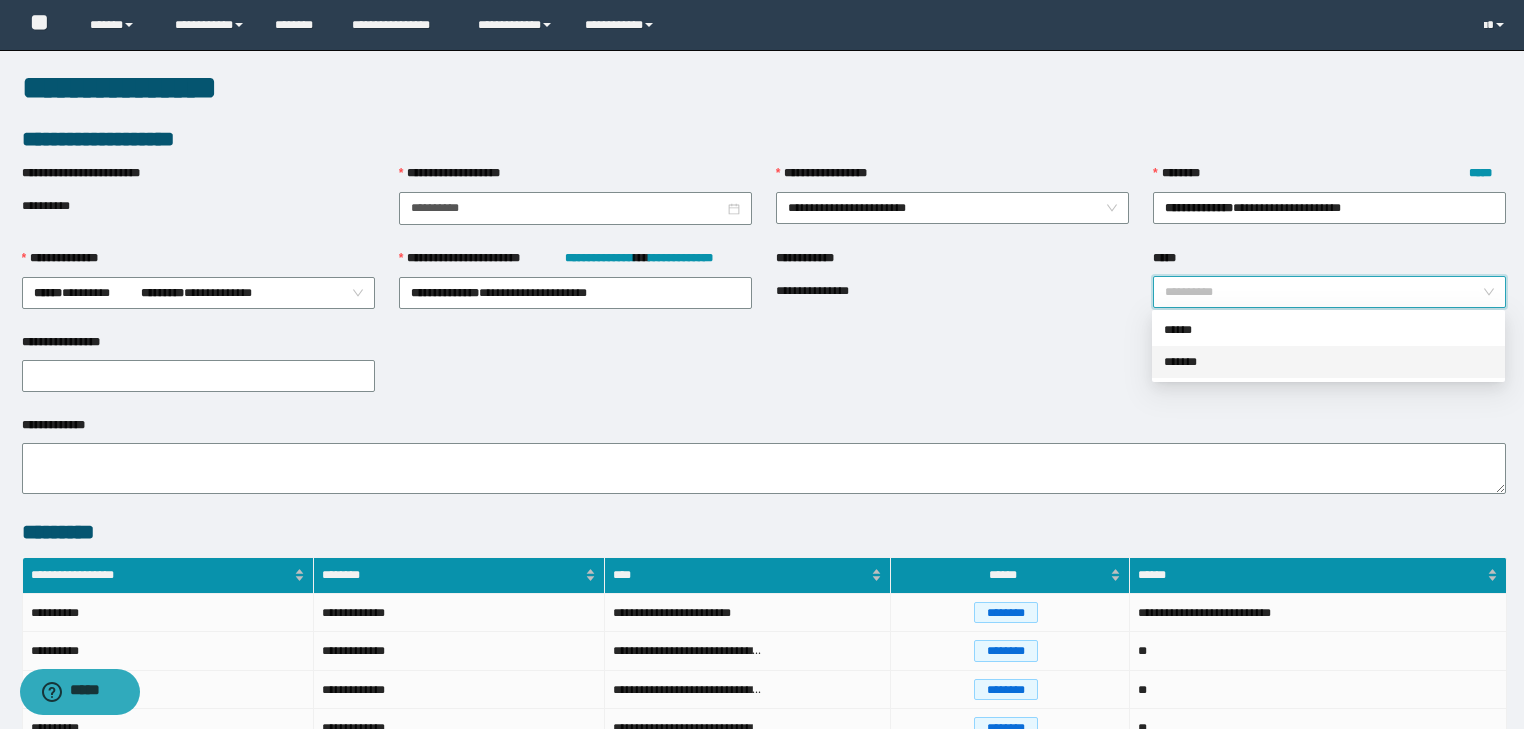 click on "*******" at bounding box center [1328, 362] 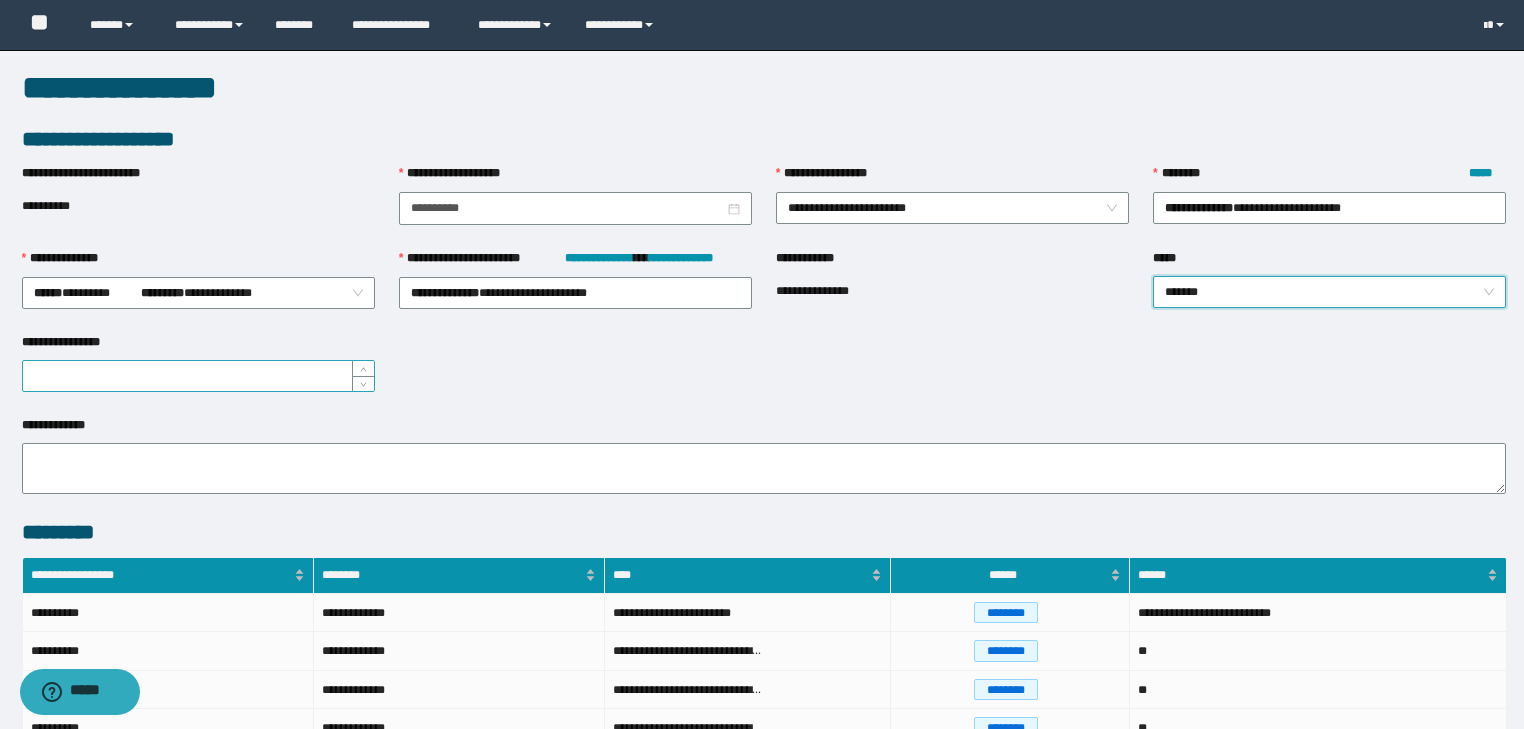 drag, startPoint x: 151, startPoint y: 370, endPoint x: 133, endPoint y: 371, distance: 18.027756 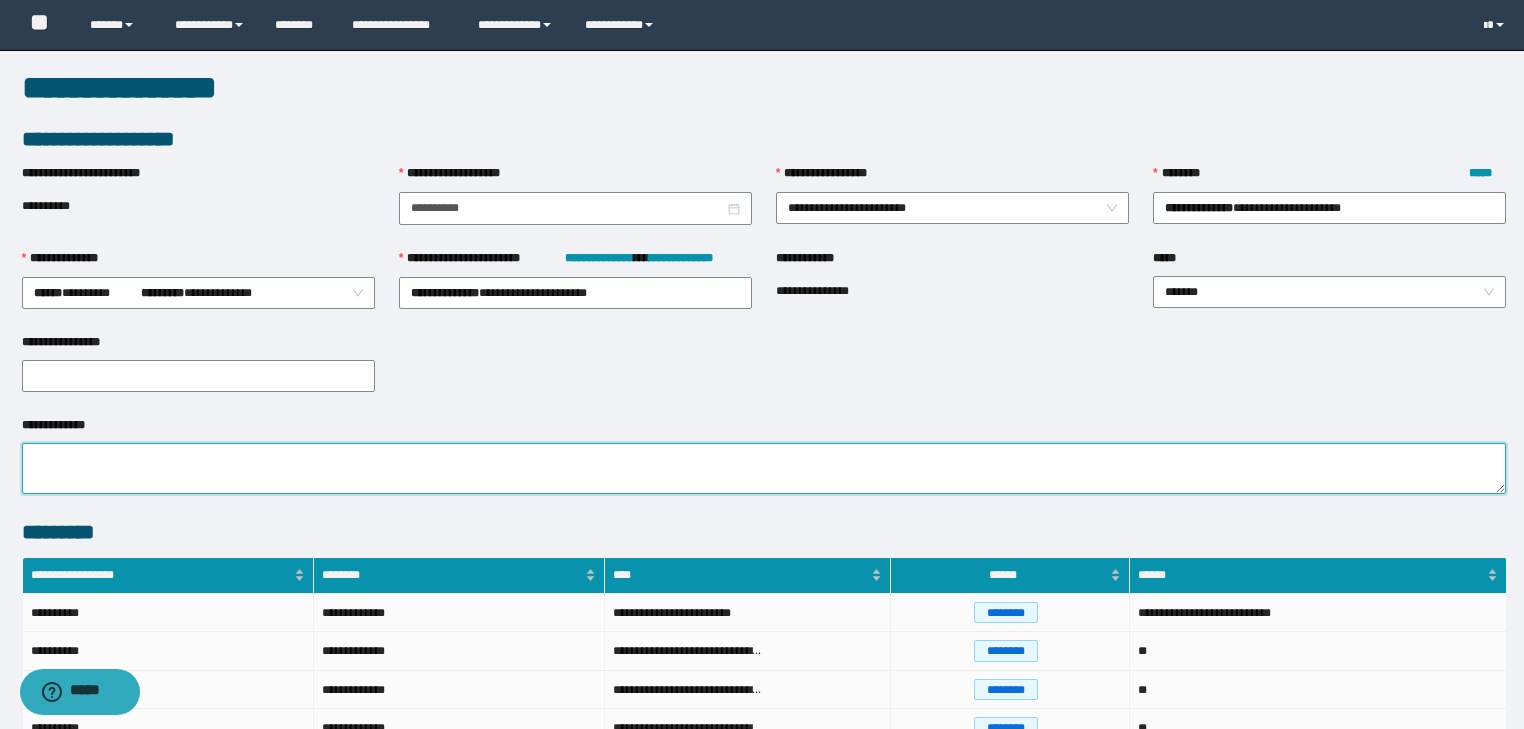 click on "**********" at bounding box center [764, 468] 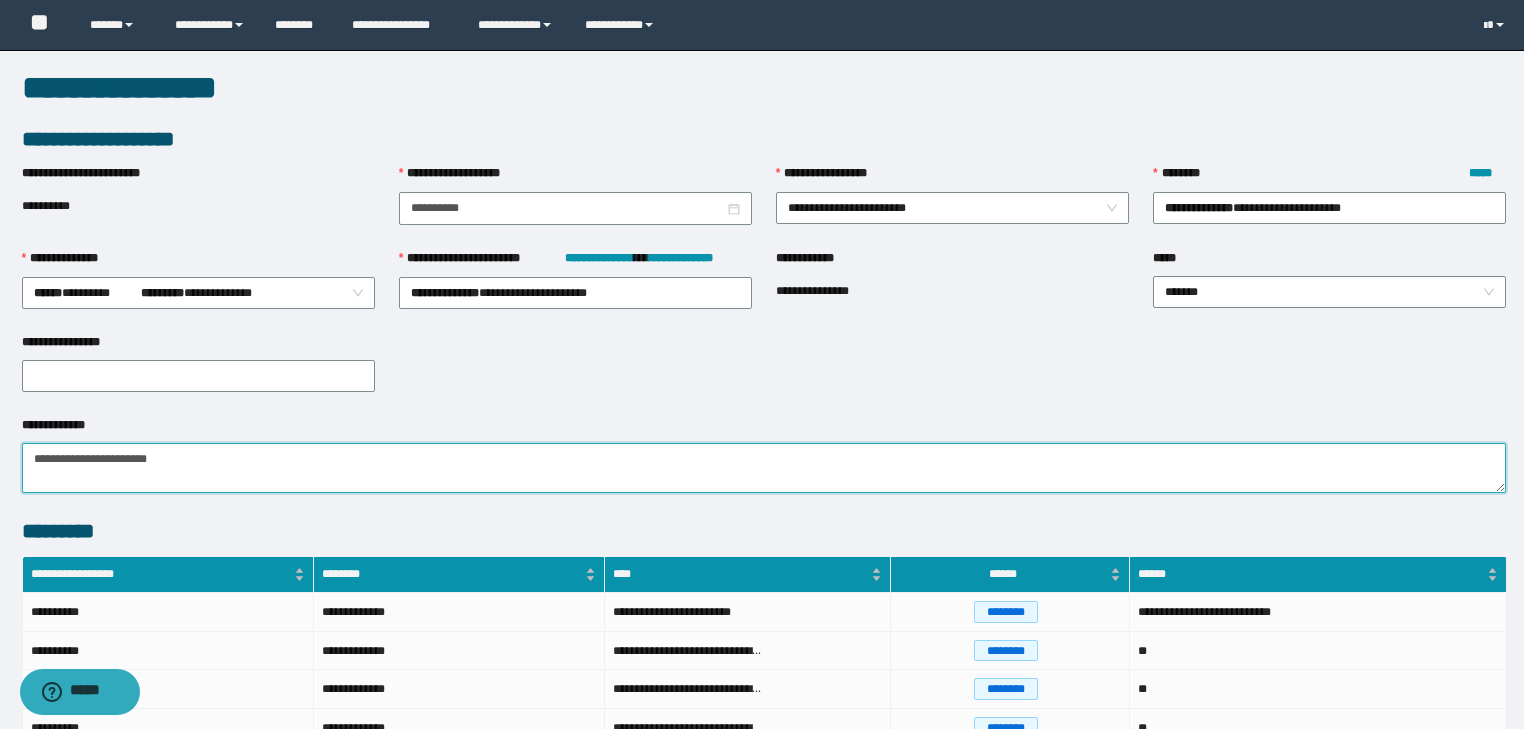 drag, startPoint x: 124, startPoint y: 460, endPoint x: 112, endPoint y: 460, distance: 12 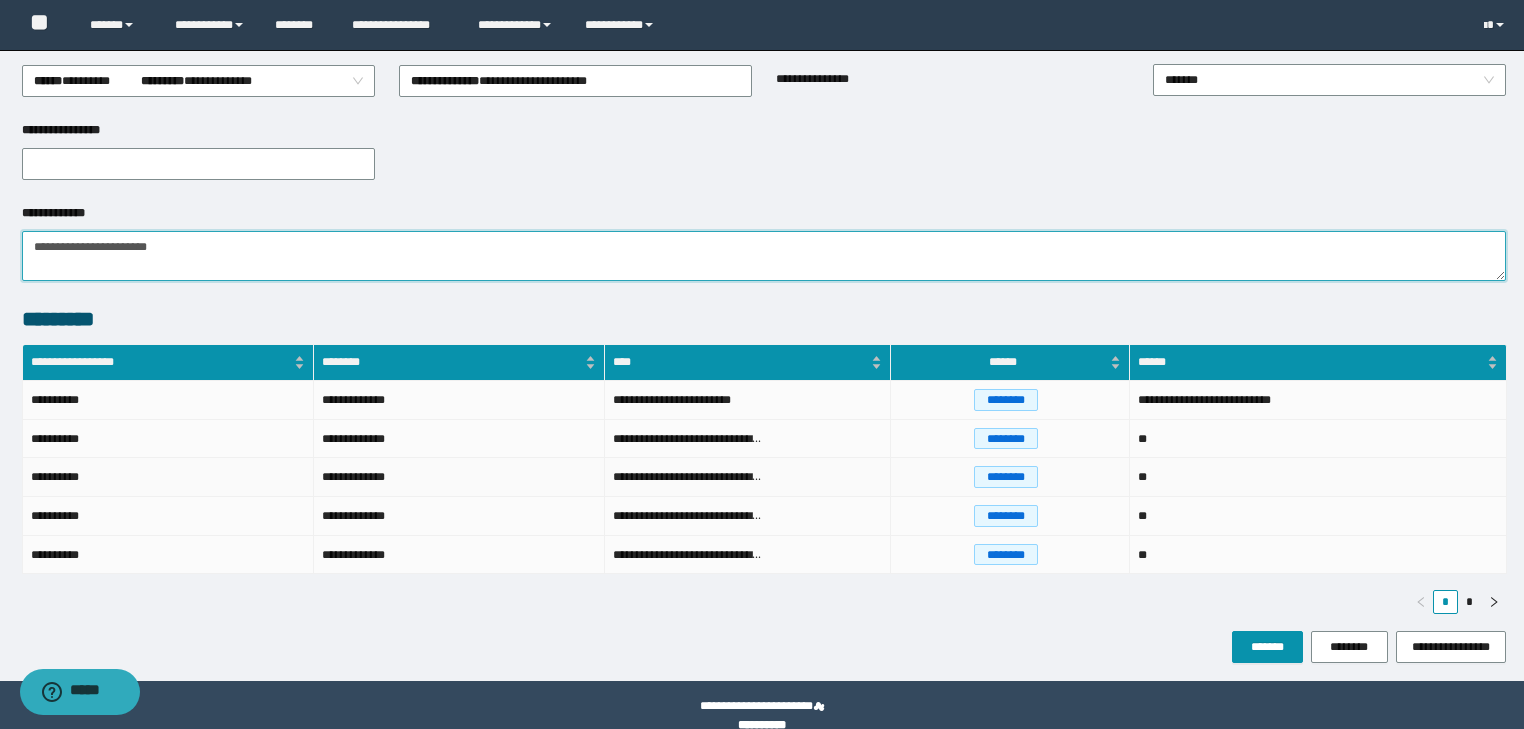 scroll, scrollTop: 237, scrollLeft: 0, axis: vertical 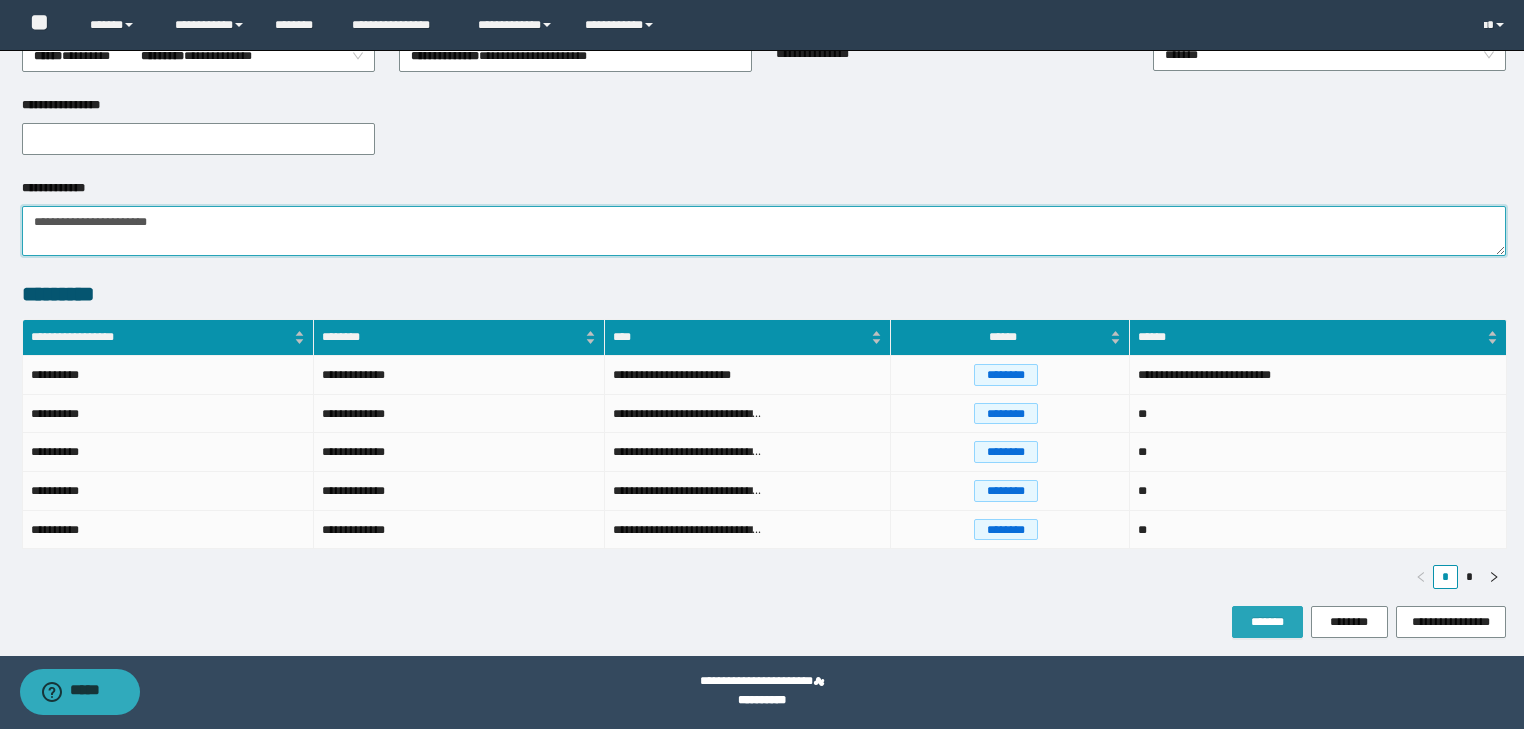 type on "**********" 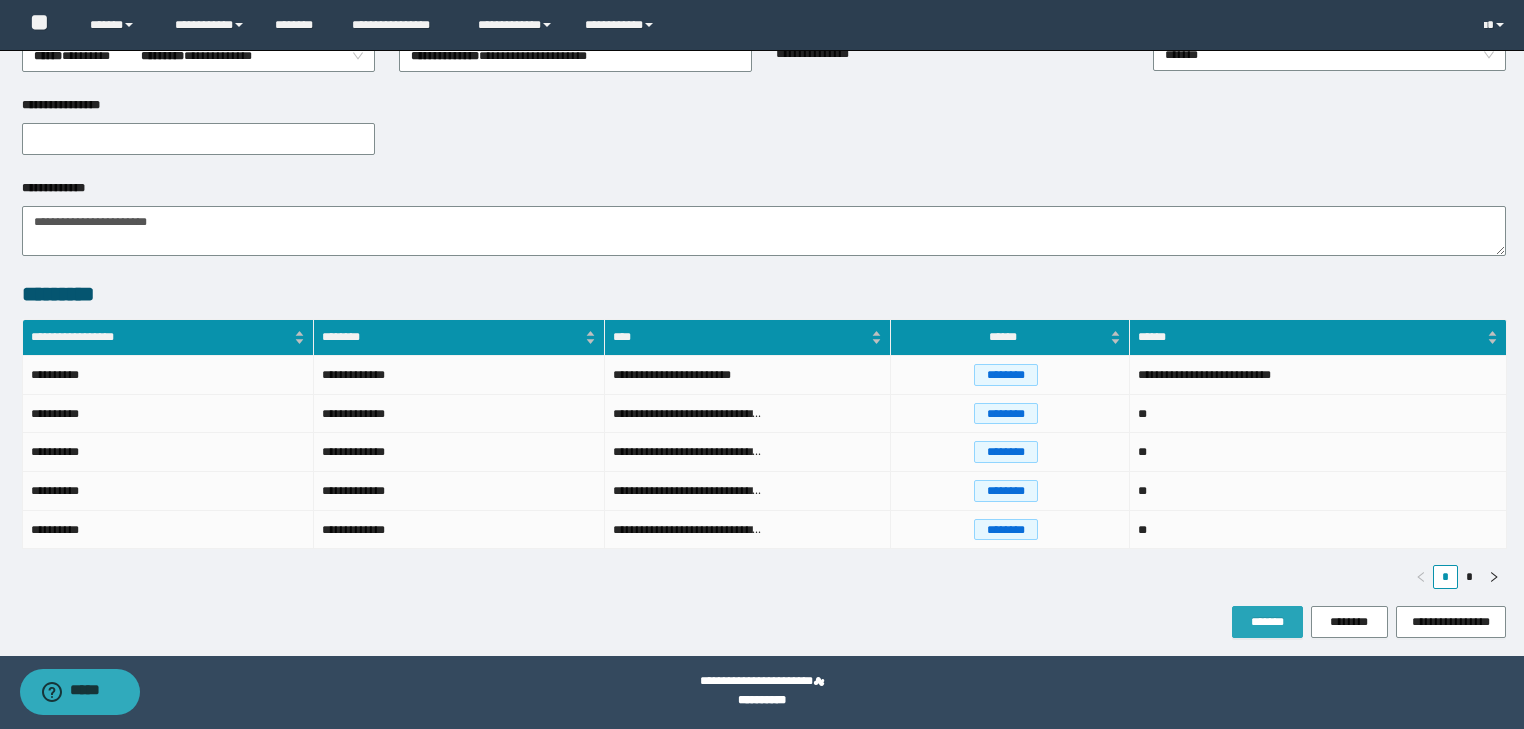 click on "*******" at bounding box center [1267, 622] 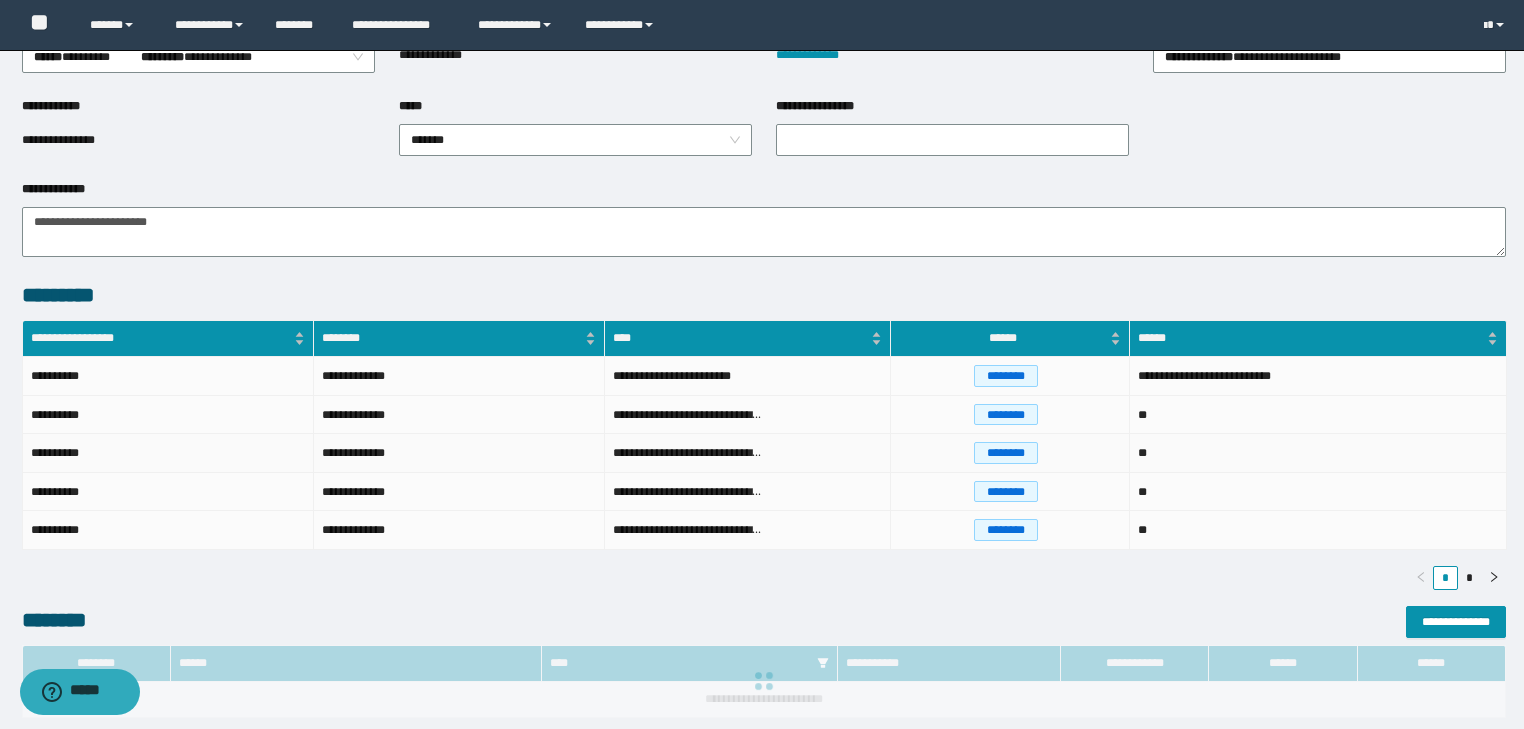 scroll, scrollTop: 0, scrollLeft: 0, axis: both 